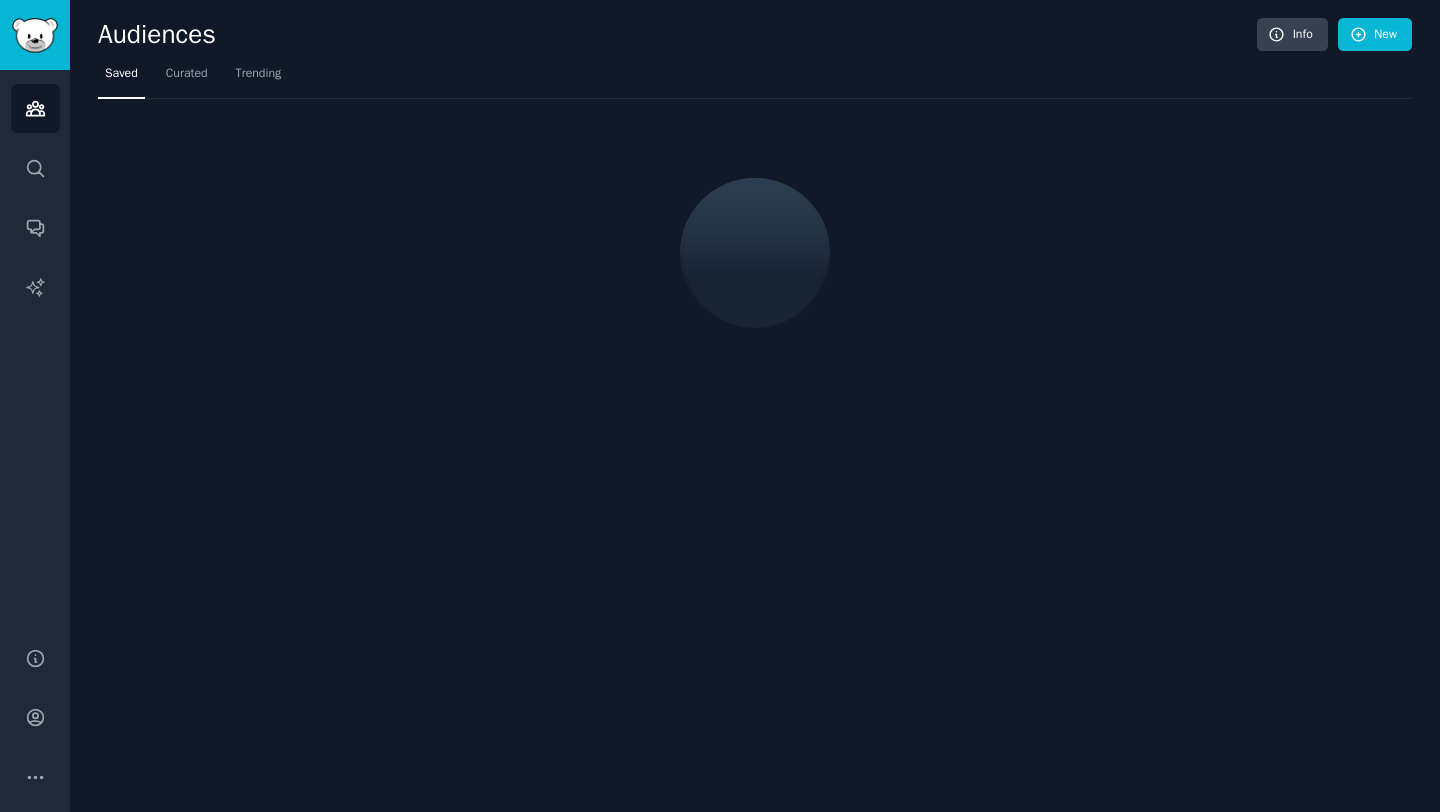 scroll, scrollTop: 0, scrollLeft: 0, axis: both 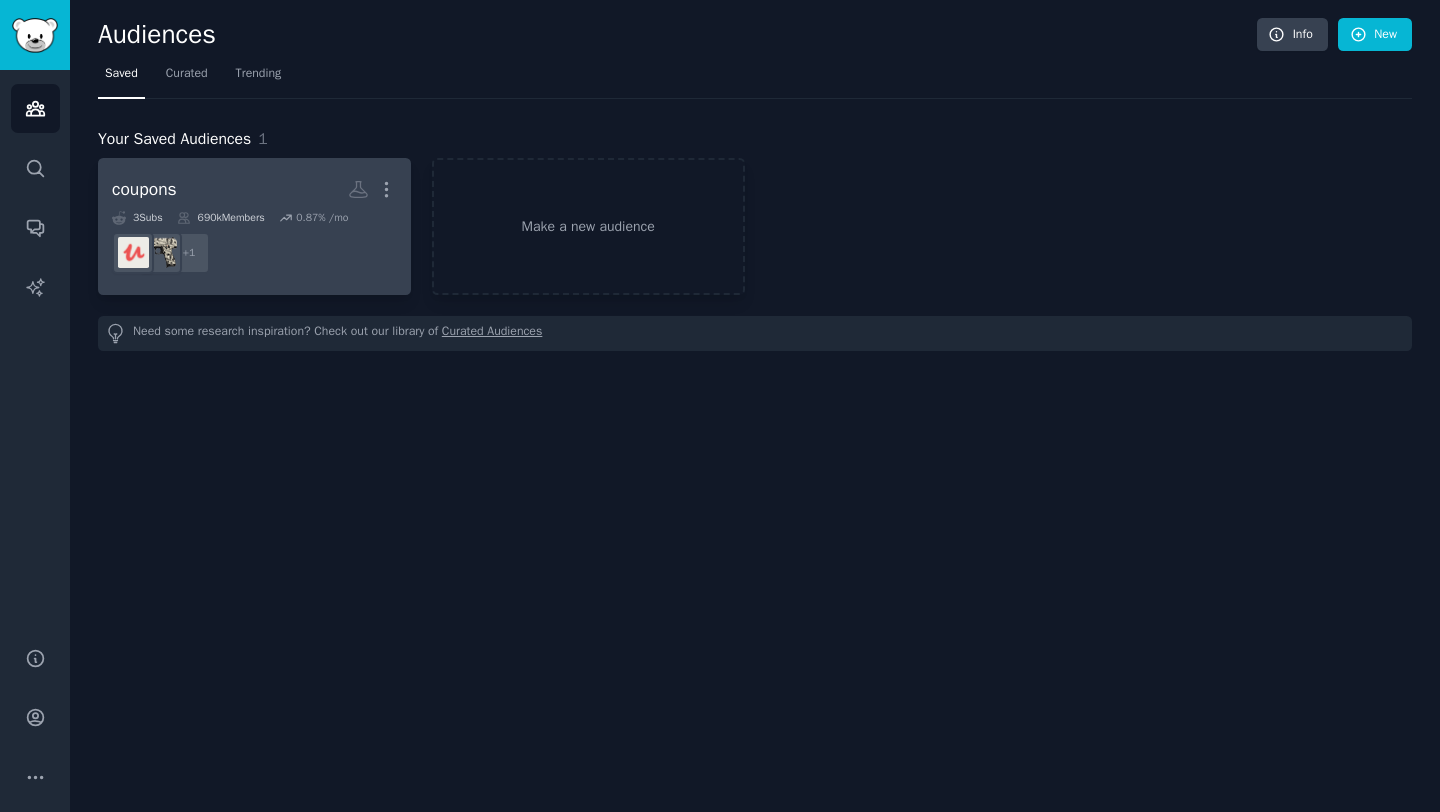 click on "coupons More" at bounding box center (254, 189) 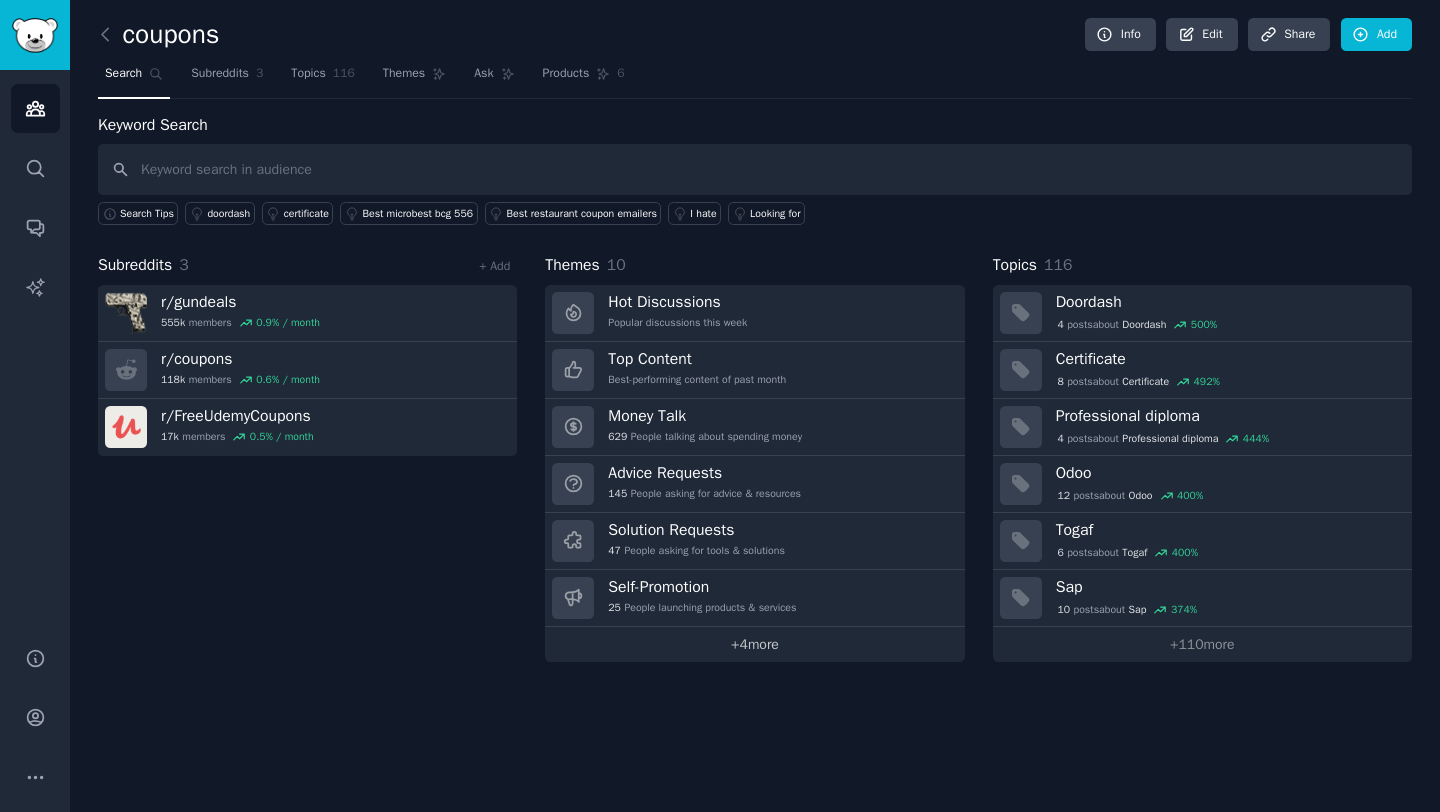 click on "+  4  more" at bounding box center (754, 644) 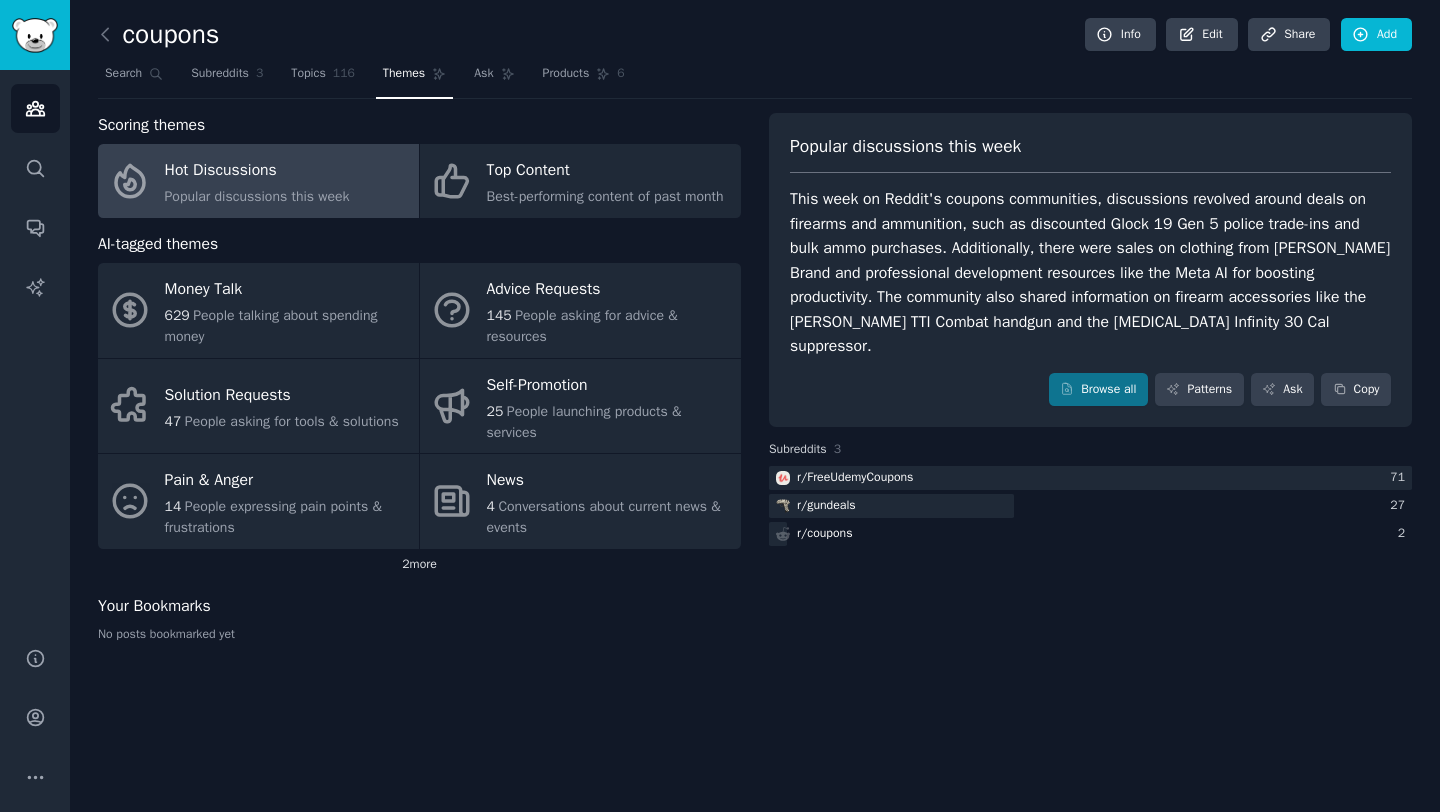 click on "2  more" 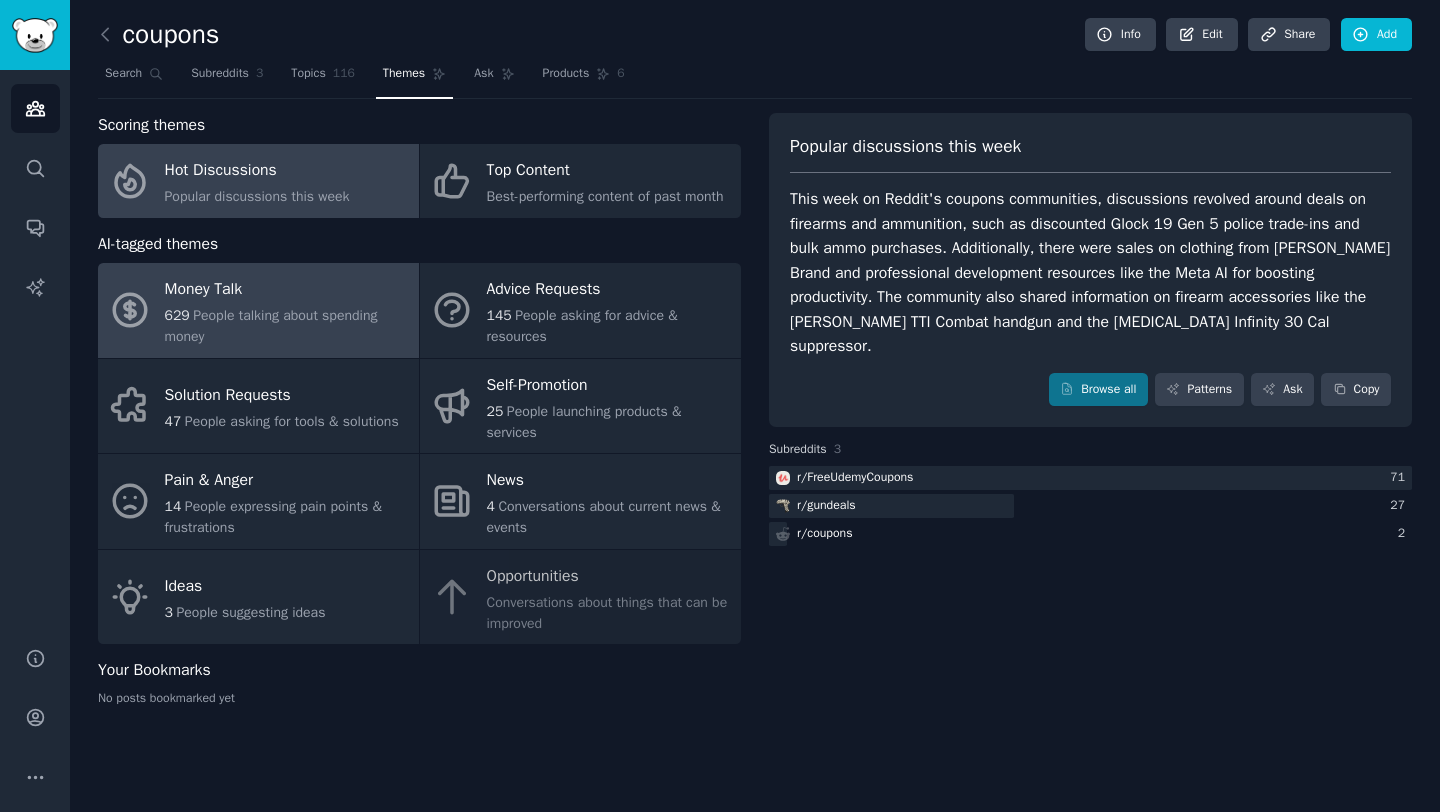 click on "Money Talk 629 People talking about spending money" at bounding box center (258, 310) 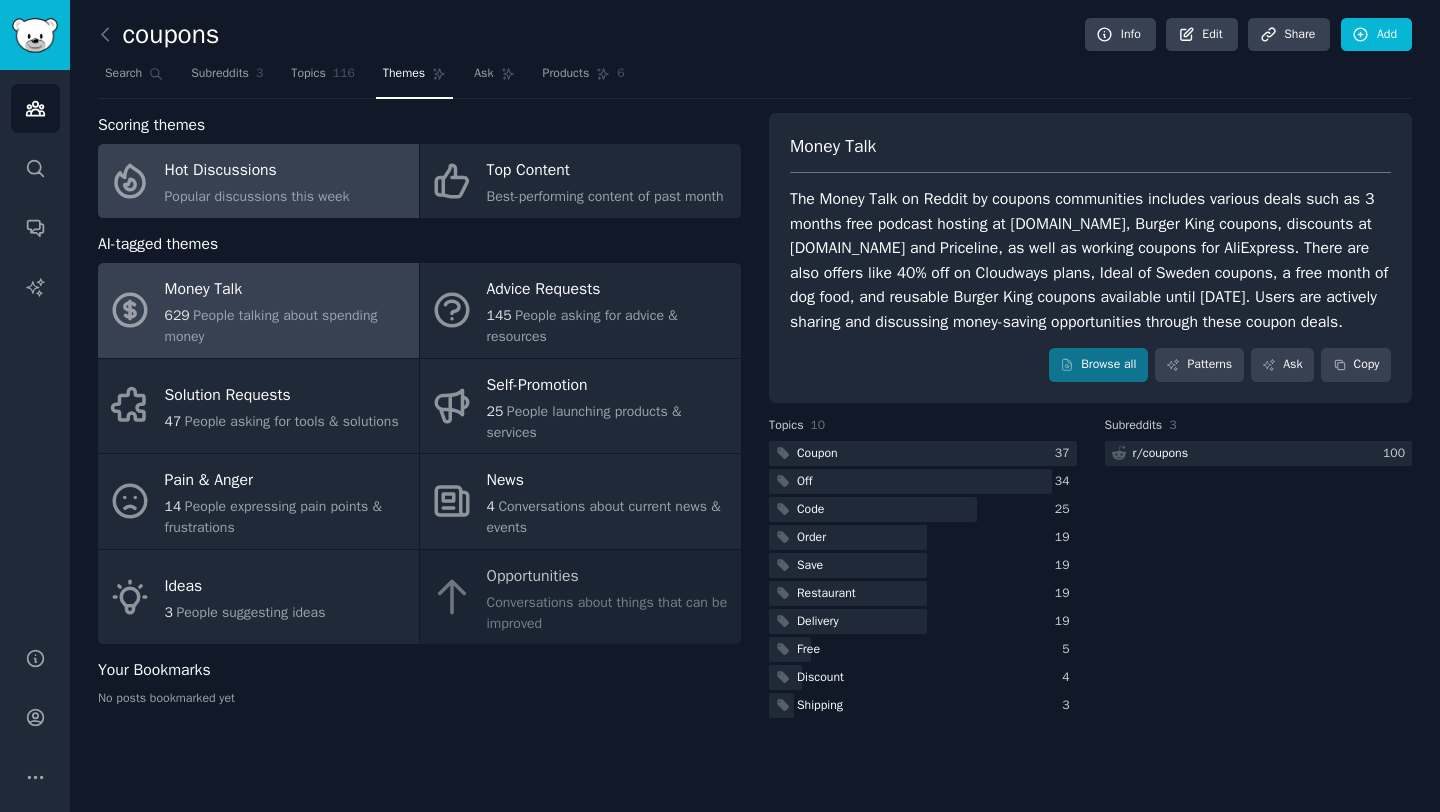 click on "Popular discussions this week" 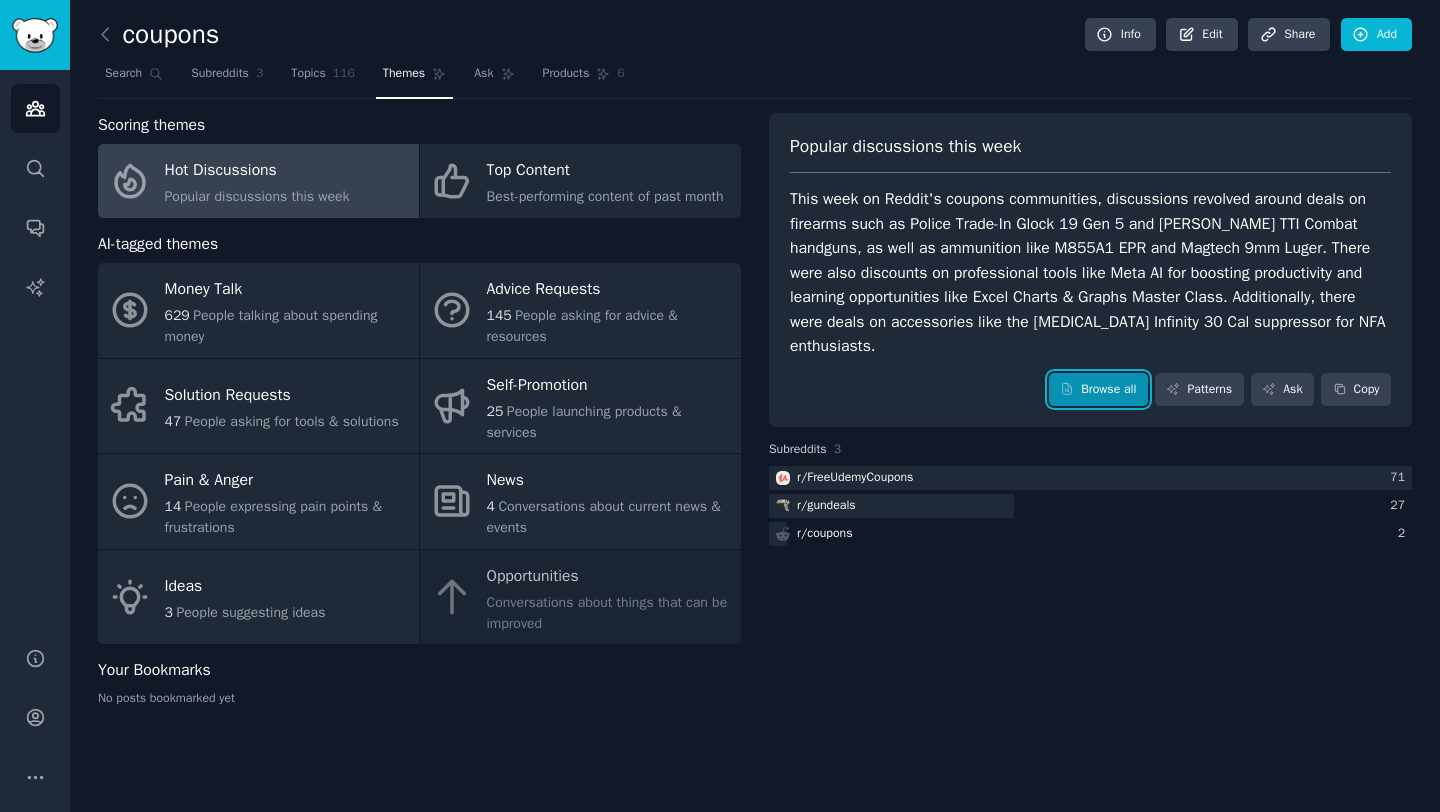 click on "Browse all" at bounding box center (1098, 390) 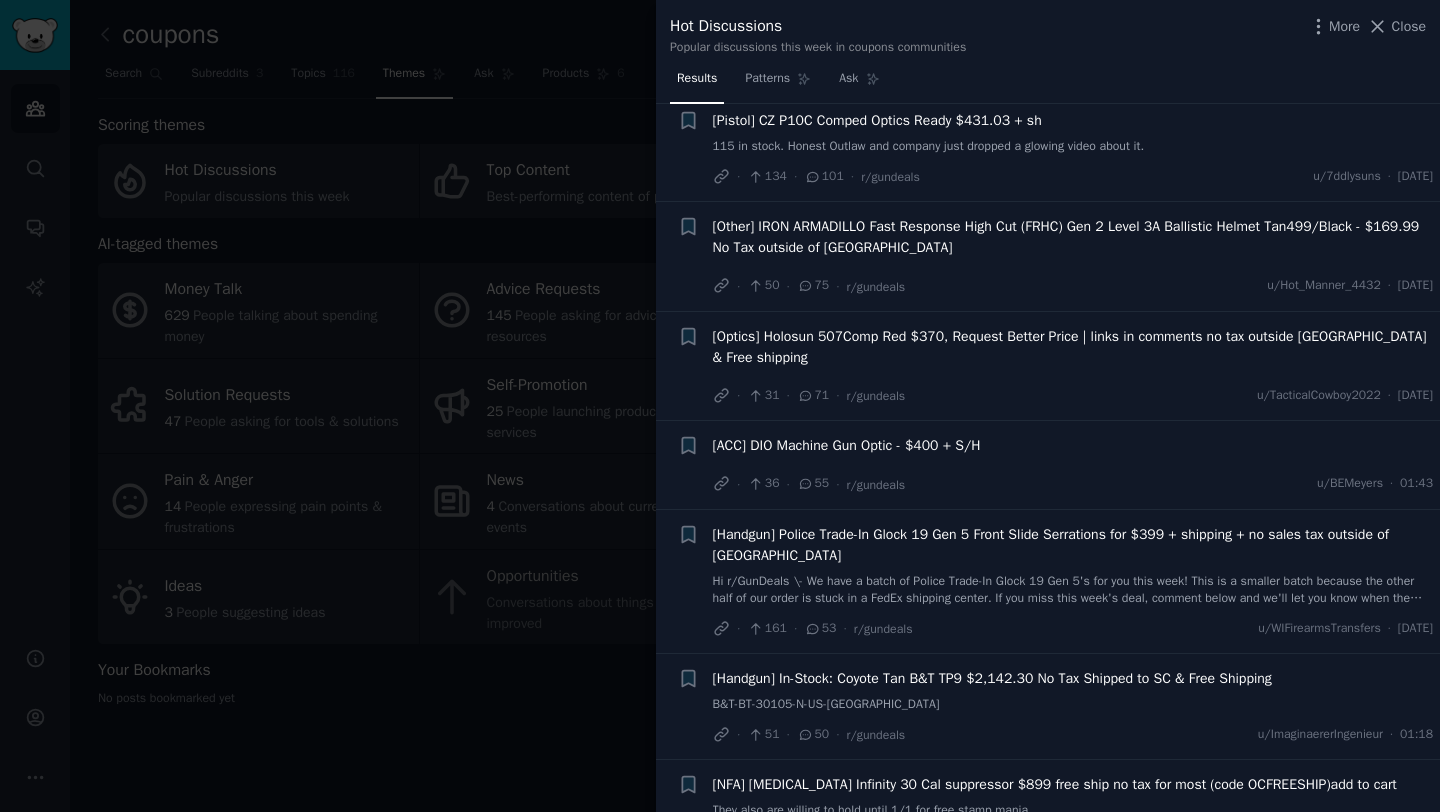 scroll, scrollTop: 0, scrollLeft: 0, axis: both 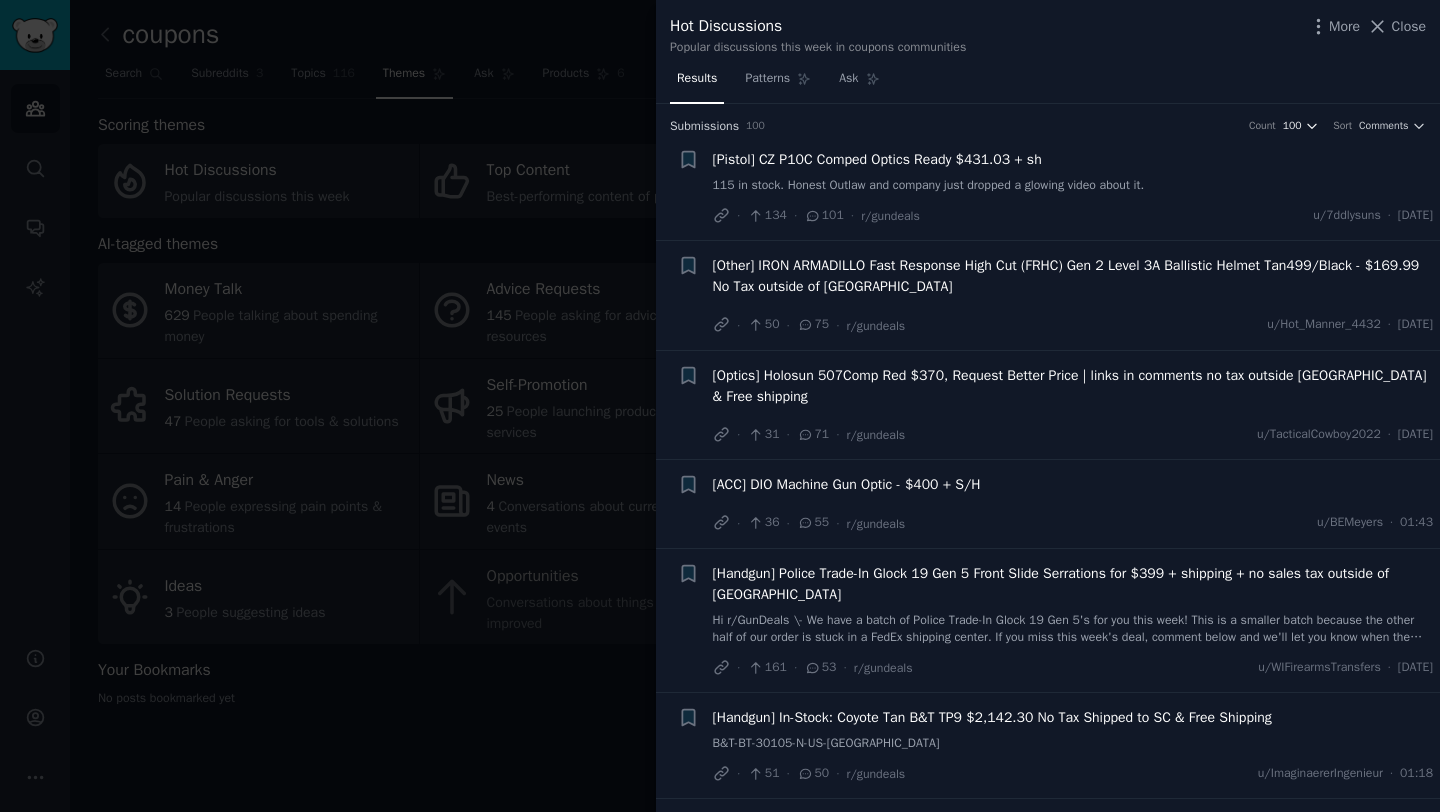click on "100" at bounding box center (1292, 126) 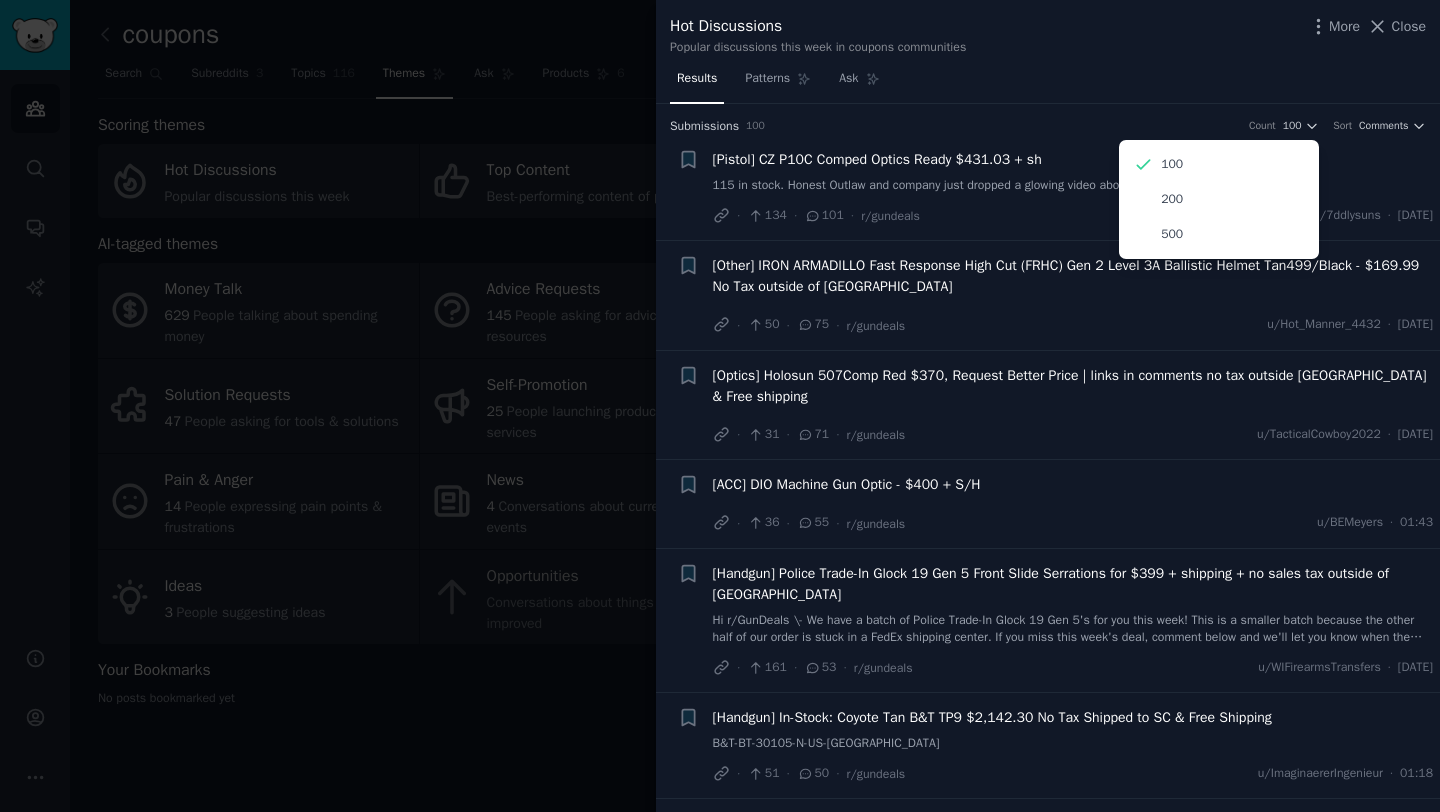 click on "[Pistol] CZ P10C Comped Optics Ready $431.03 + sh" at bounding box center (1073, 159) 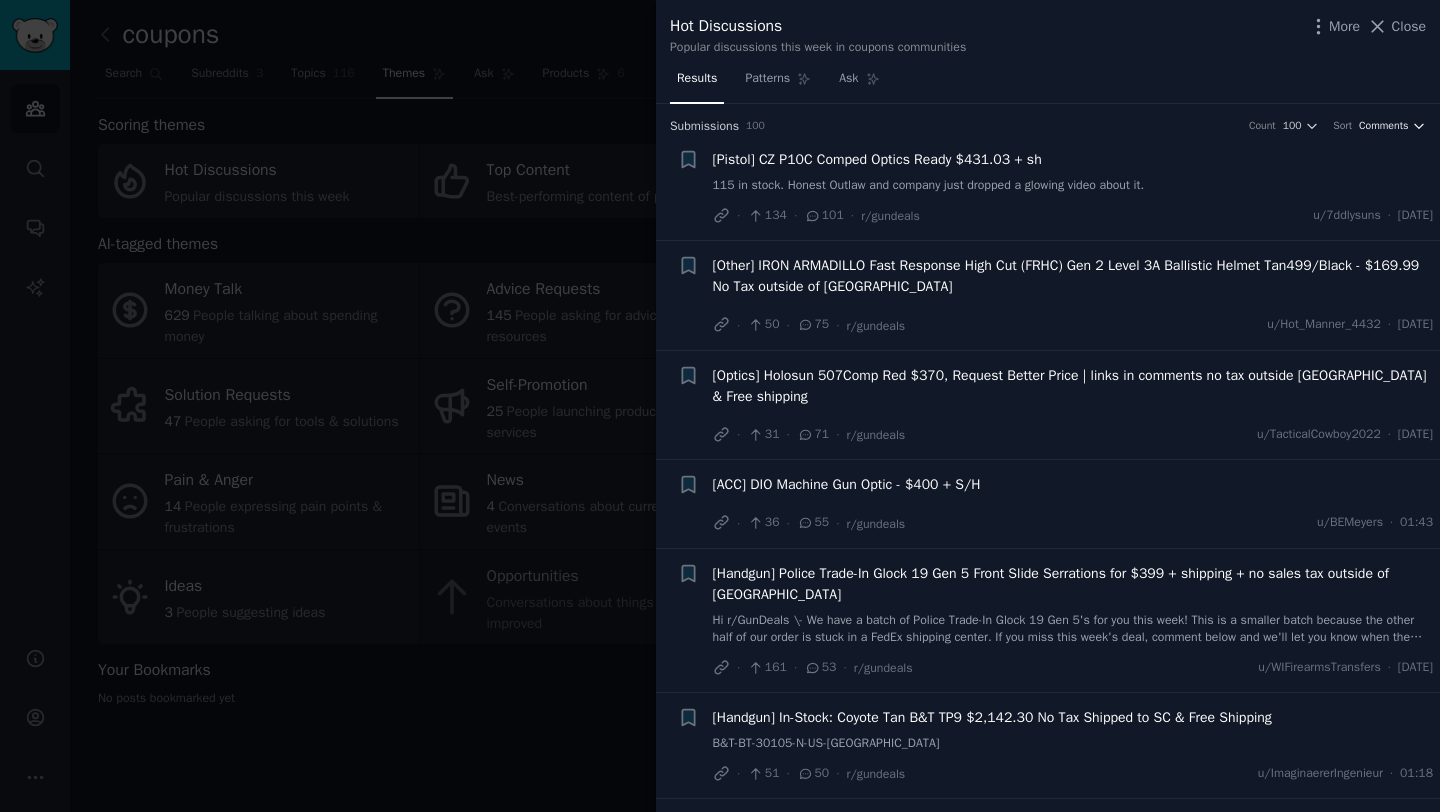click on "Comments" at bounding box center (1384, 126) 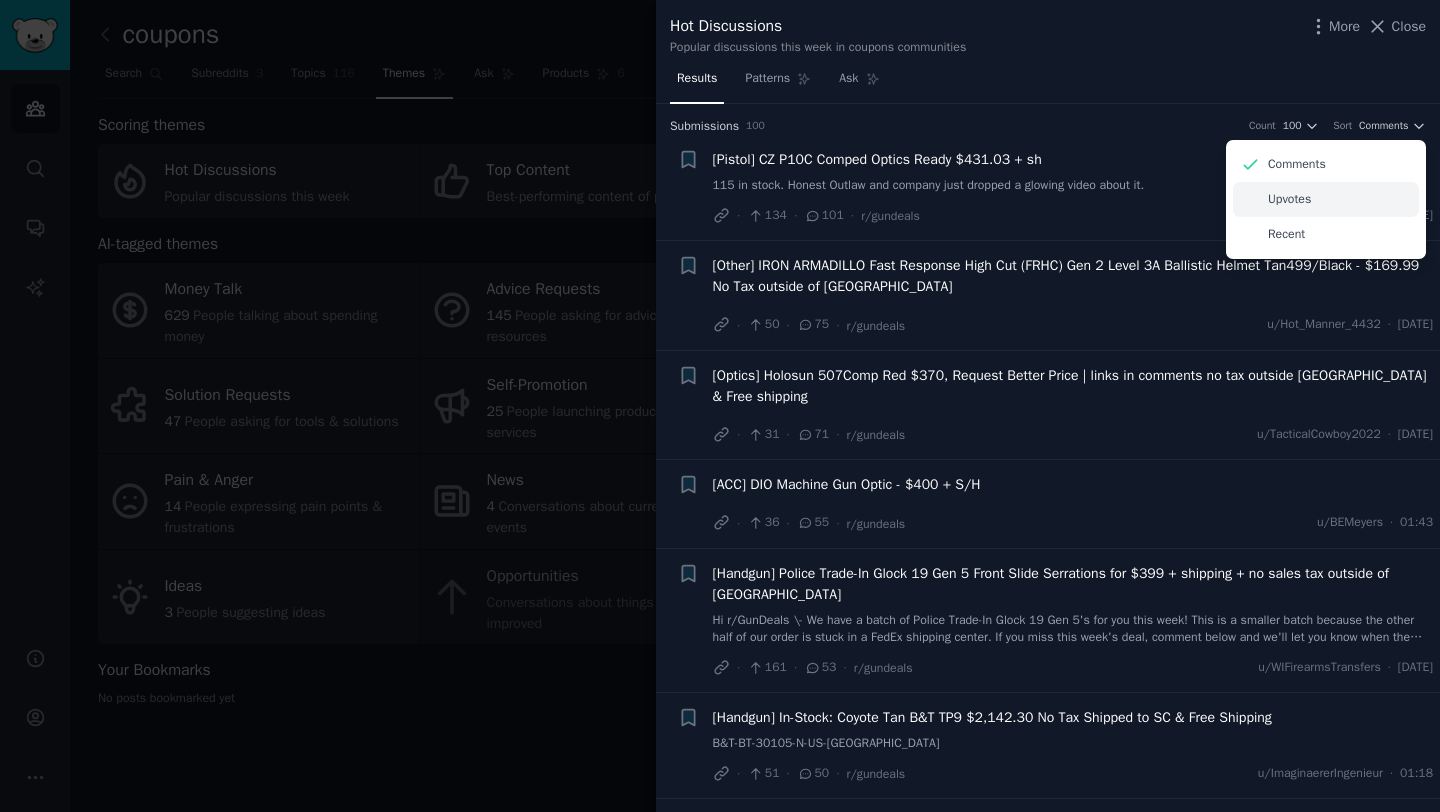 click on "Upvotes" at bounding box center (1326, 199) 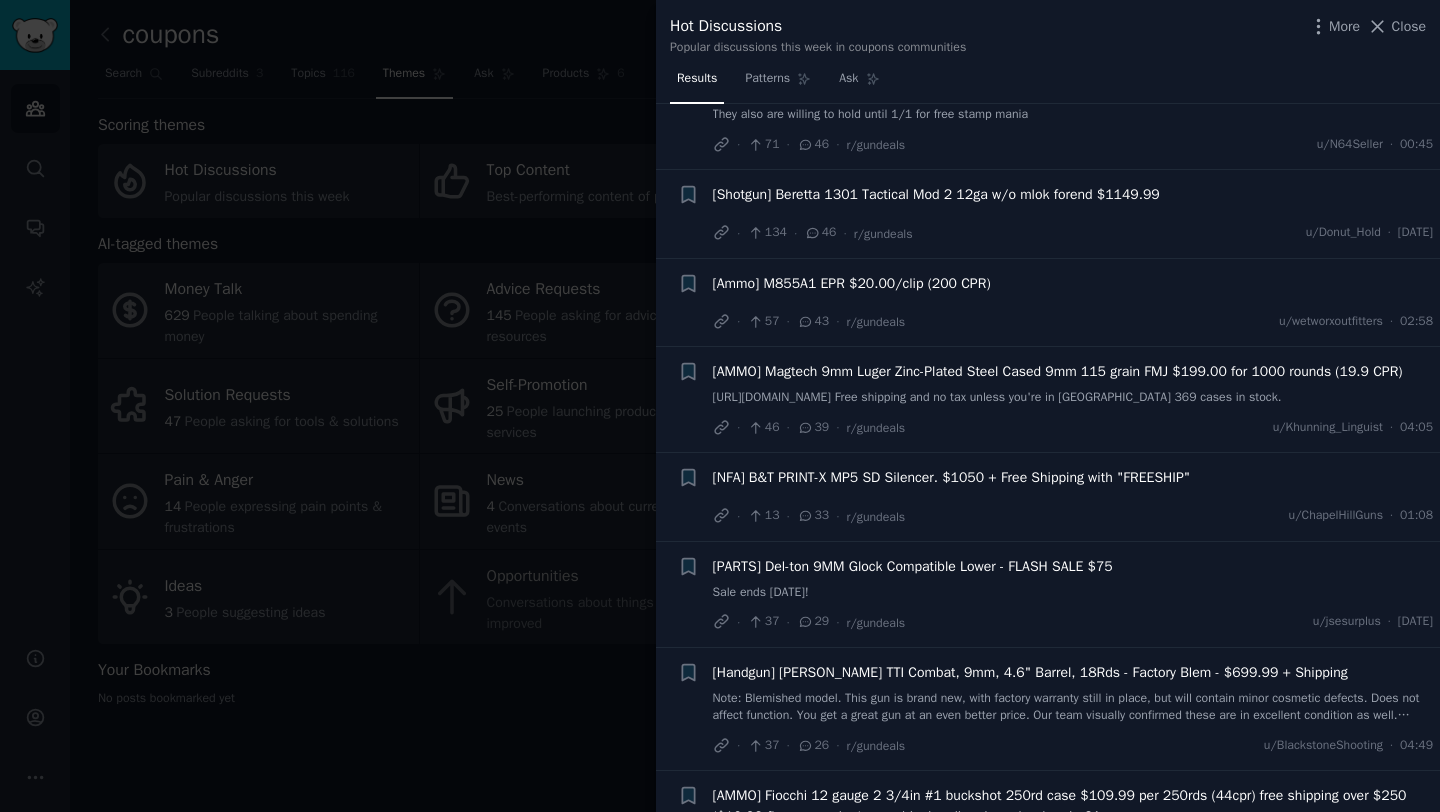 scroll, scrollTop: 0, scrollLeft: 0, axis: both 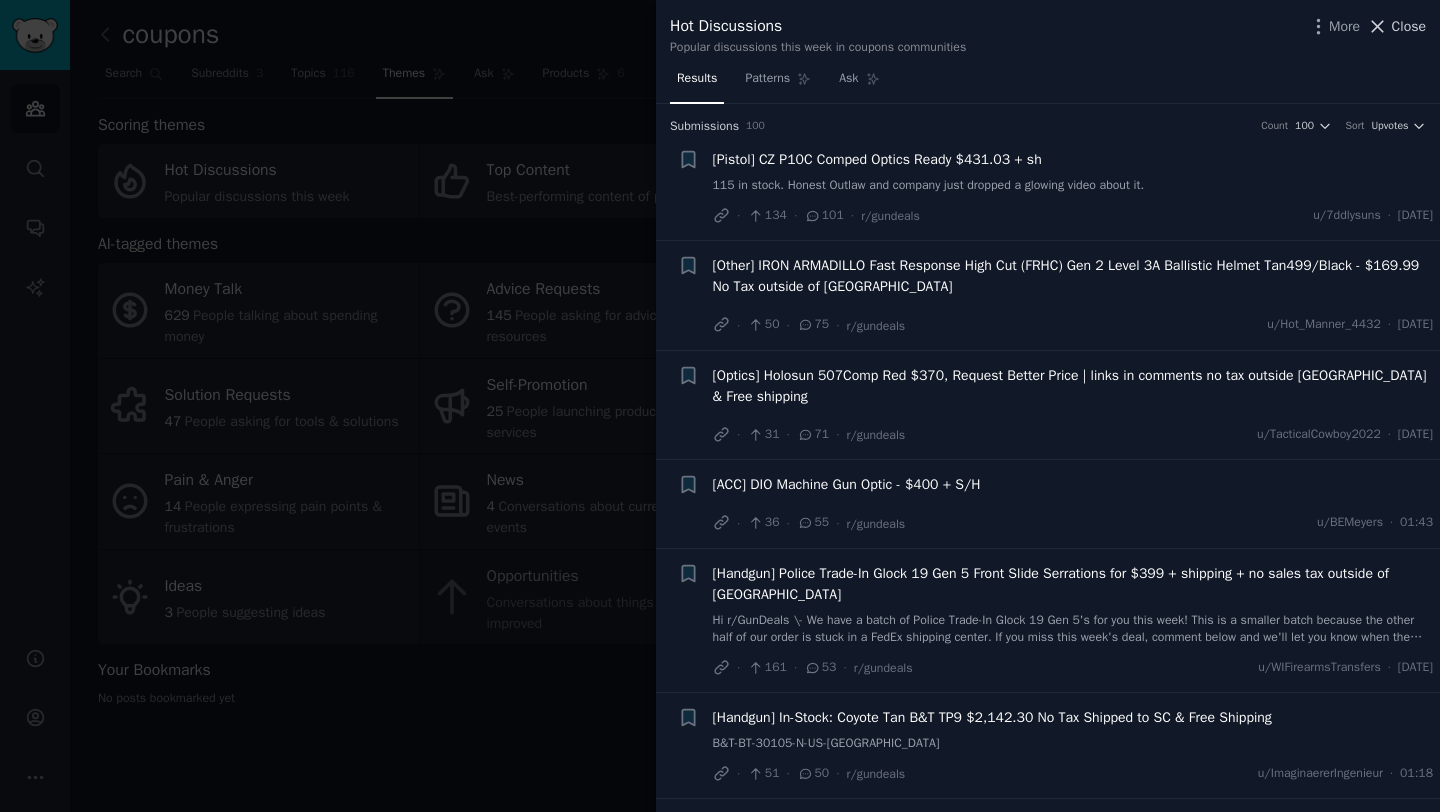 click on "Close" at bounding box center (1409, 26) 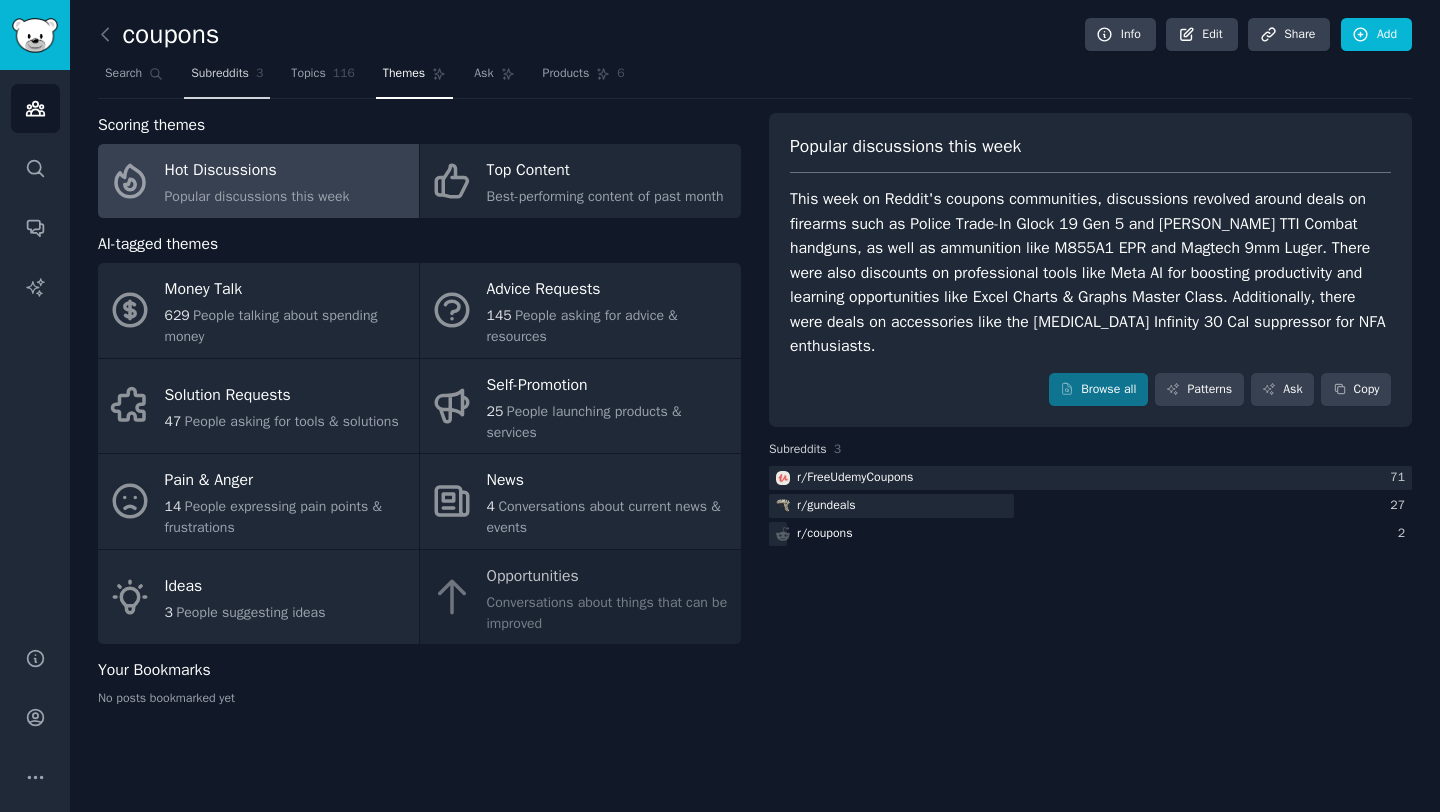click on "Subreddits" at bounding box center [220, 74] 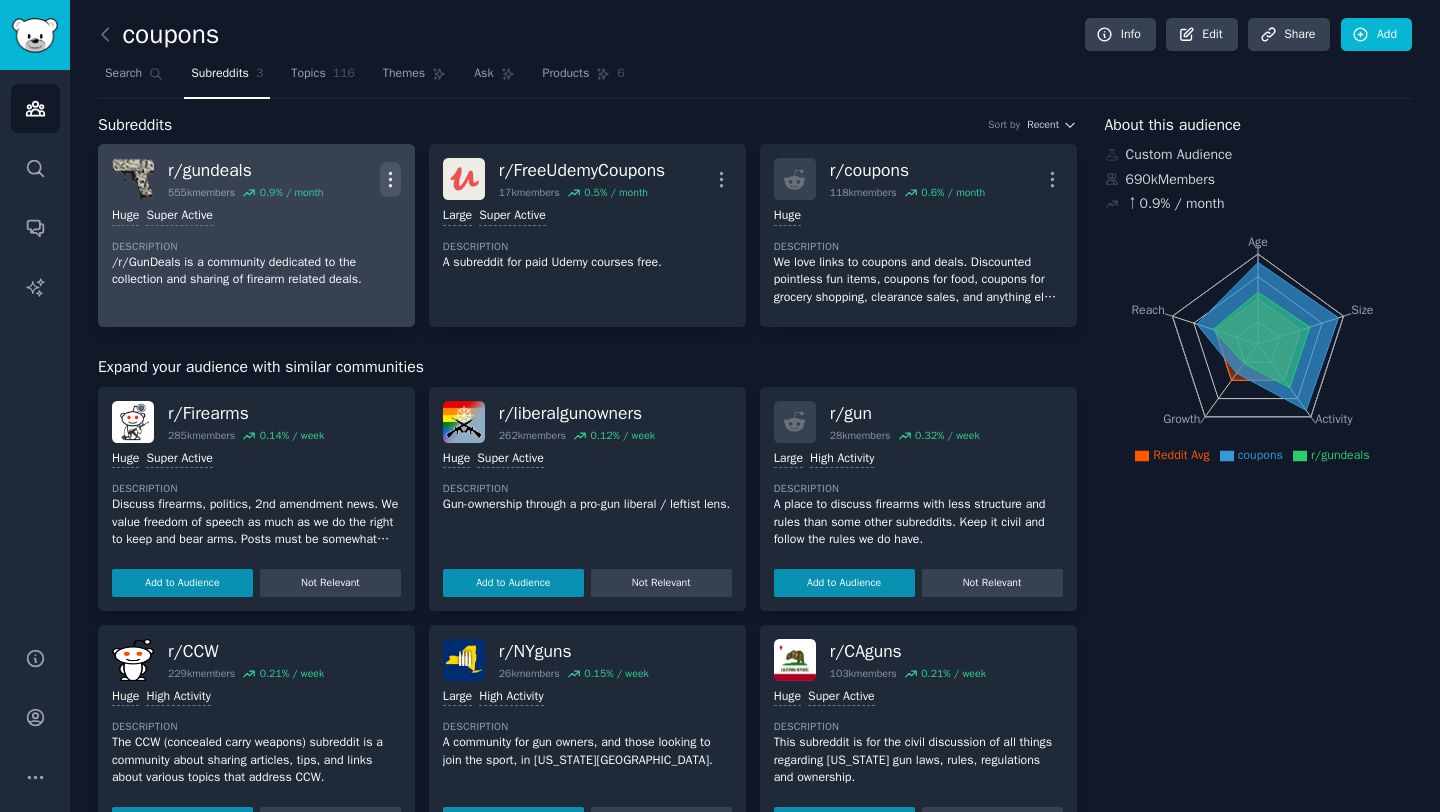 click 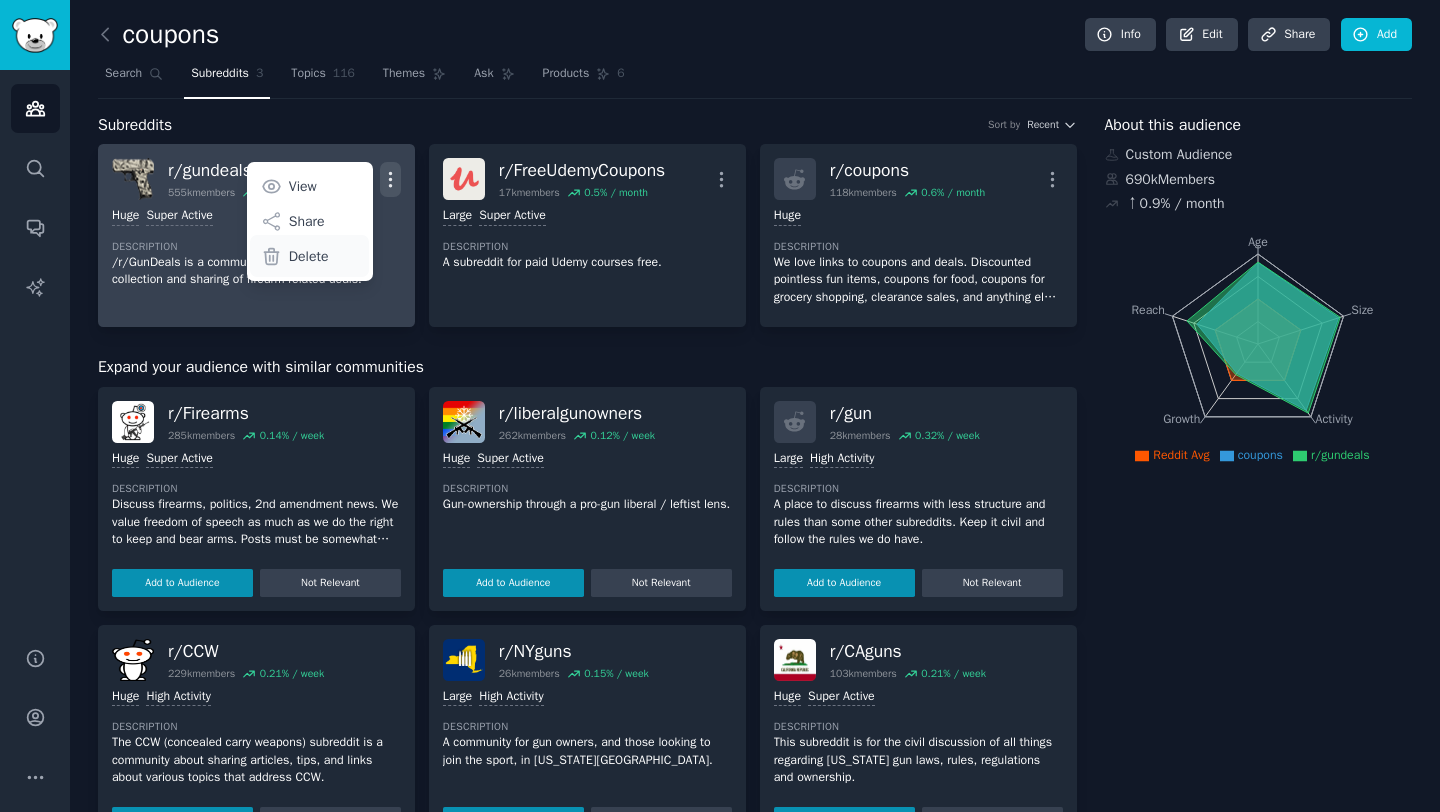 click on "Delete" at bounding box center (309, 256) 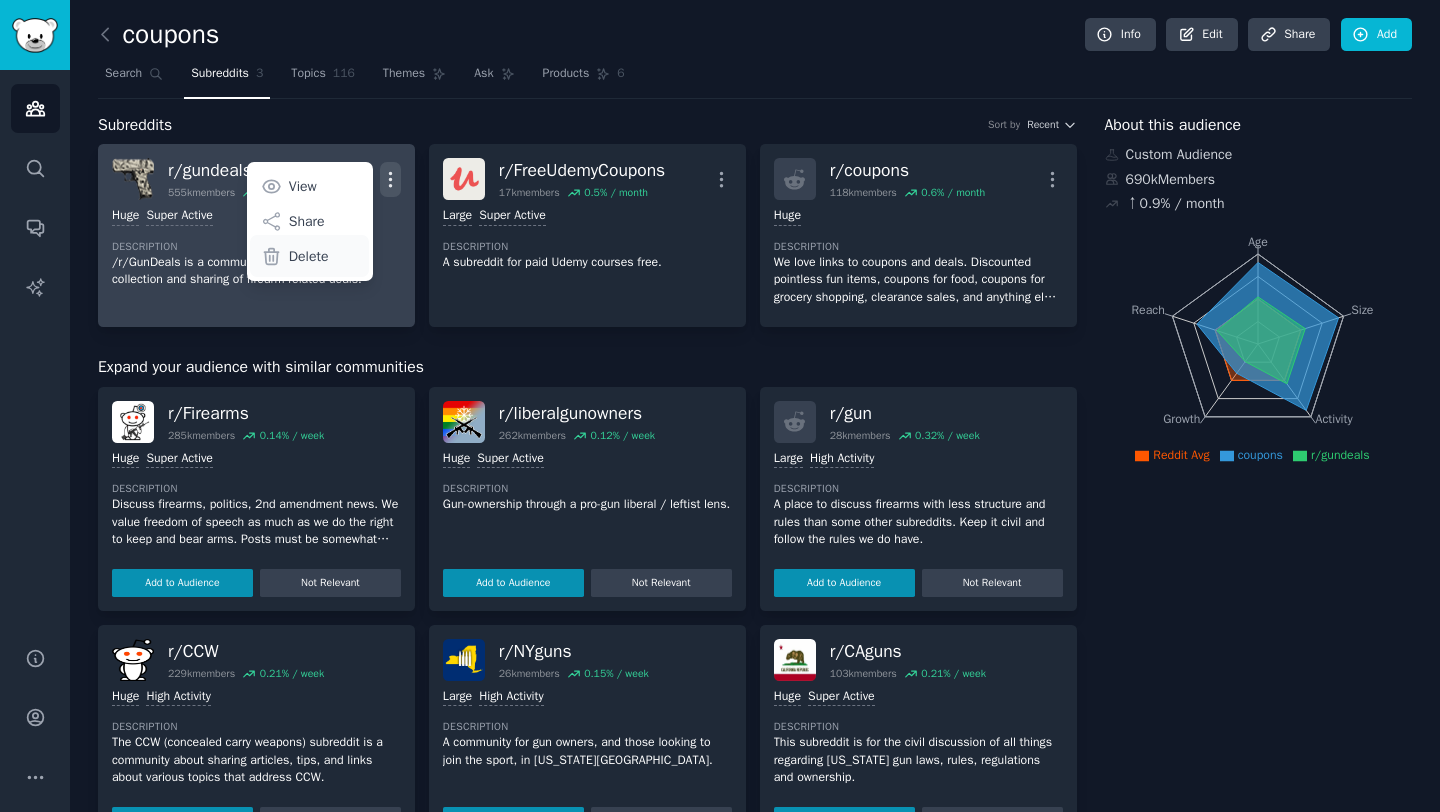click on "Delete" at bounding box center (309, 256) 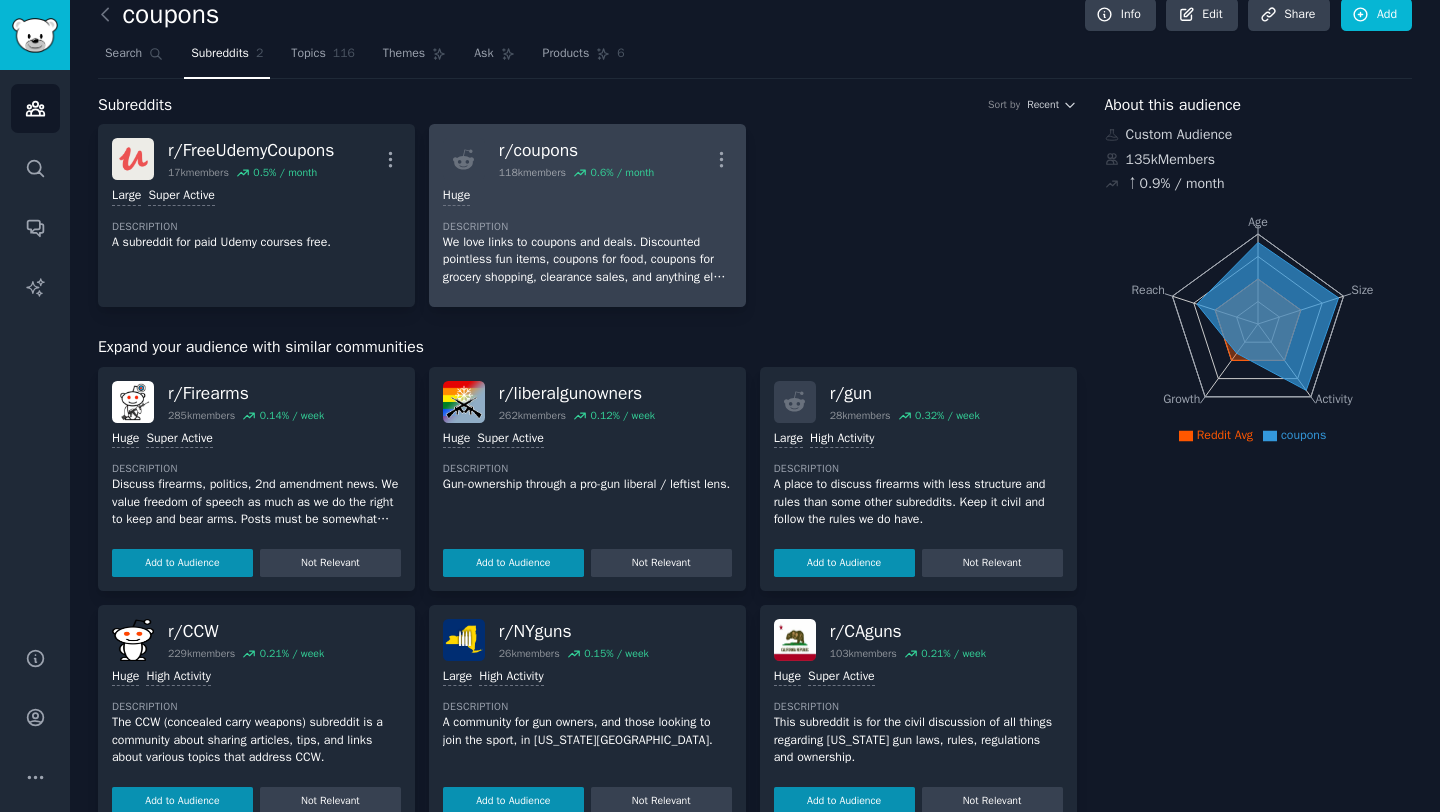 scroll, scrollTop: 0, scrollLeft: 0, axis: both 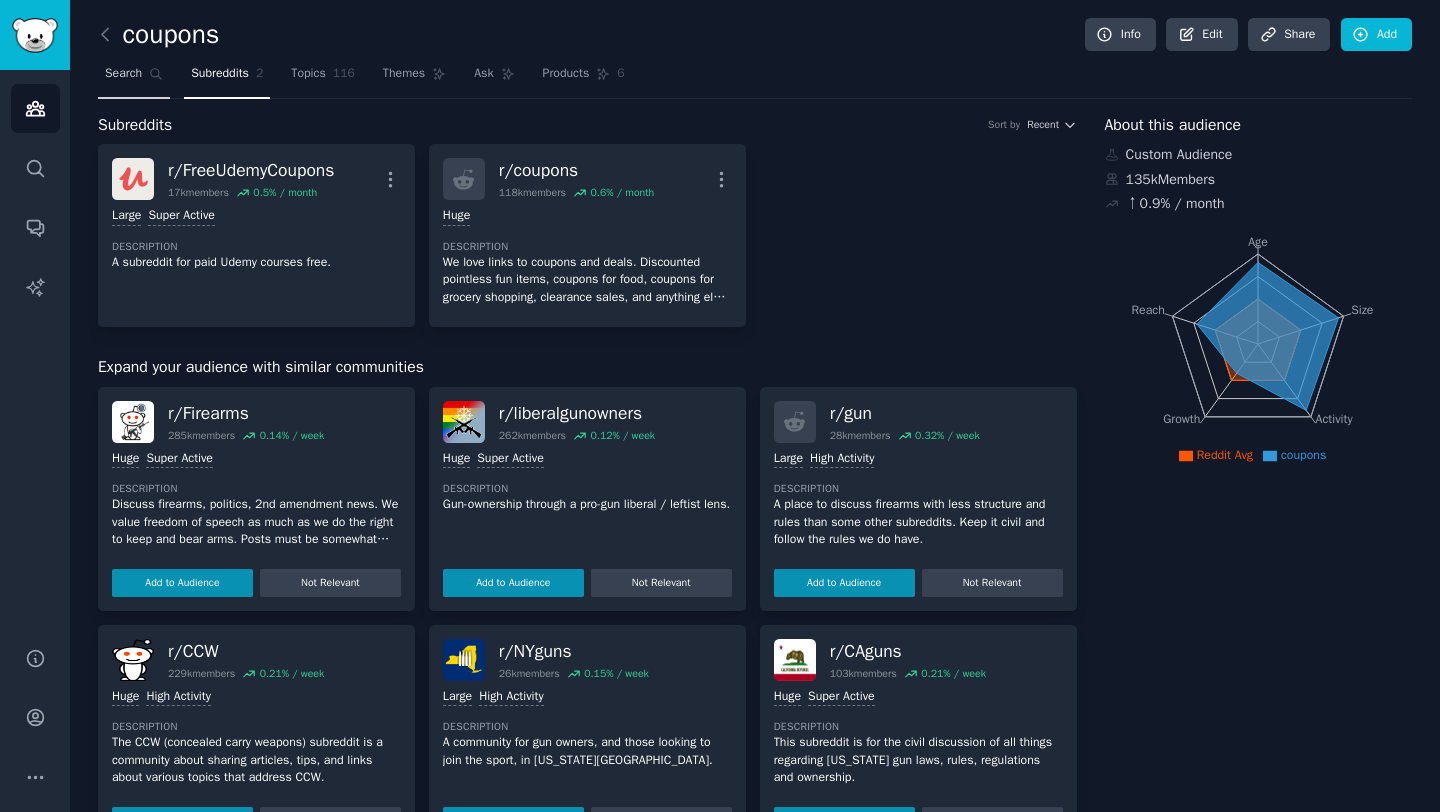 click 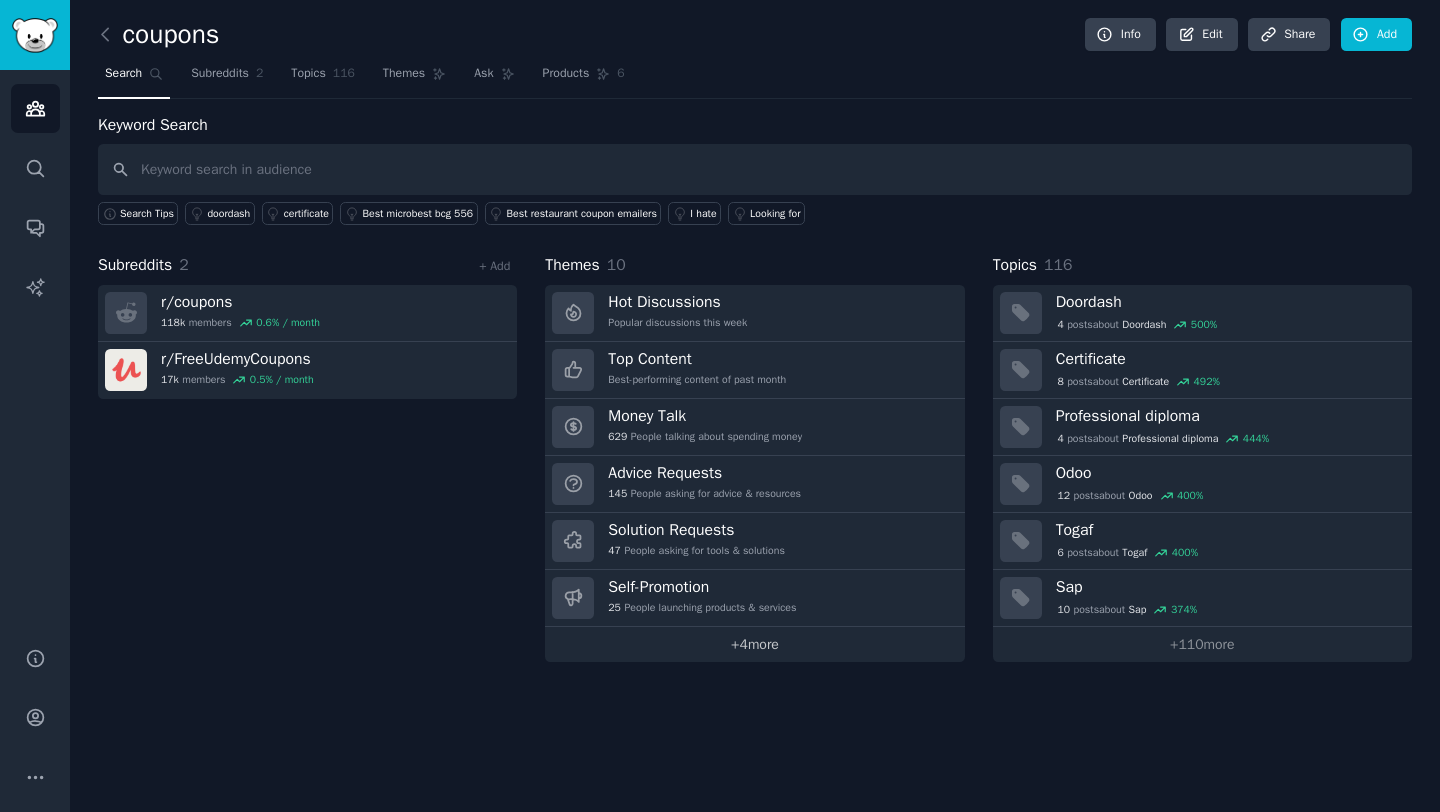 click on "+  4  more" at bounding box center [754, 644] 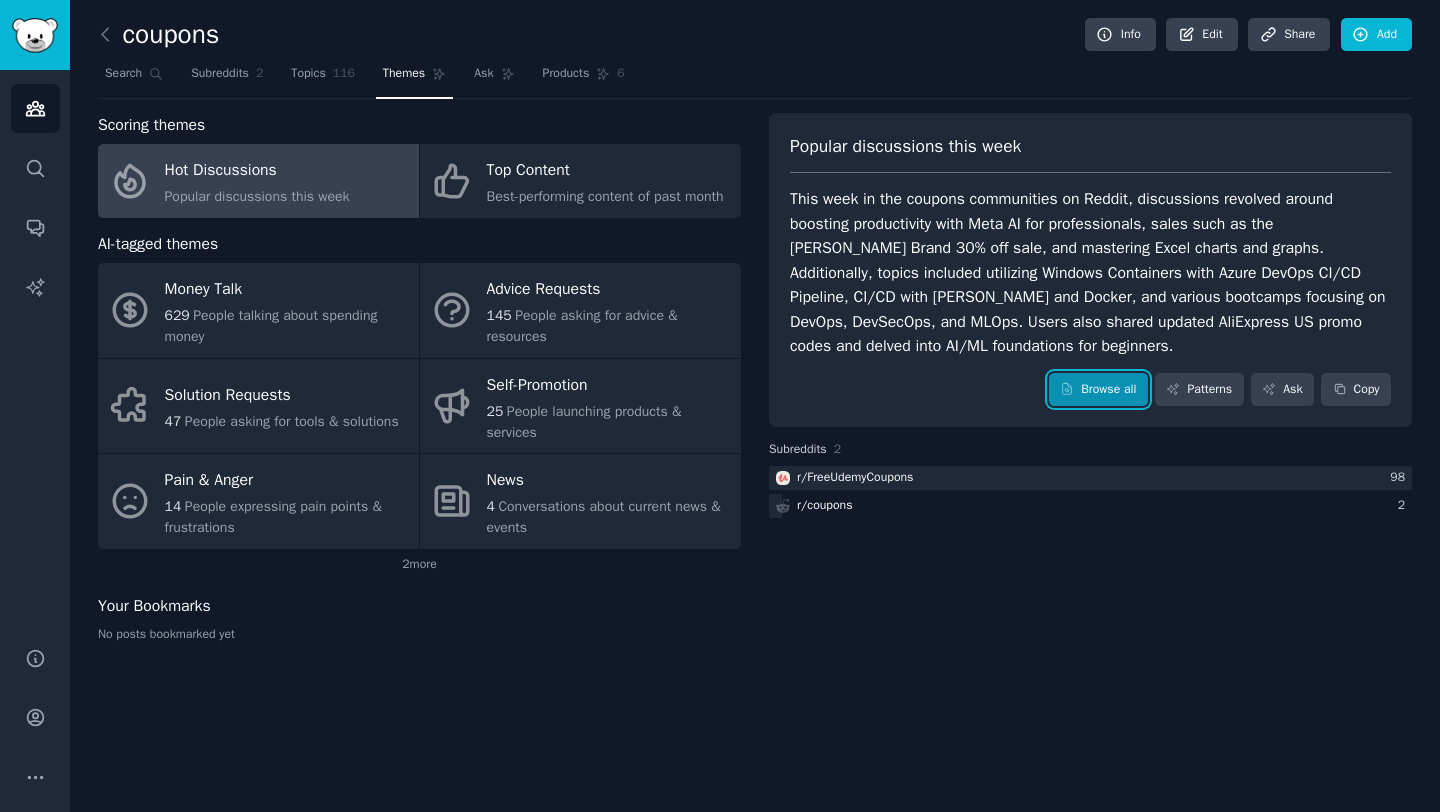 click on "Browse all" at bounding box center [1098, 390] 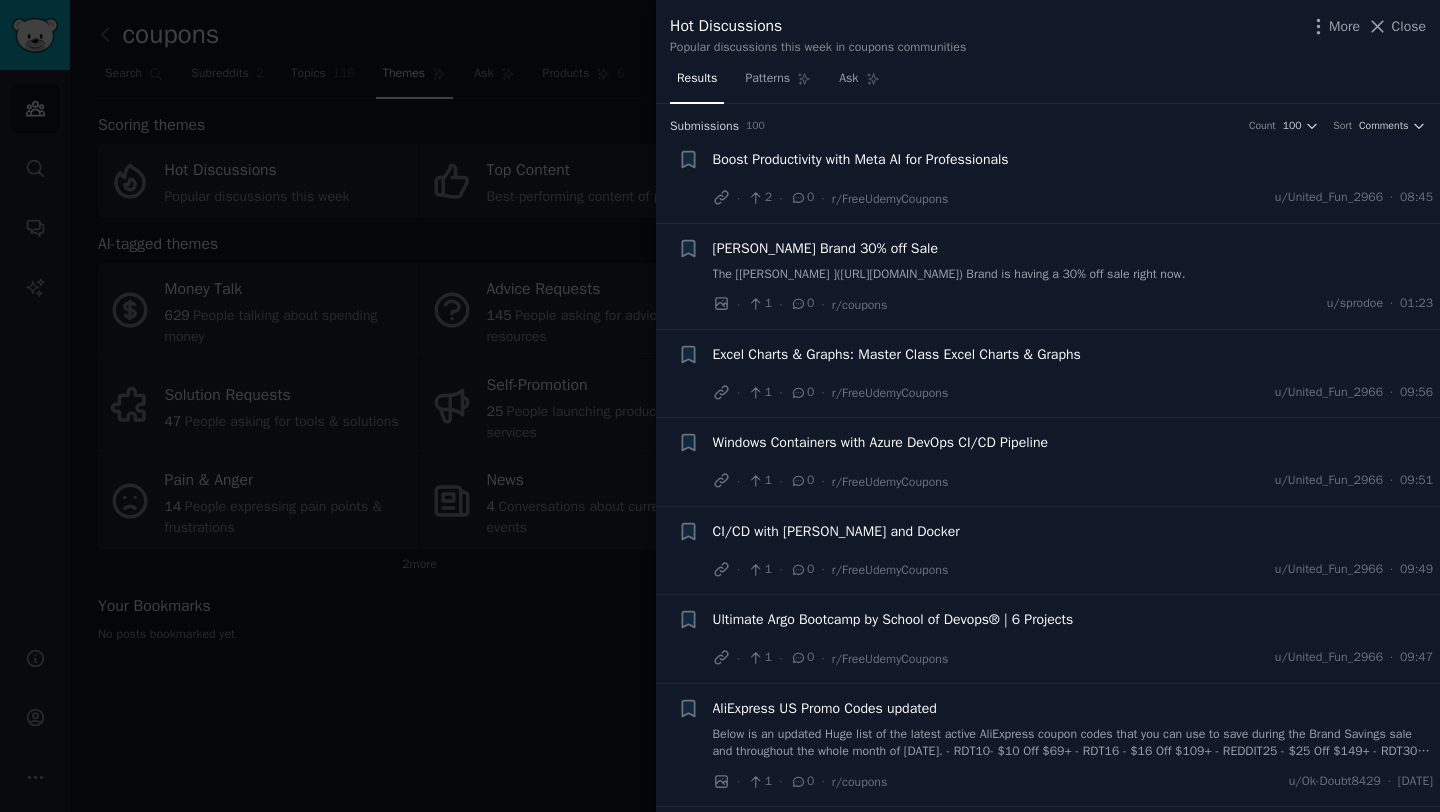 click at bounding box center [720, 406] 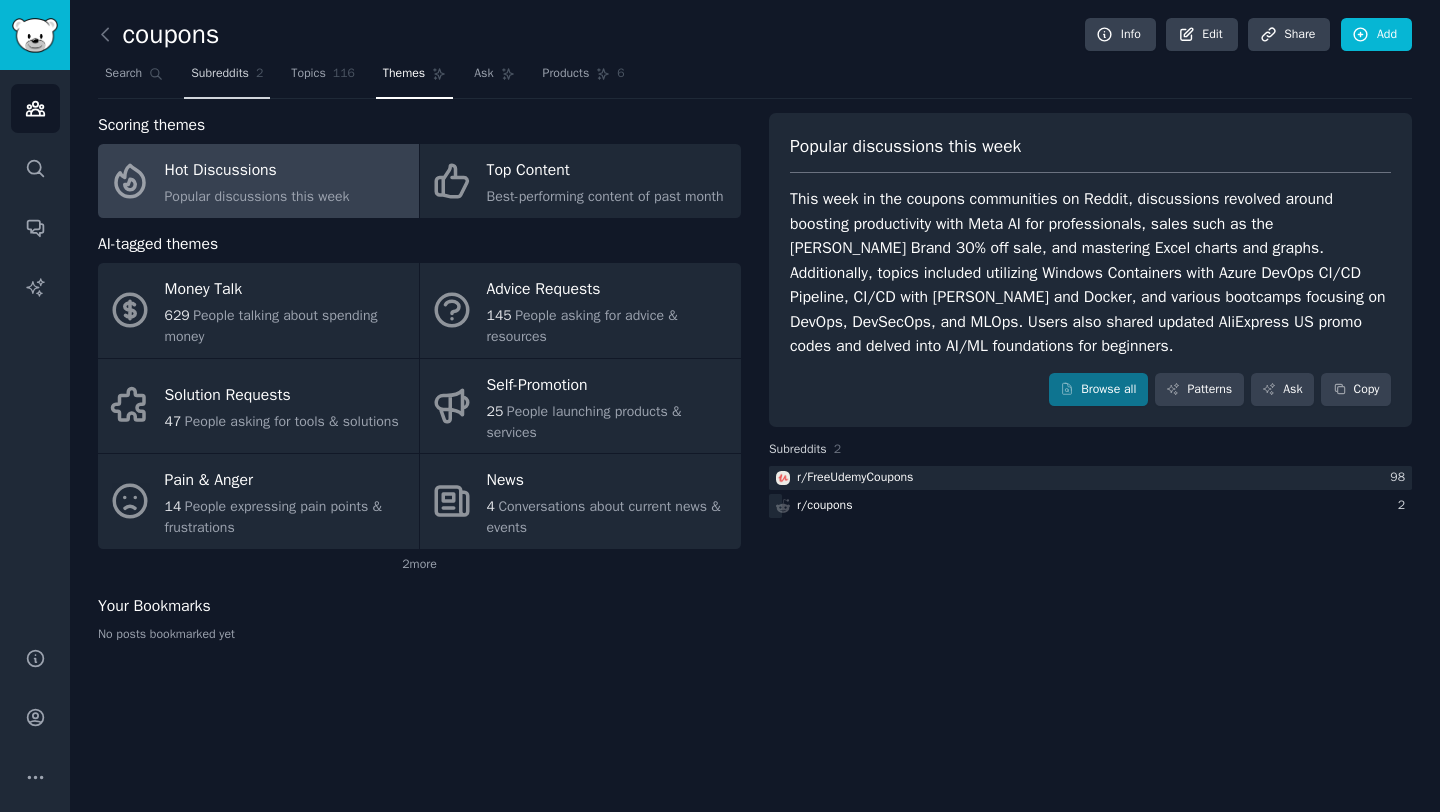 click on "Subreddits" at bounding box center (220, 74) 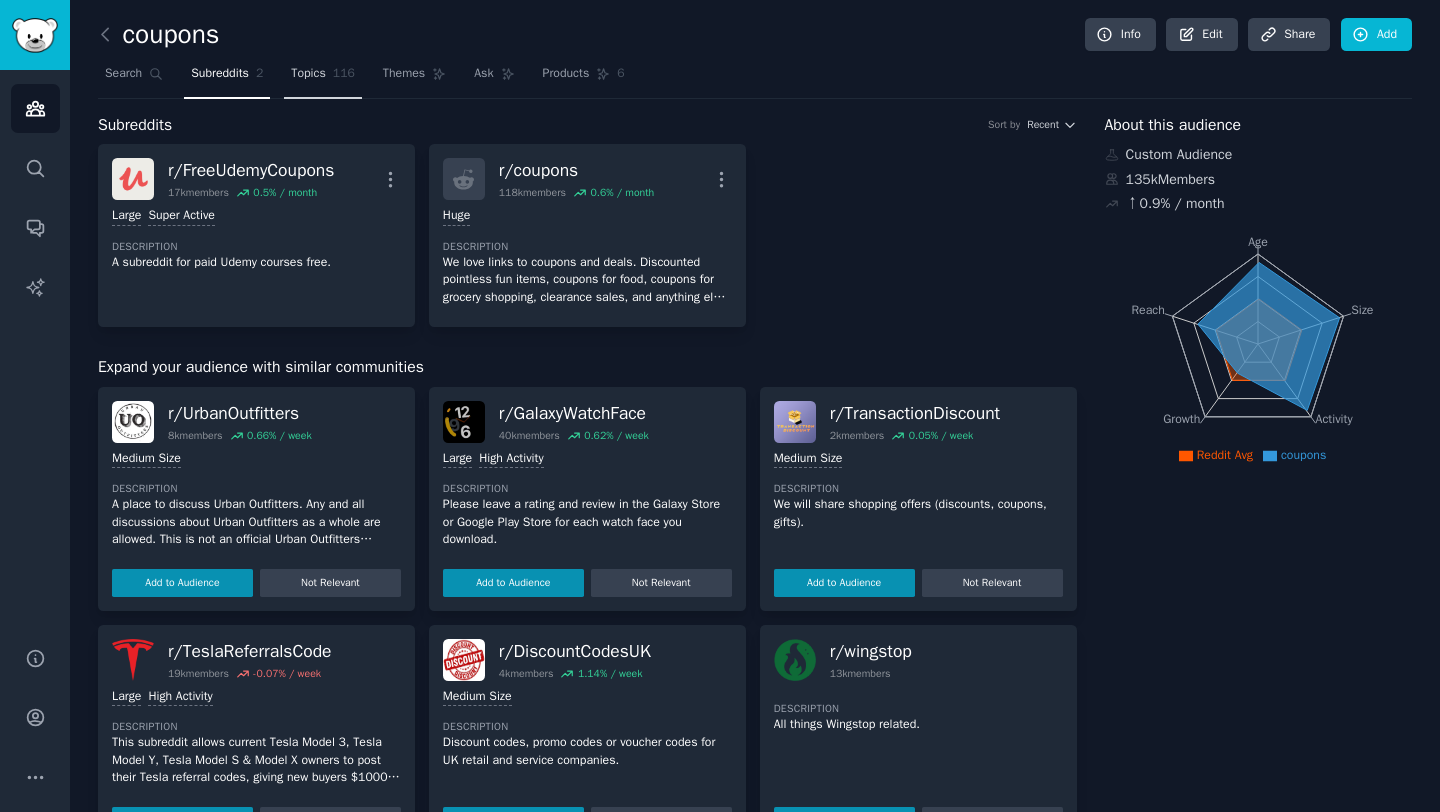 click on "Topics 116" at bounding box center (323, 78) 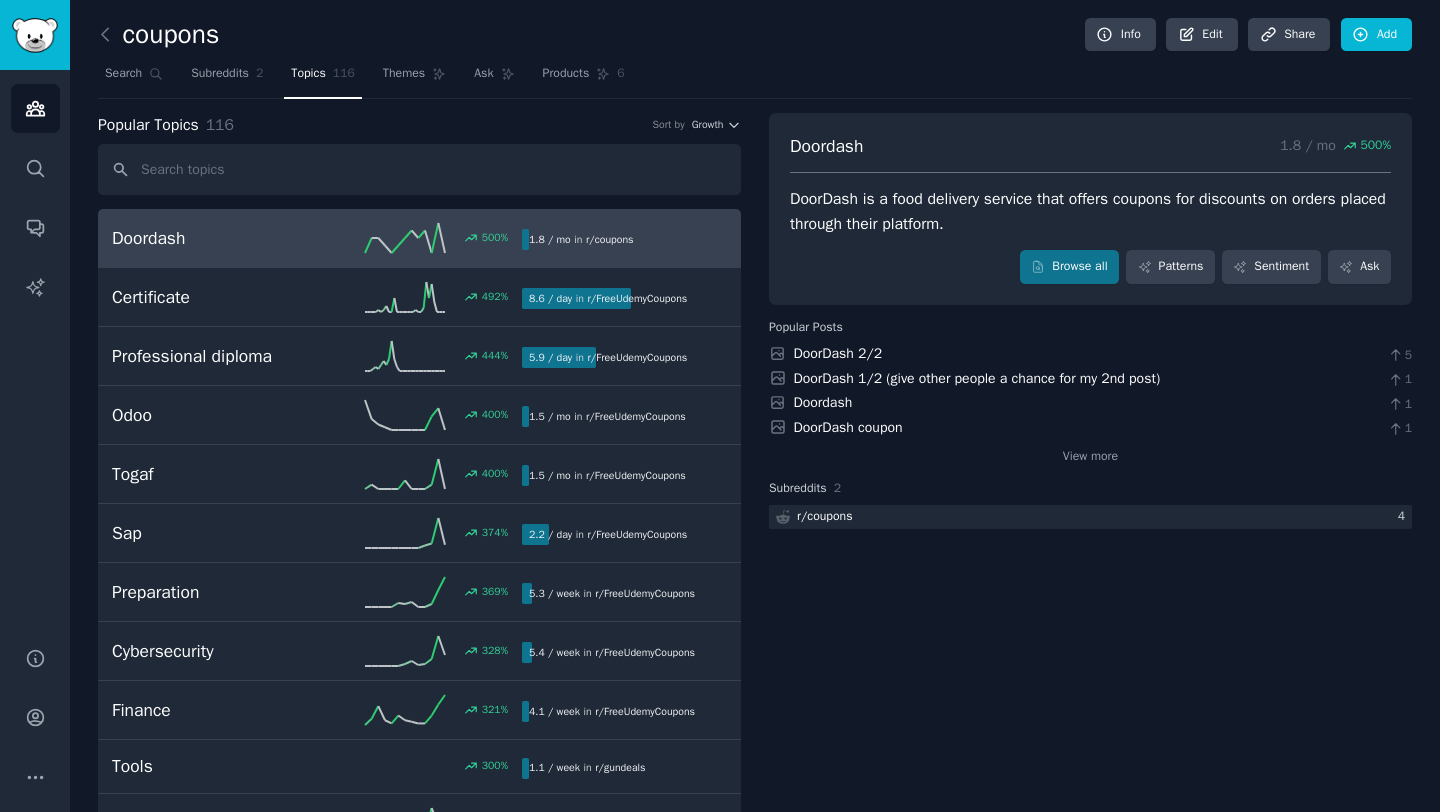 click on "Topics" at bounding box center [308, 74] 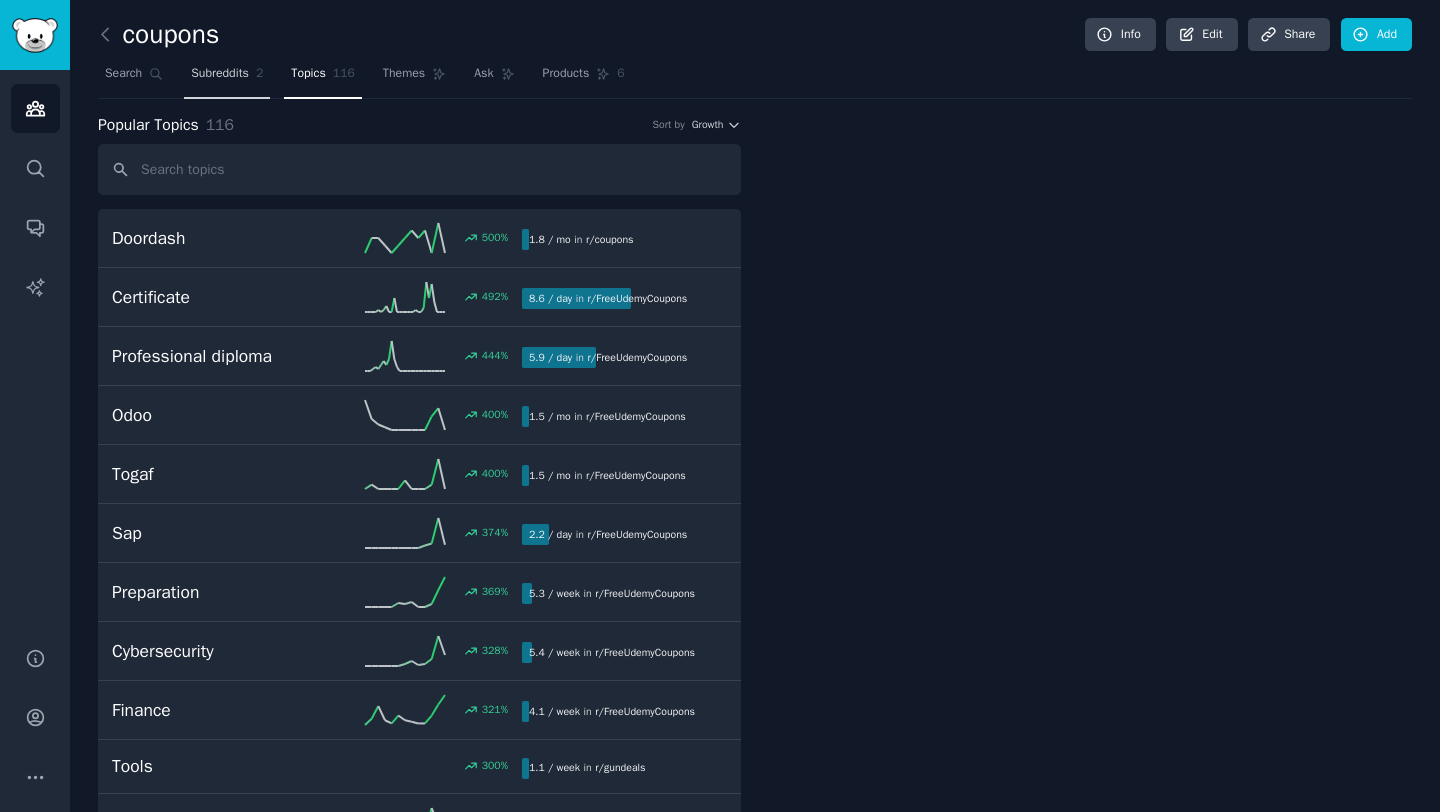 click on "Subreddits" at bounding box center [220, 74] 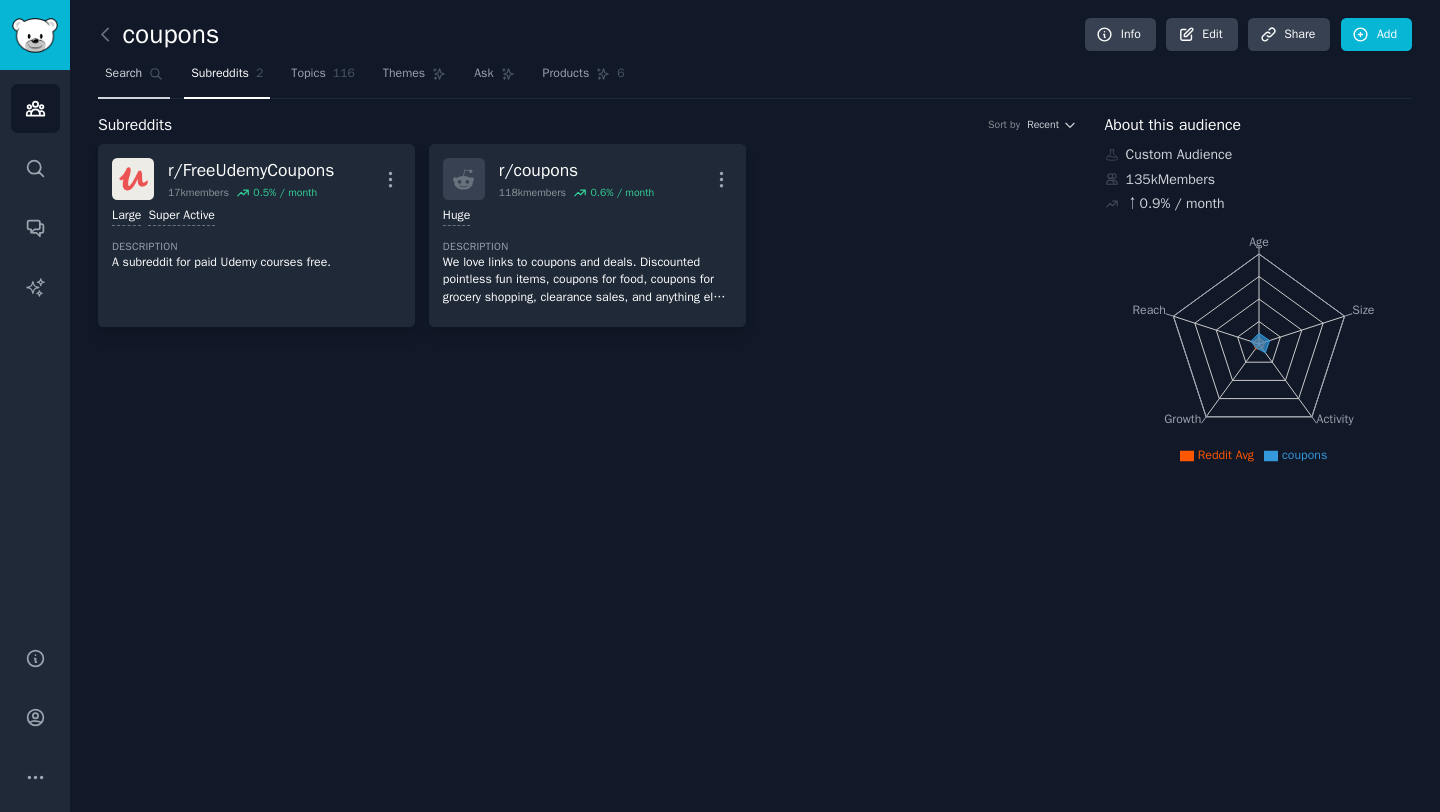 click 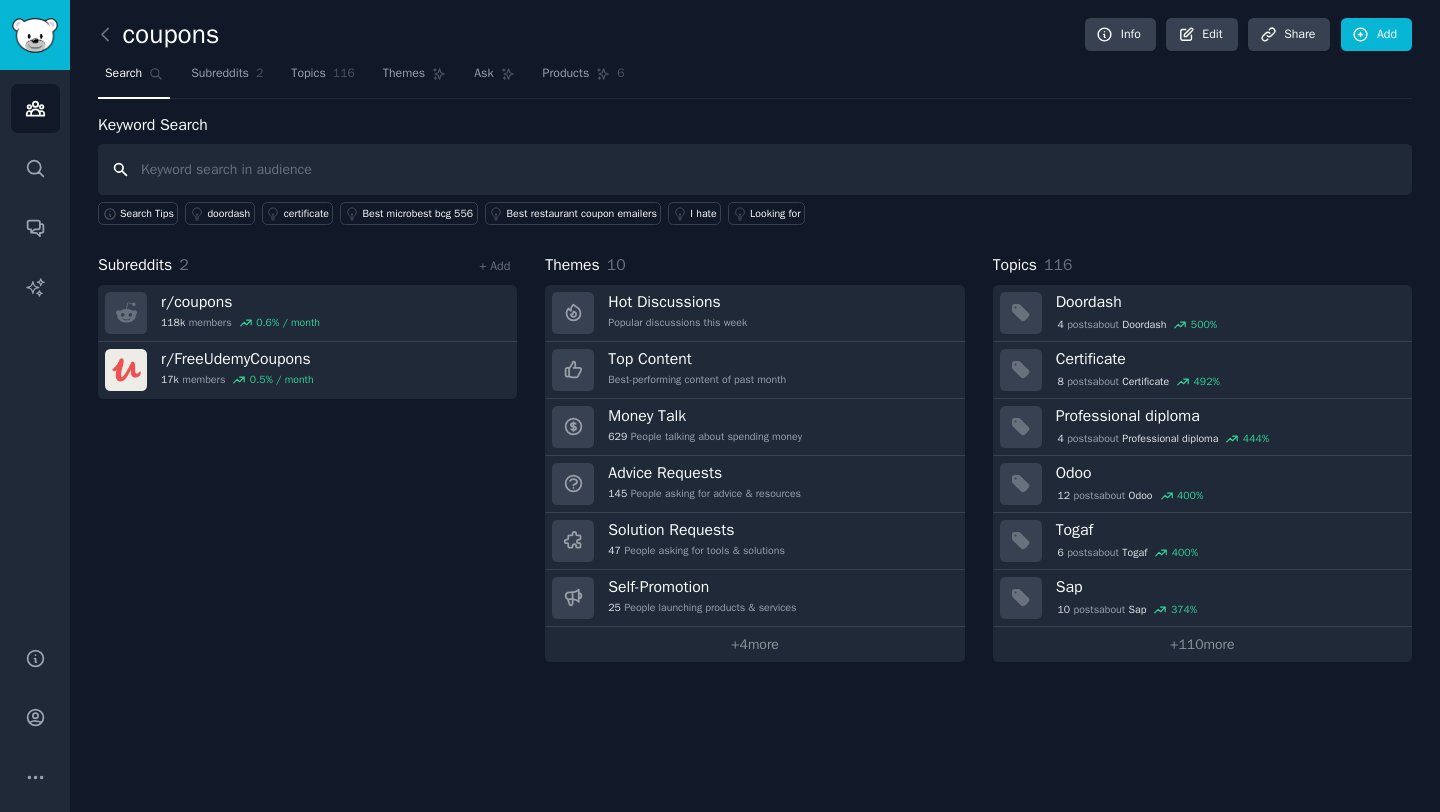 click at bounding box center (755, 169) 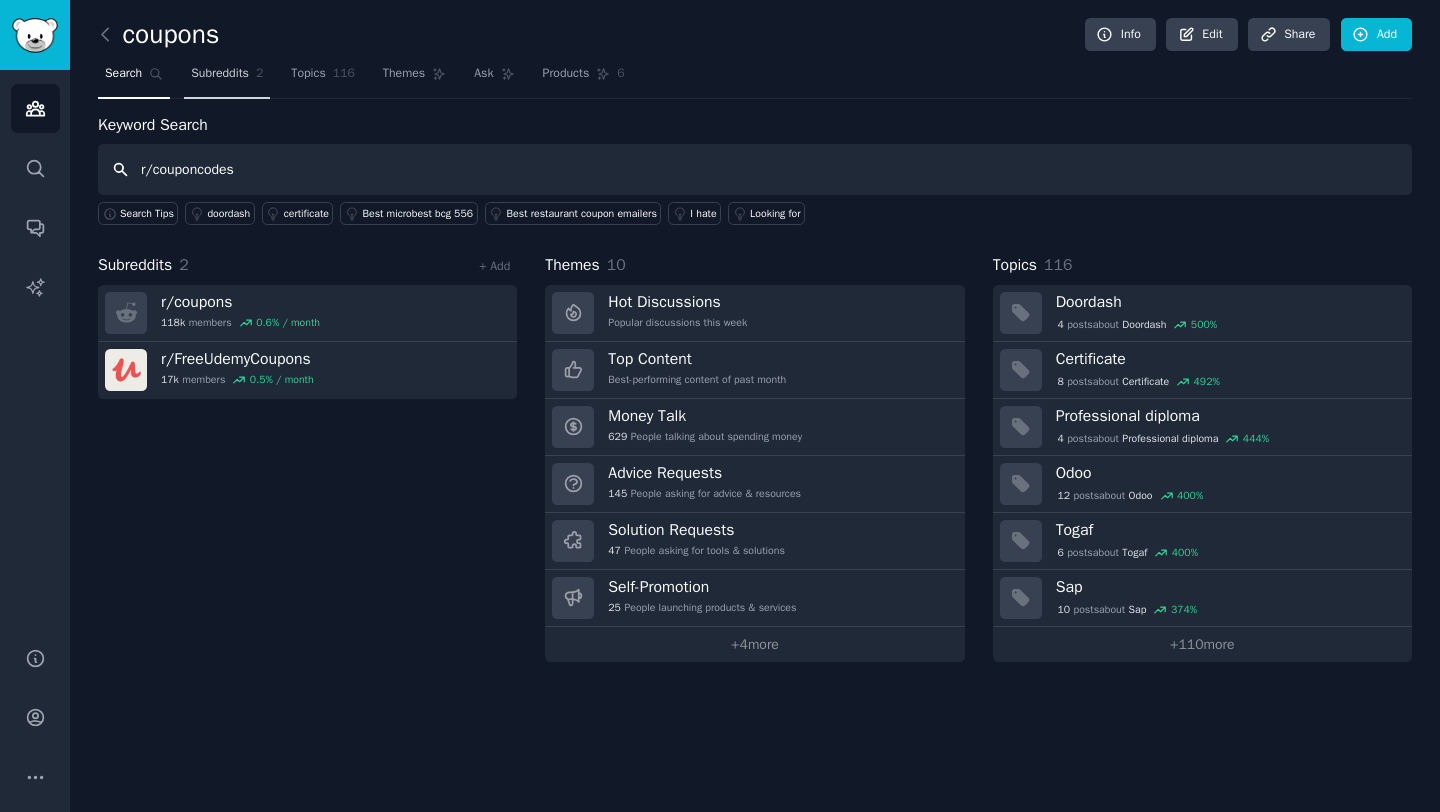 type on "r/couponcodes" 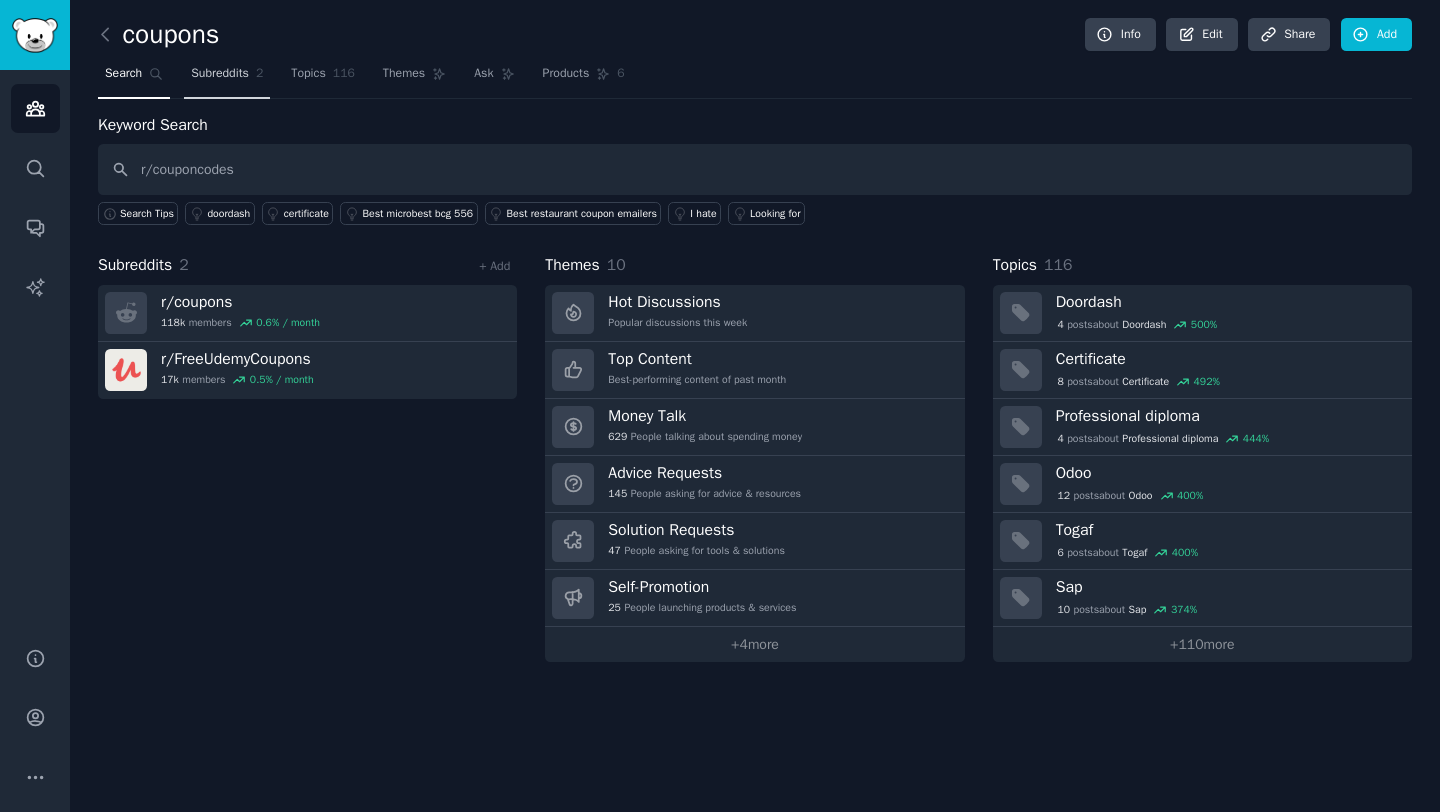 click on "Subreddits" at bounding box center (220, 74) 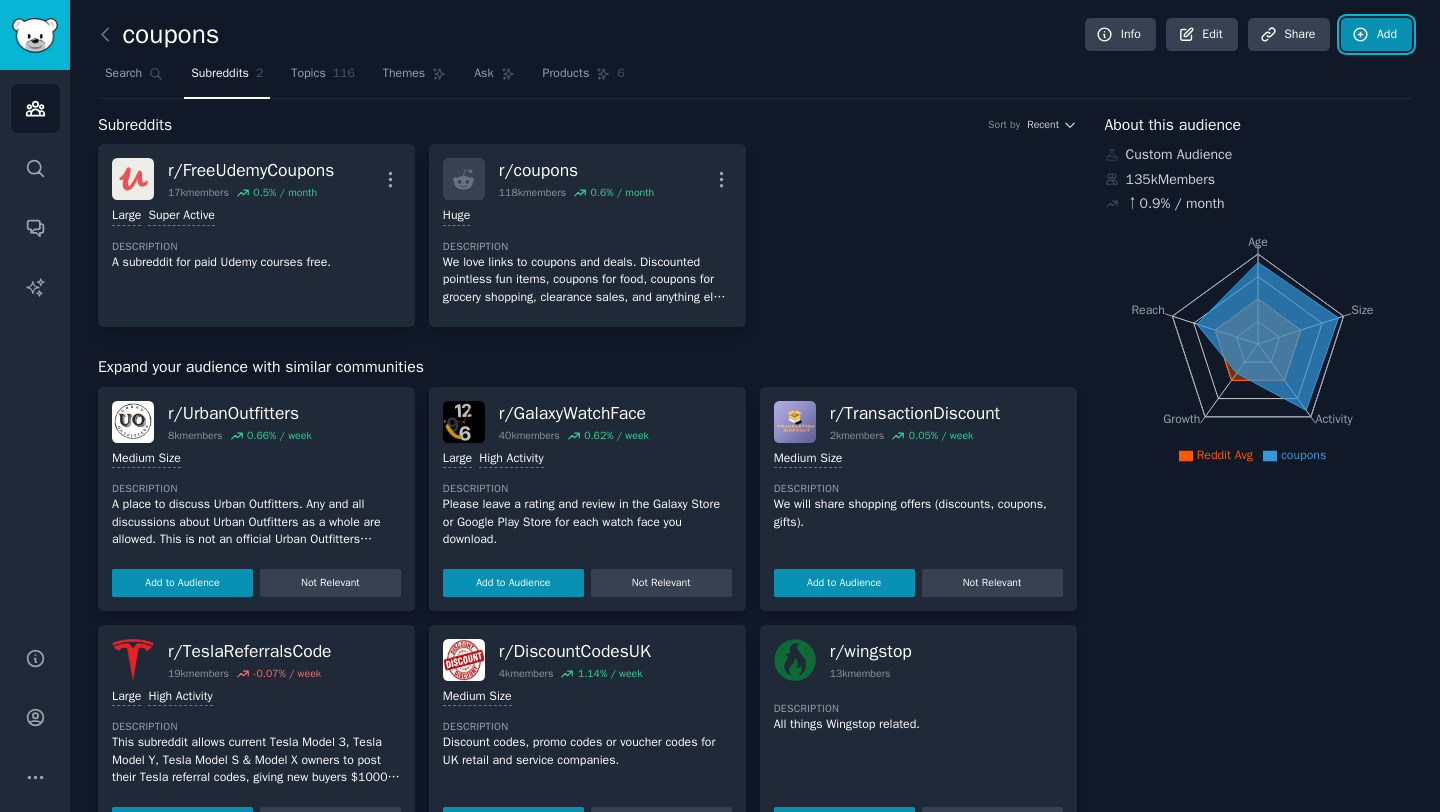 click on "Add" at bounding box center [1376, 35] 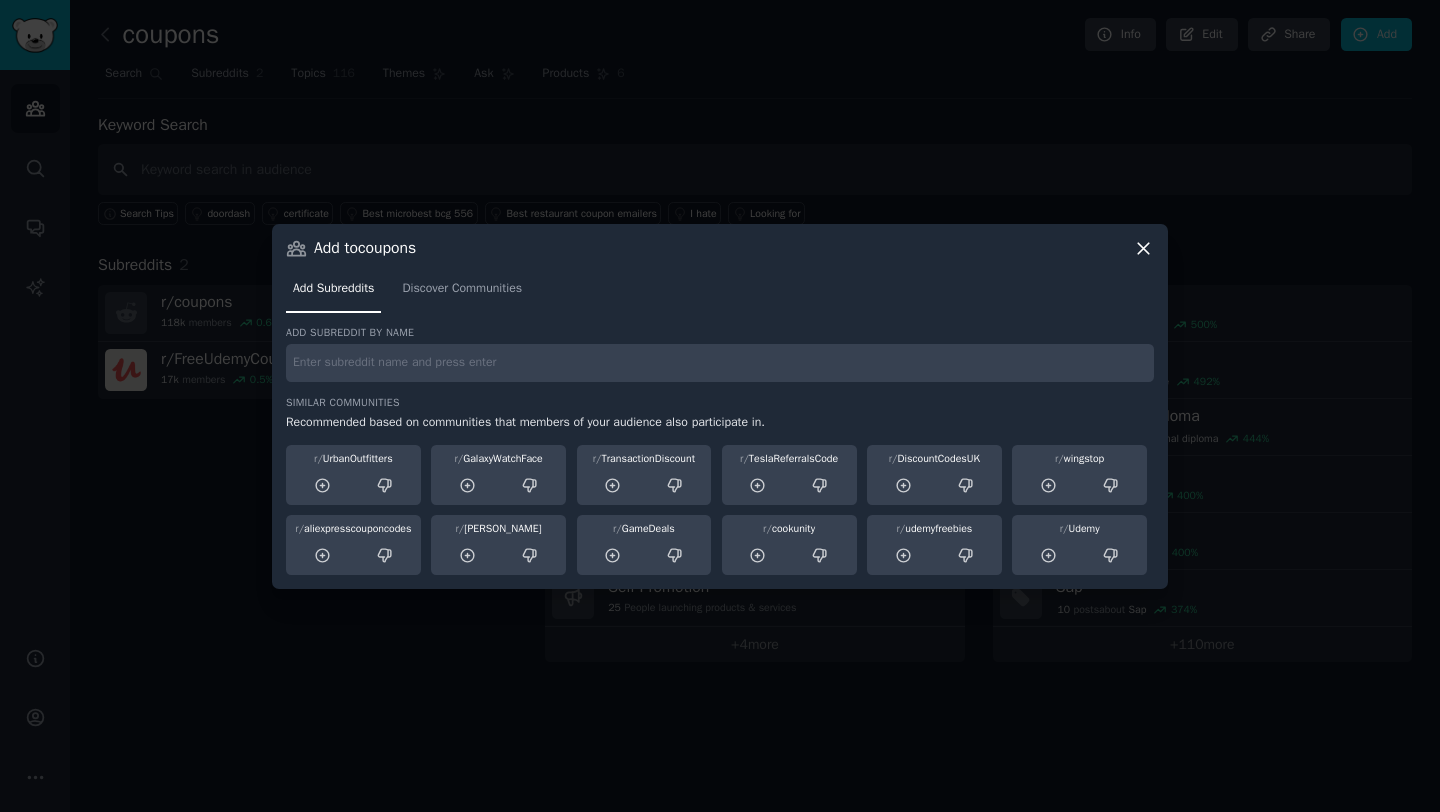 click at bounding box center [720, 363] 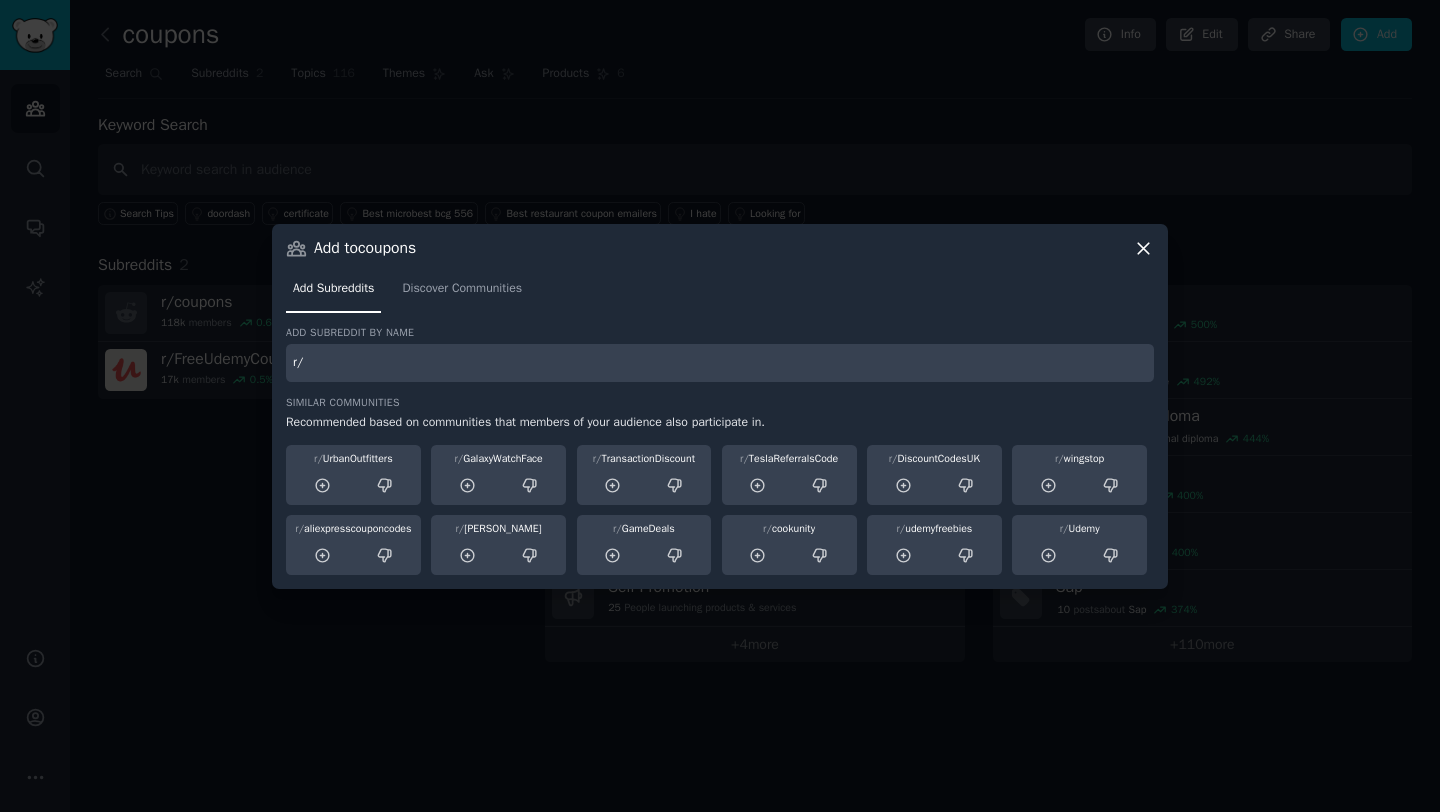 type on "r" 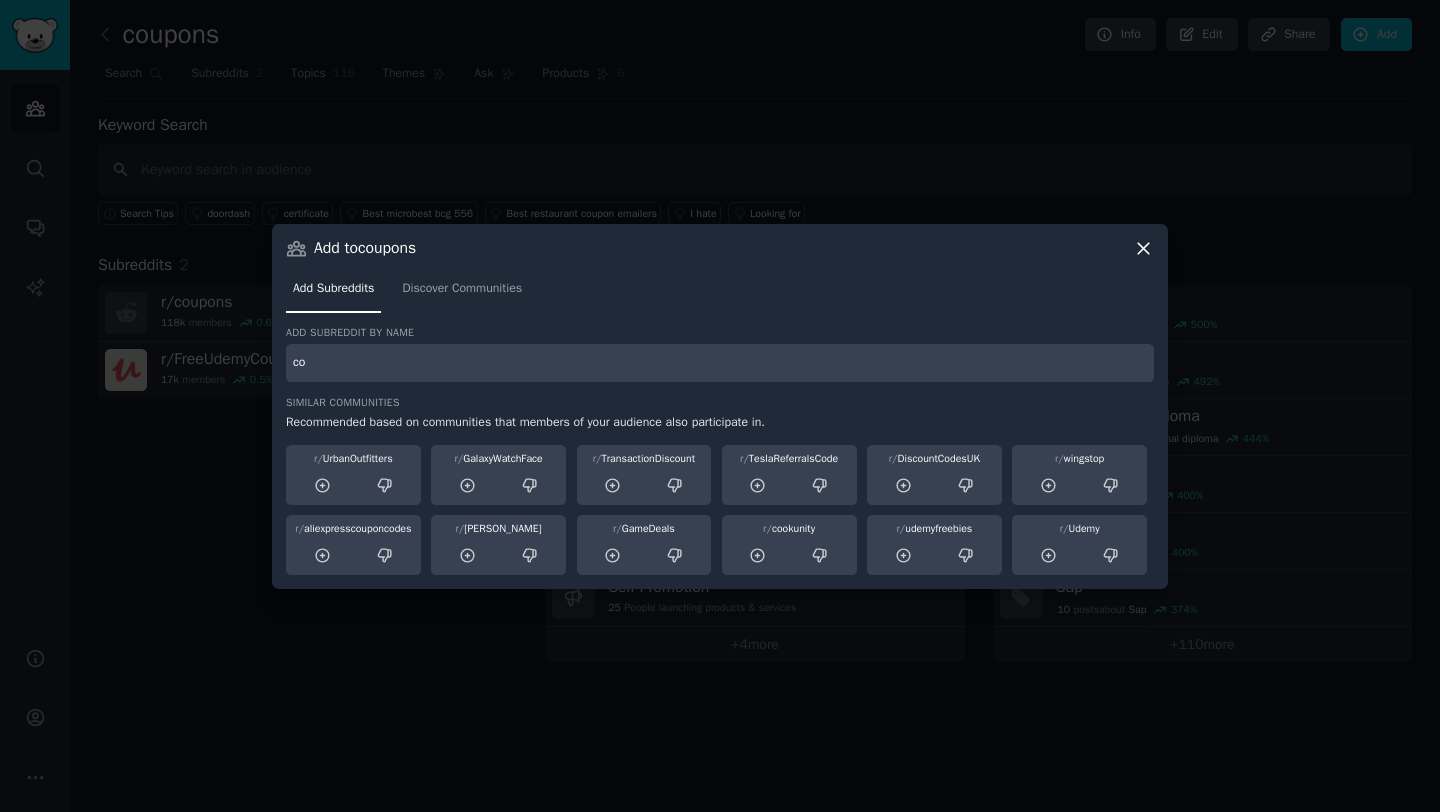 type on "c" 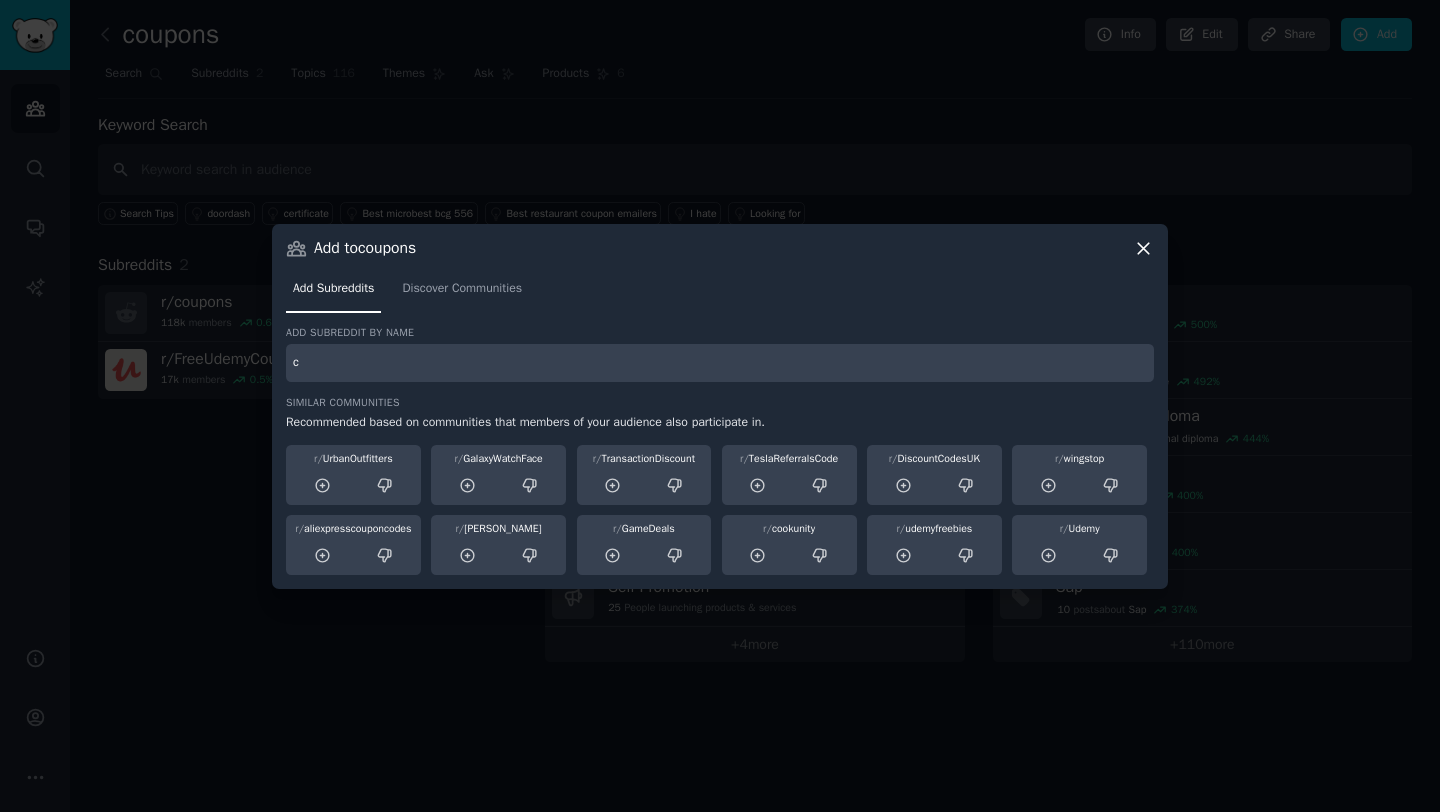 type 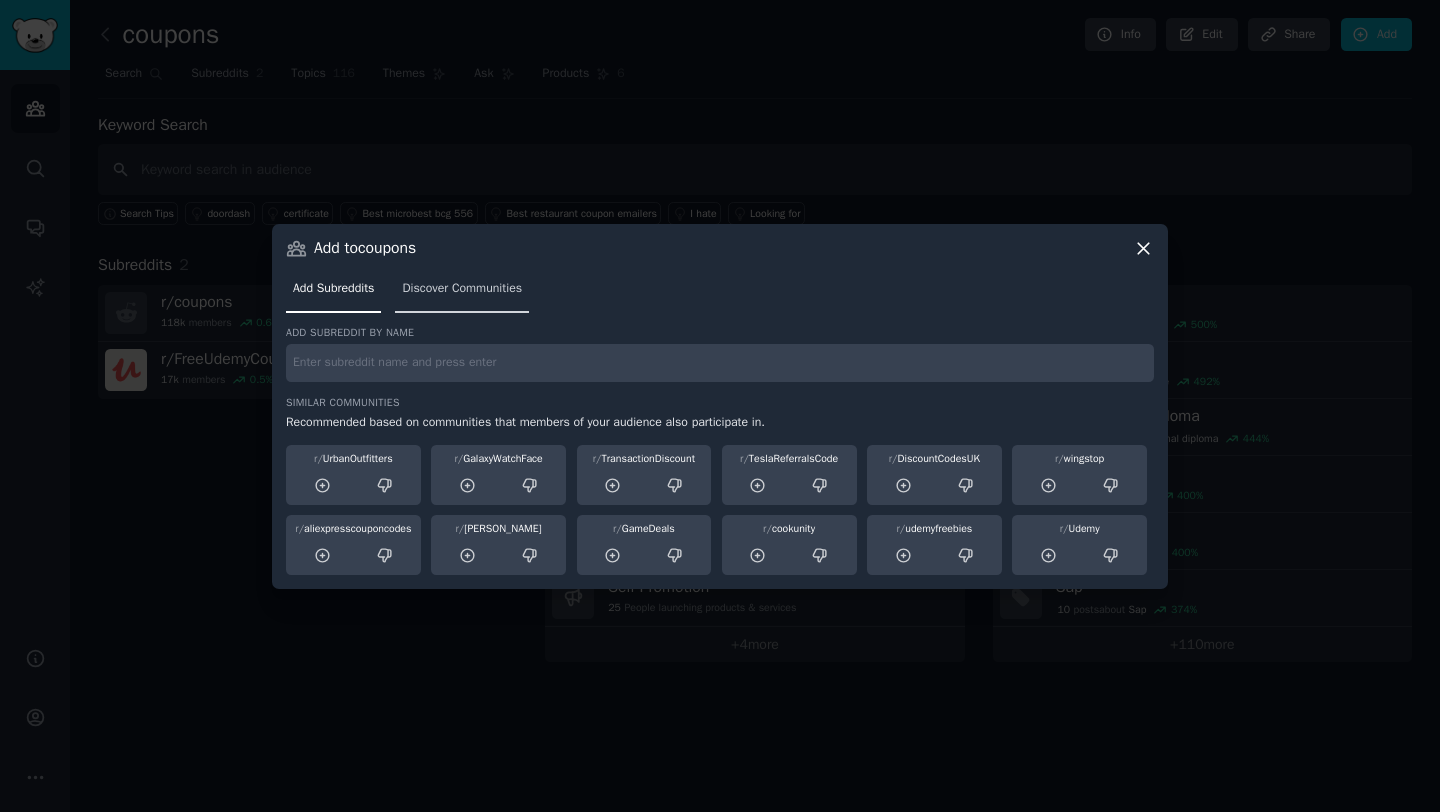 click on "Discover Communities" at bounding box center [462, 293] 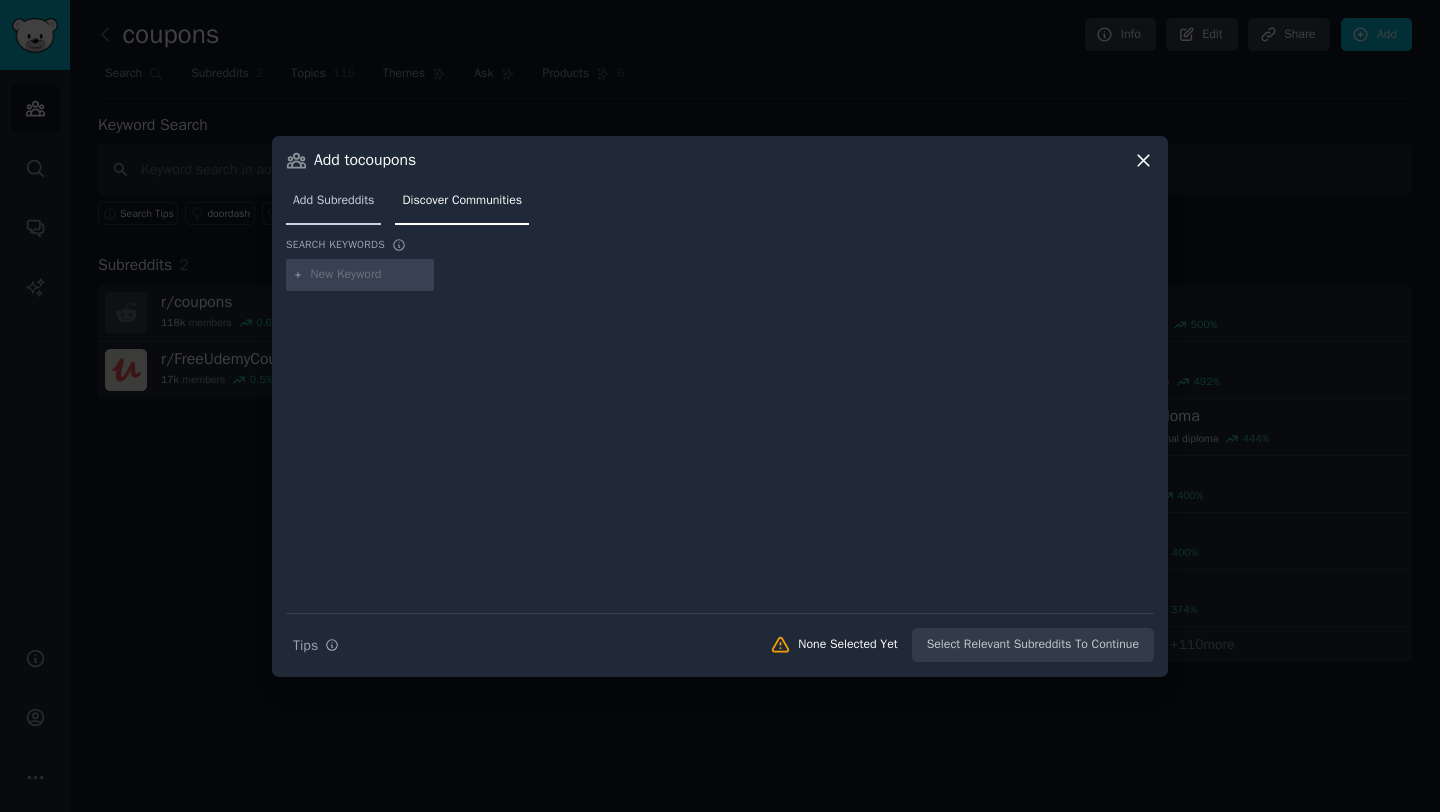 click on "Add Subreddits" at bounding box center (333, 201) 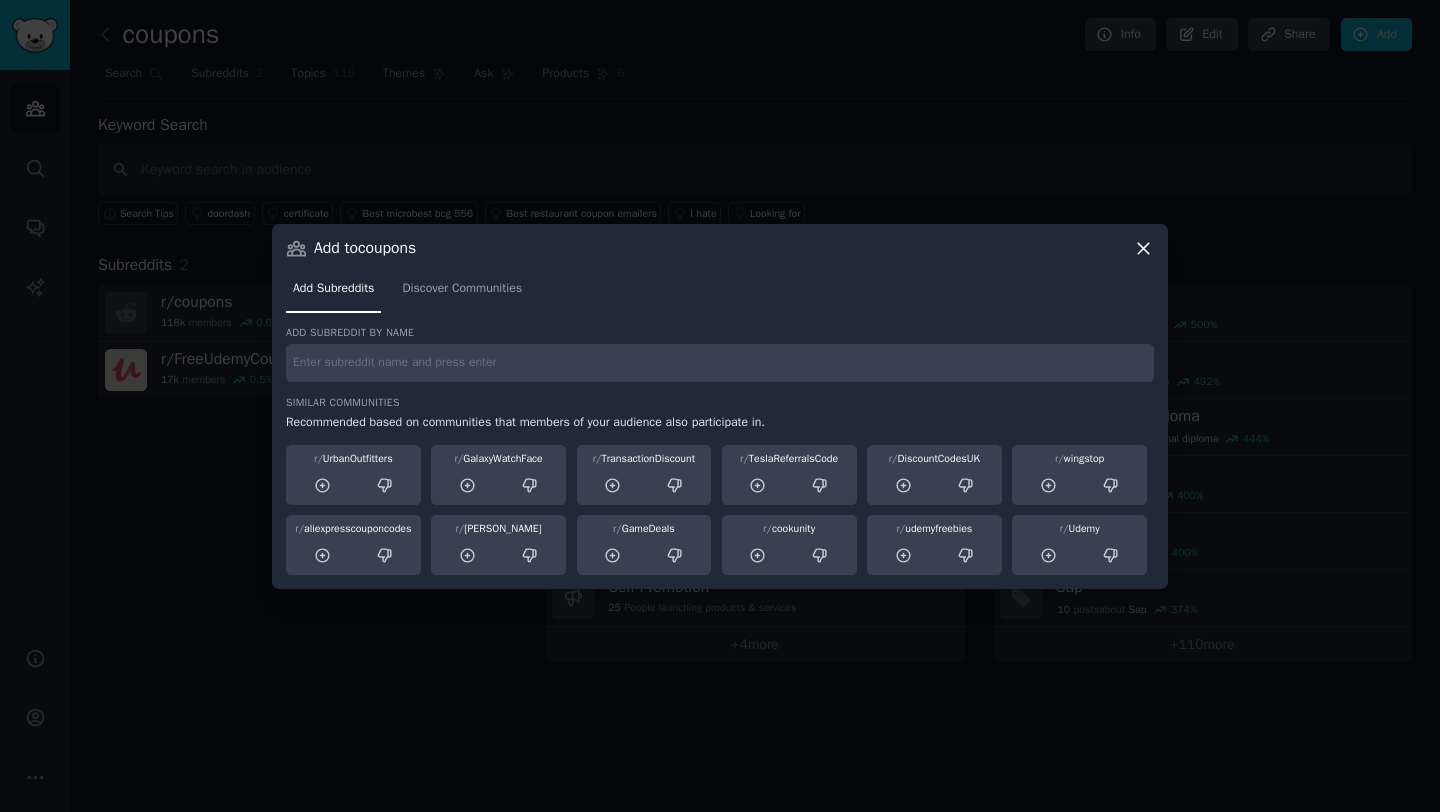 click 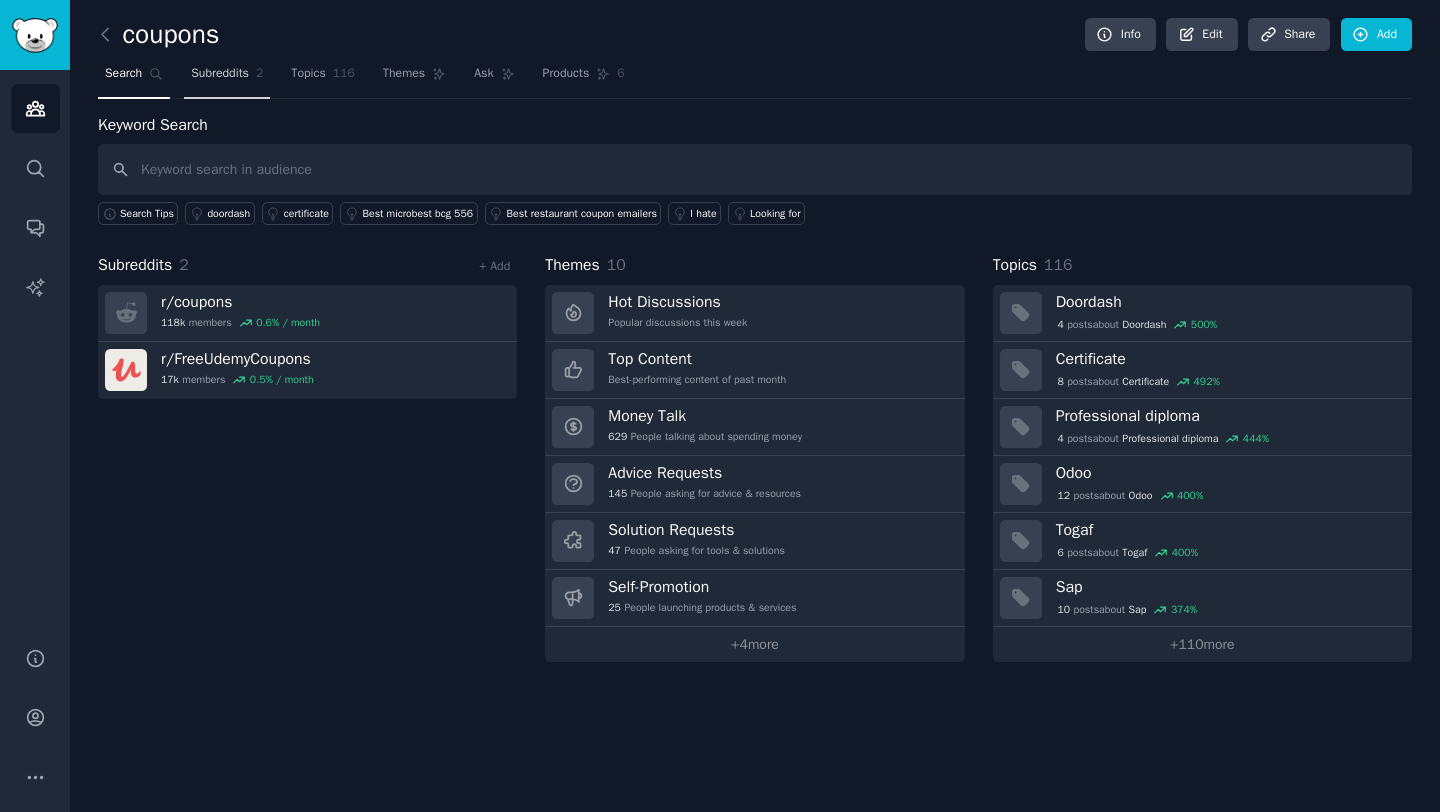 click on "Subreddits" at bounding box center [220, 74] 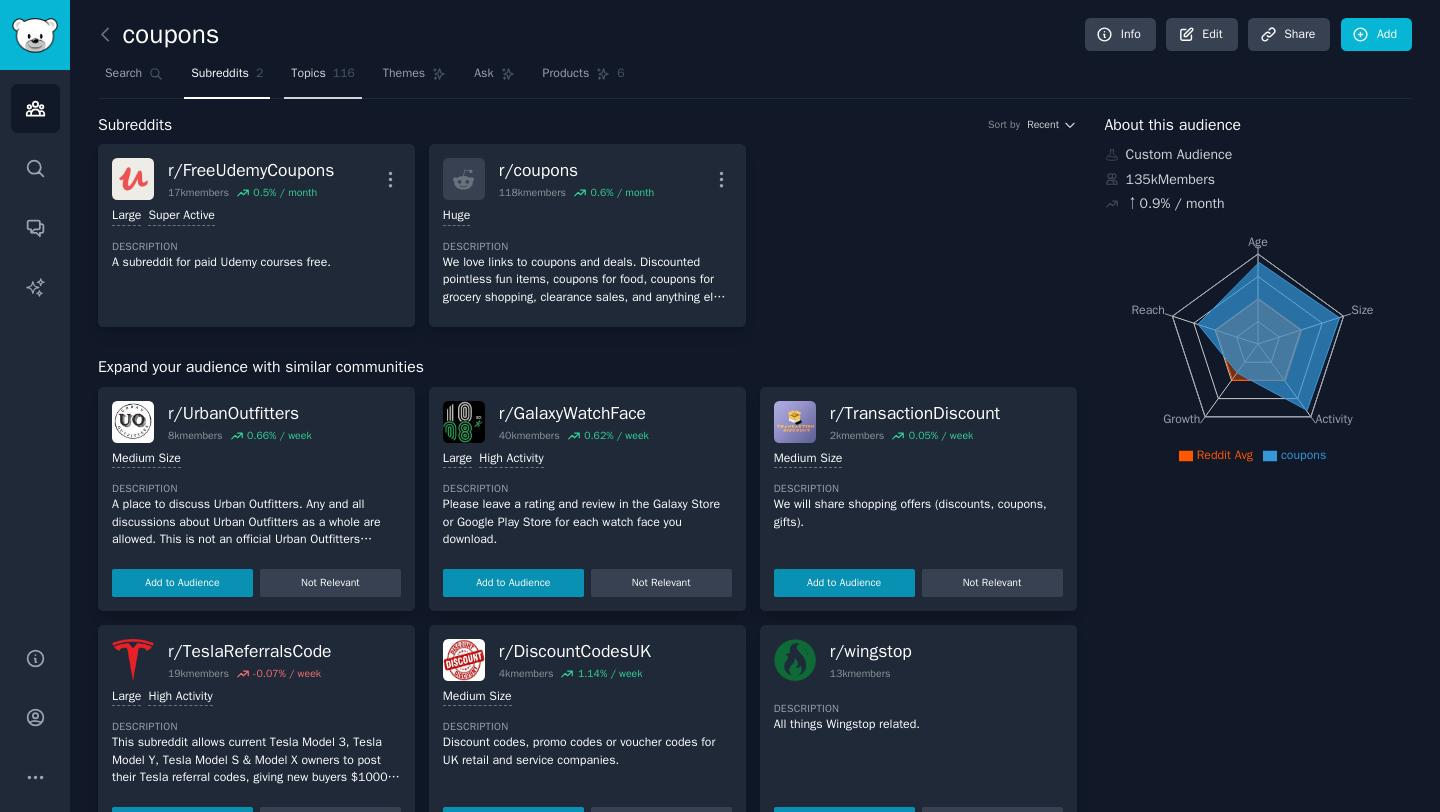 click on "116" 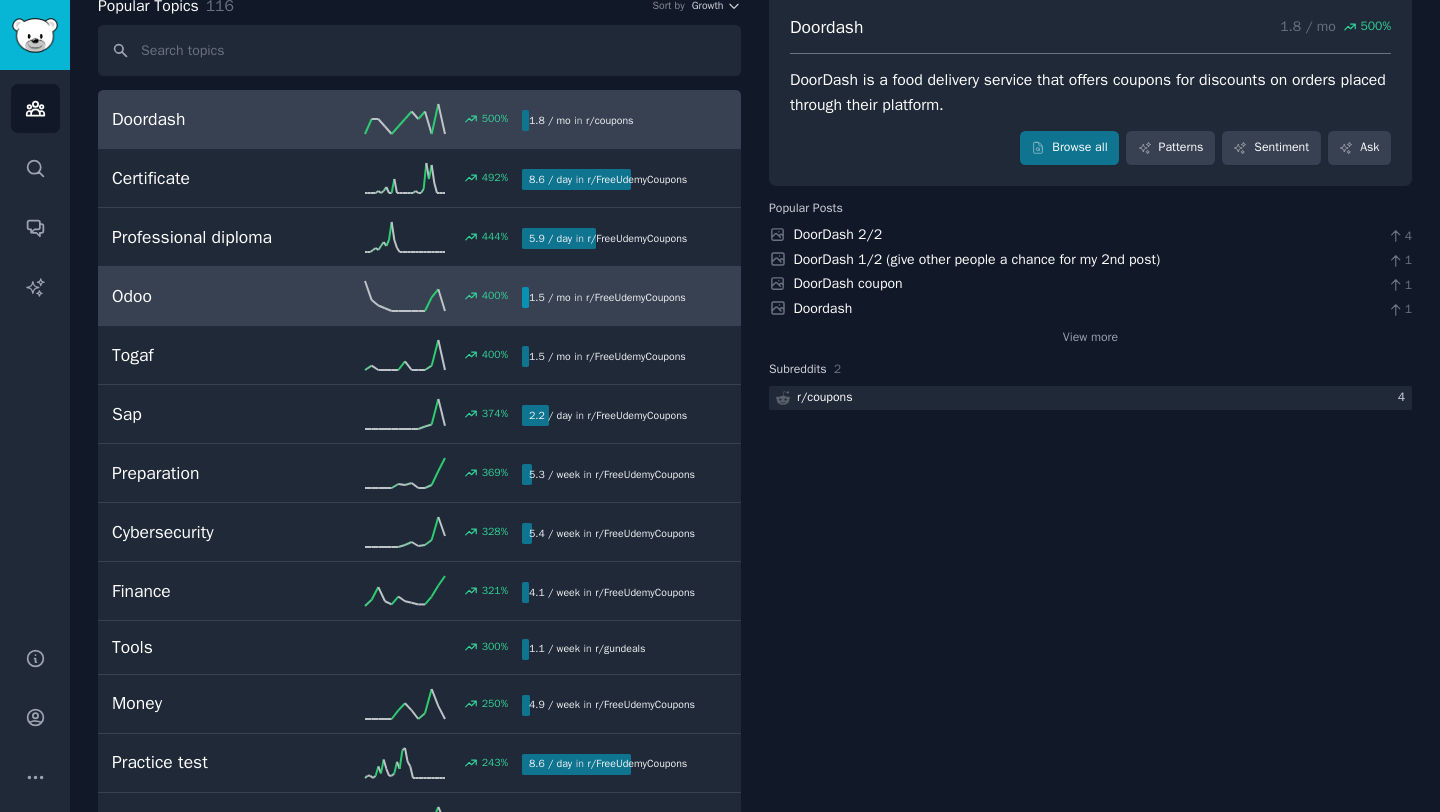 scroll, scrollTop: 0, scrollLeft: 0, axis: both 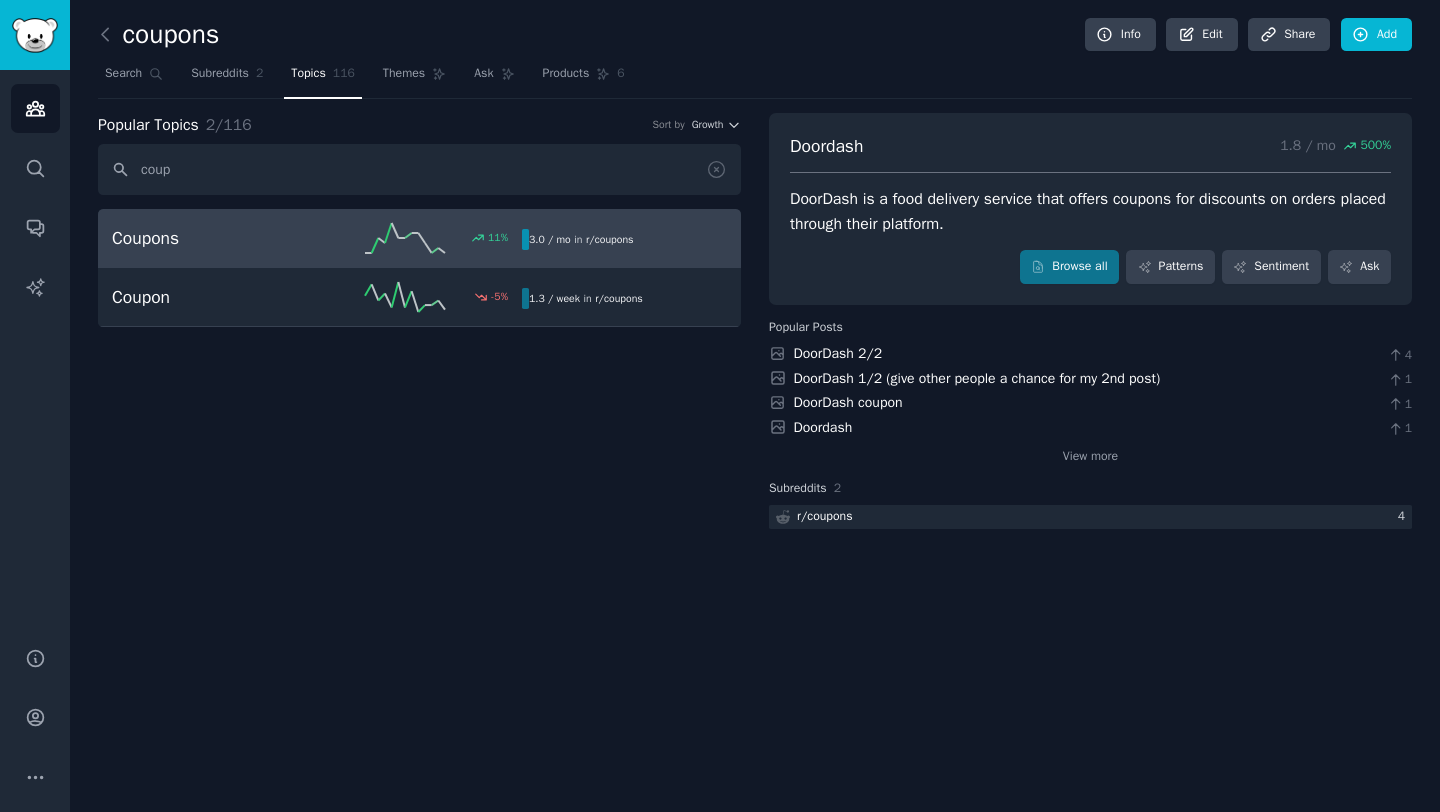 type on "coup" 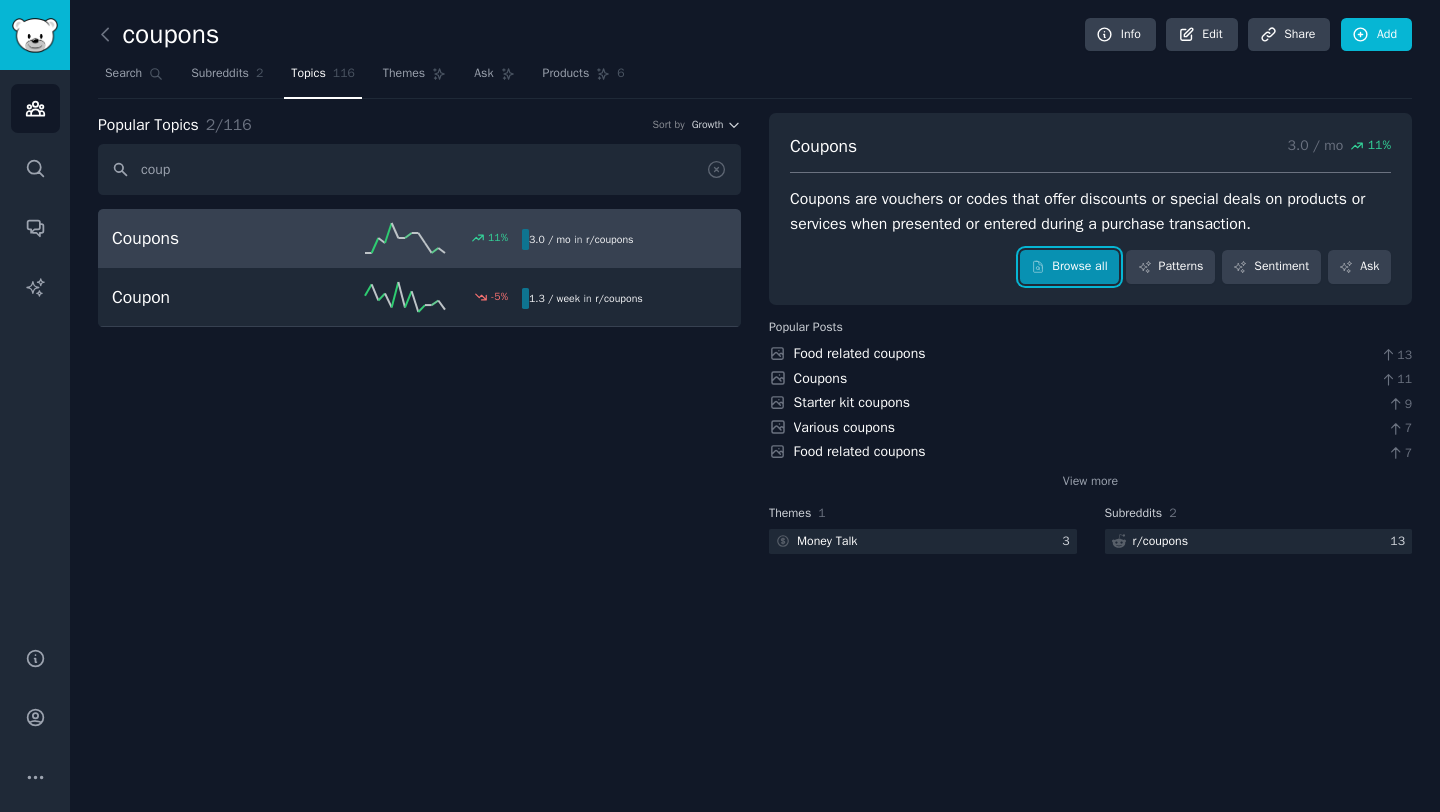 click on "Browse all" at bounding box center [1069, 267] 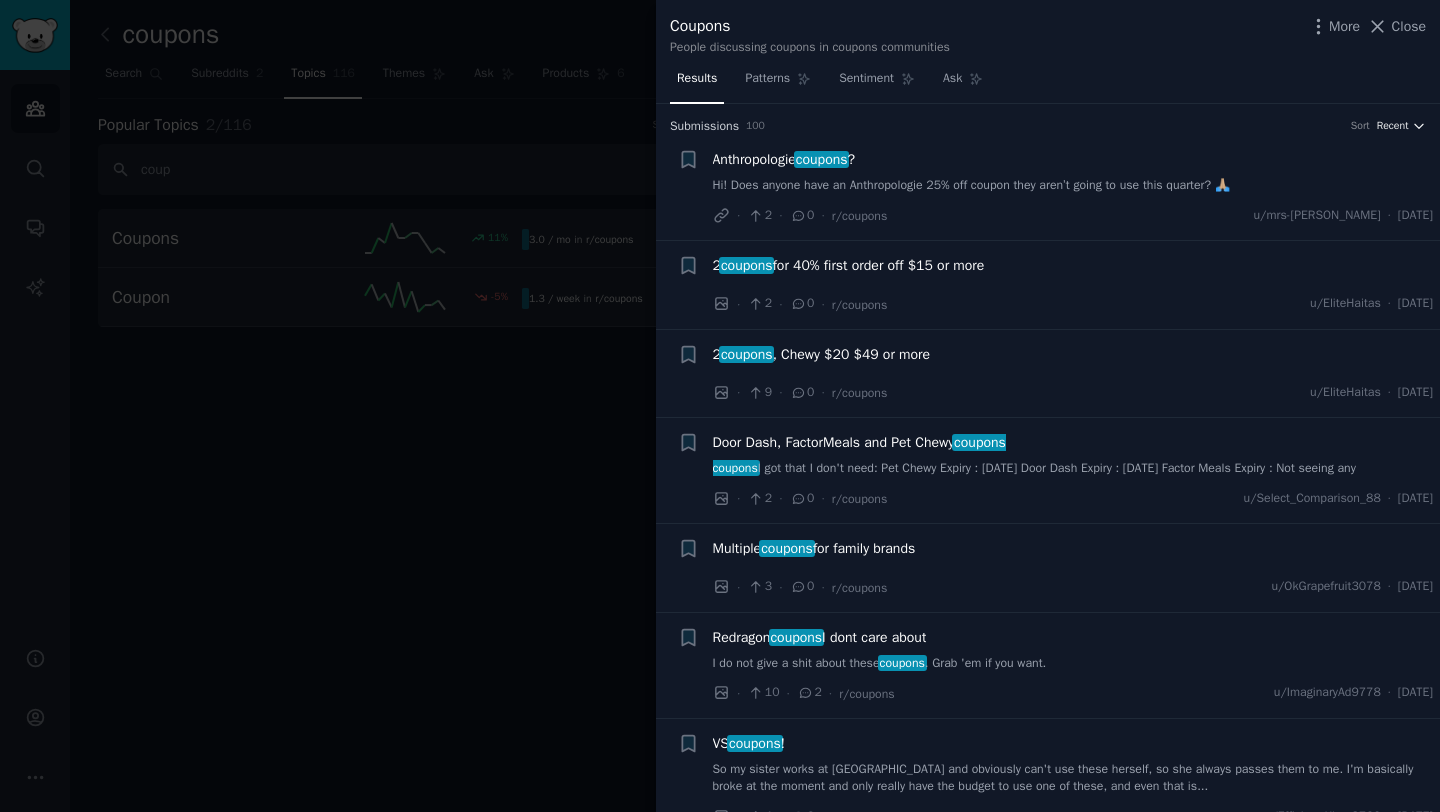click on "Recent" at bounding box center (1393, 126) 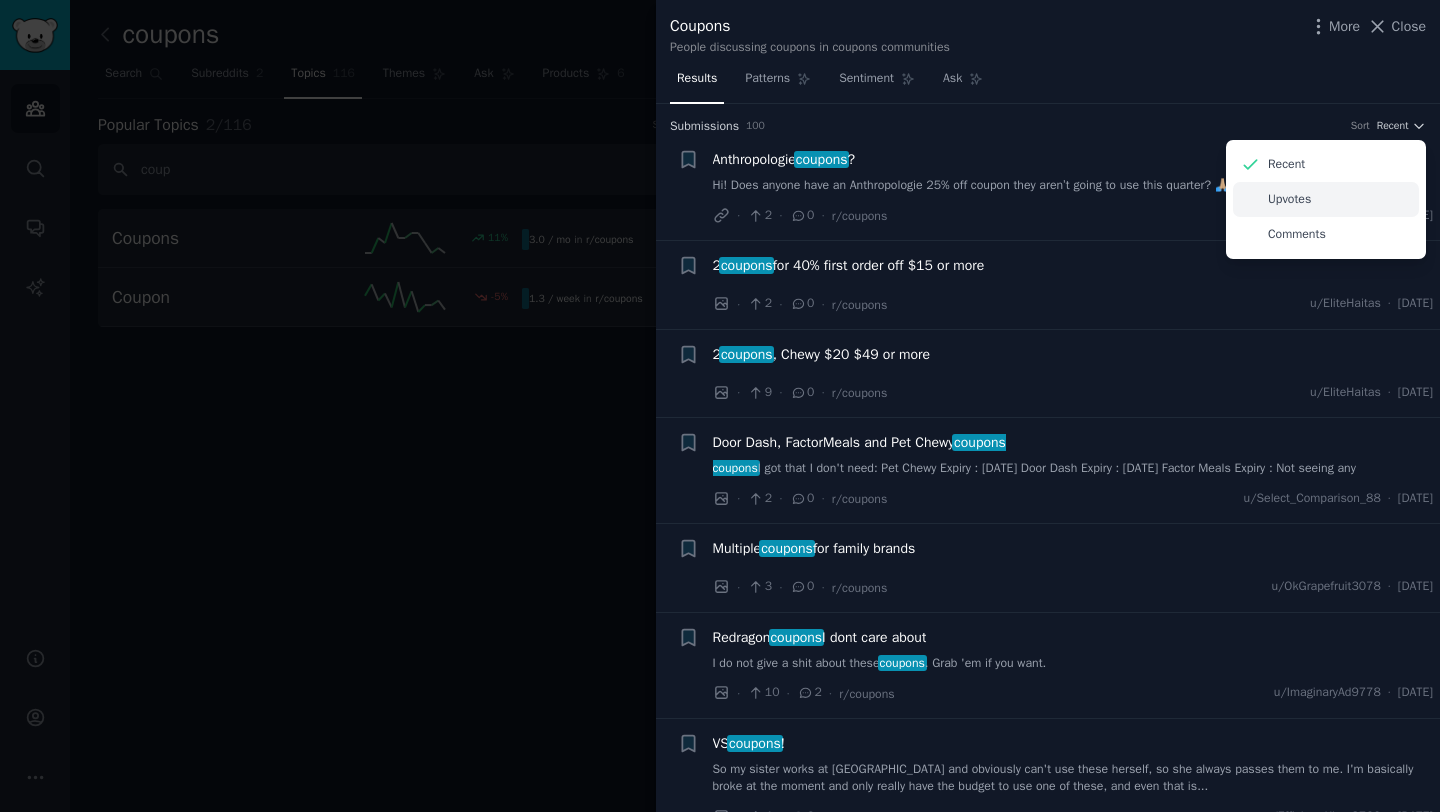click on "Upvotes" at bounding box center [1326, 199] 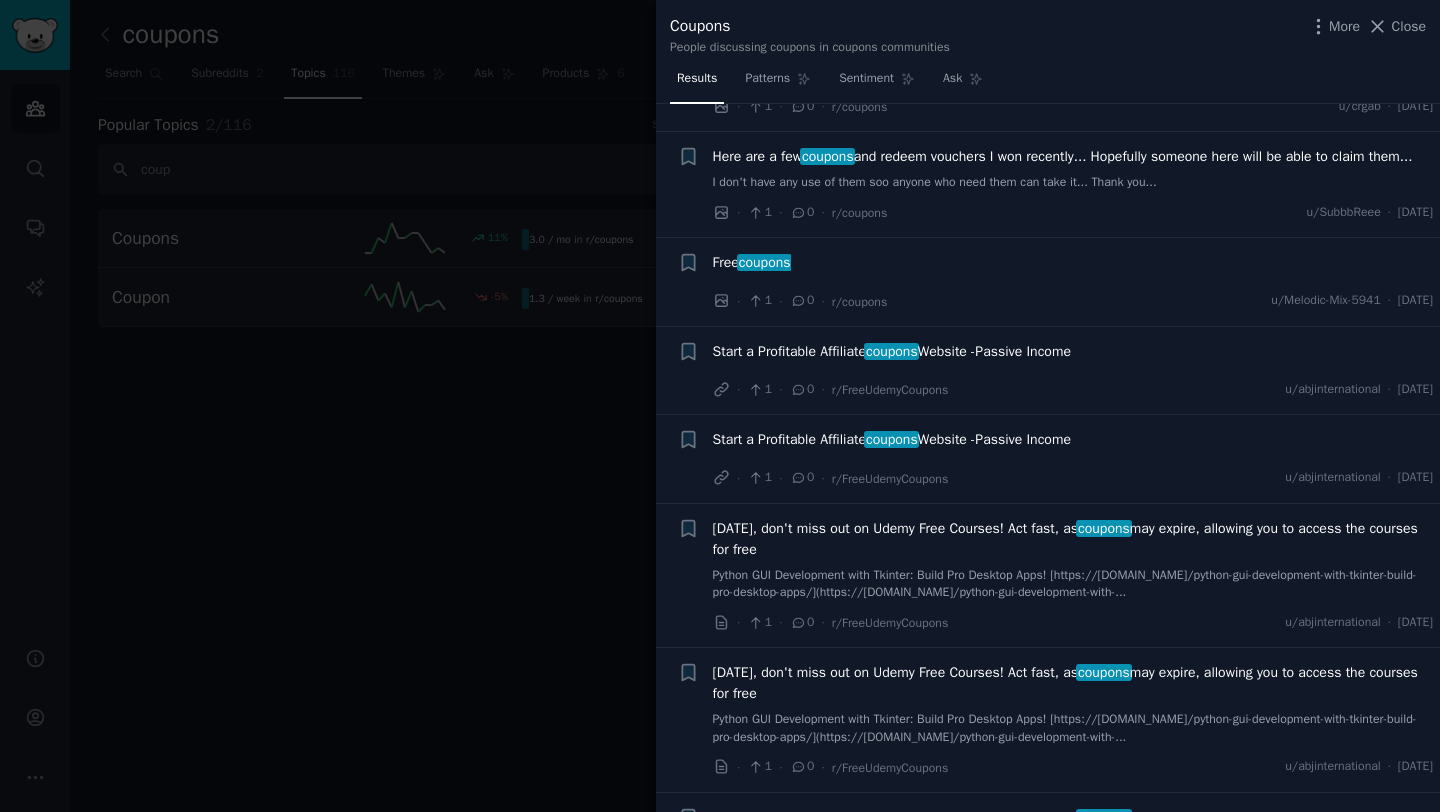 scroll, scrollTop: 11039, scrollLeft: 0, axis: vertical 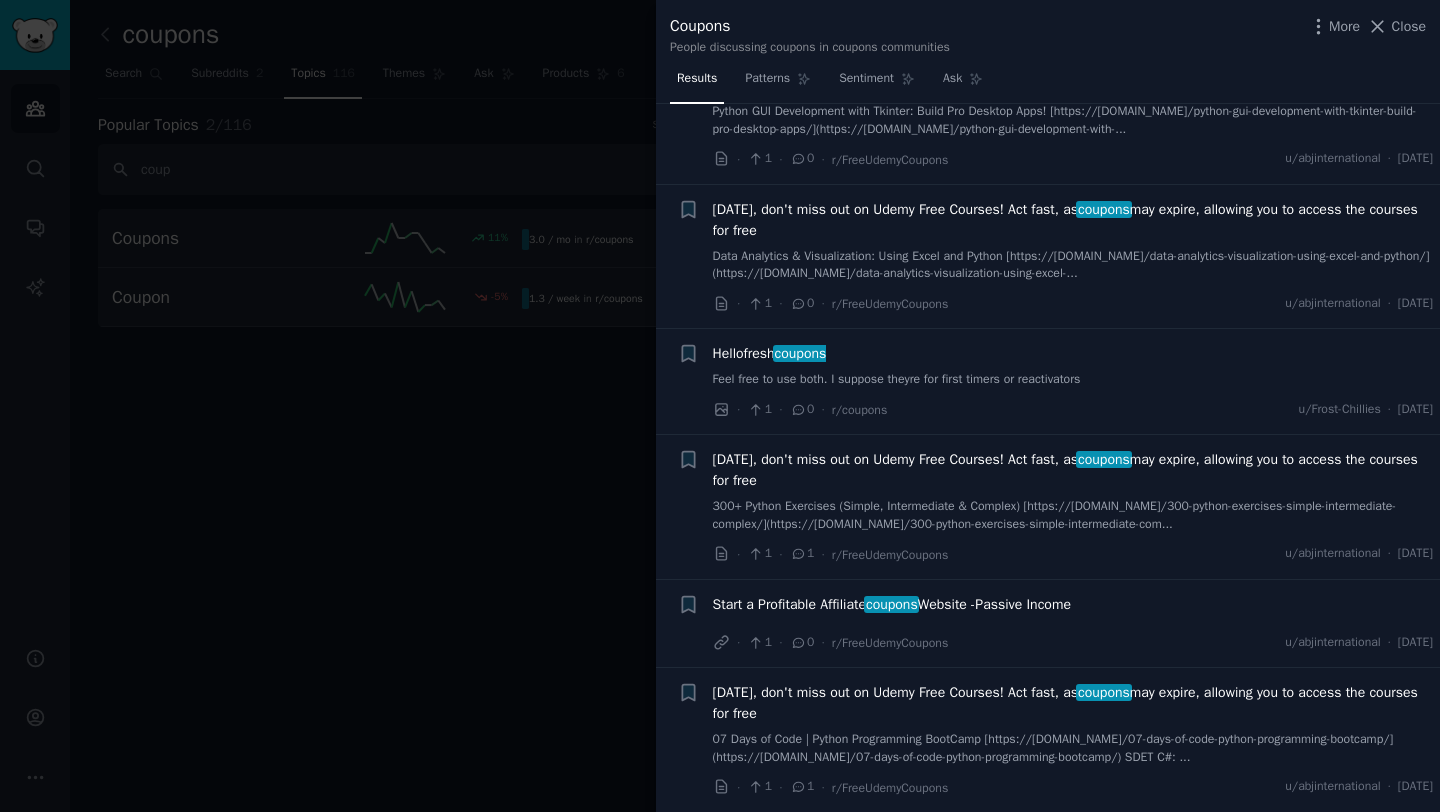 click at bounding box center (720, 406) 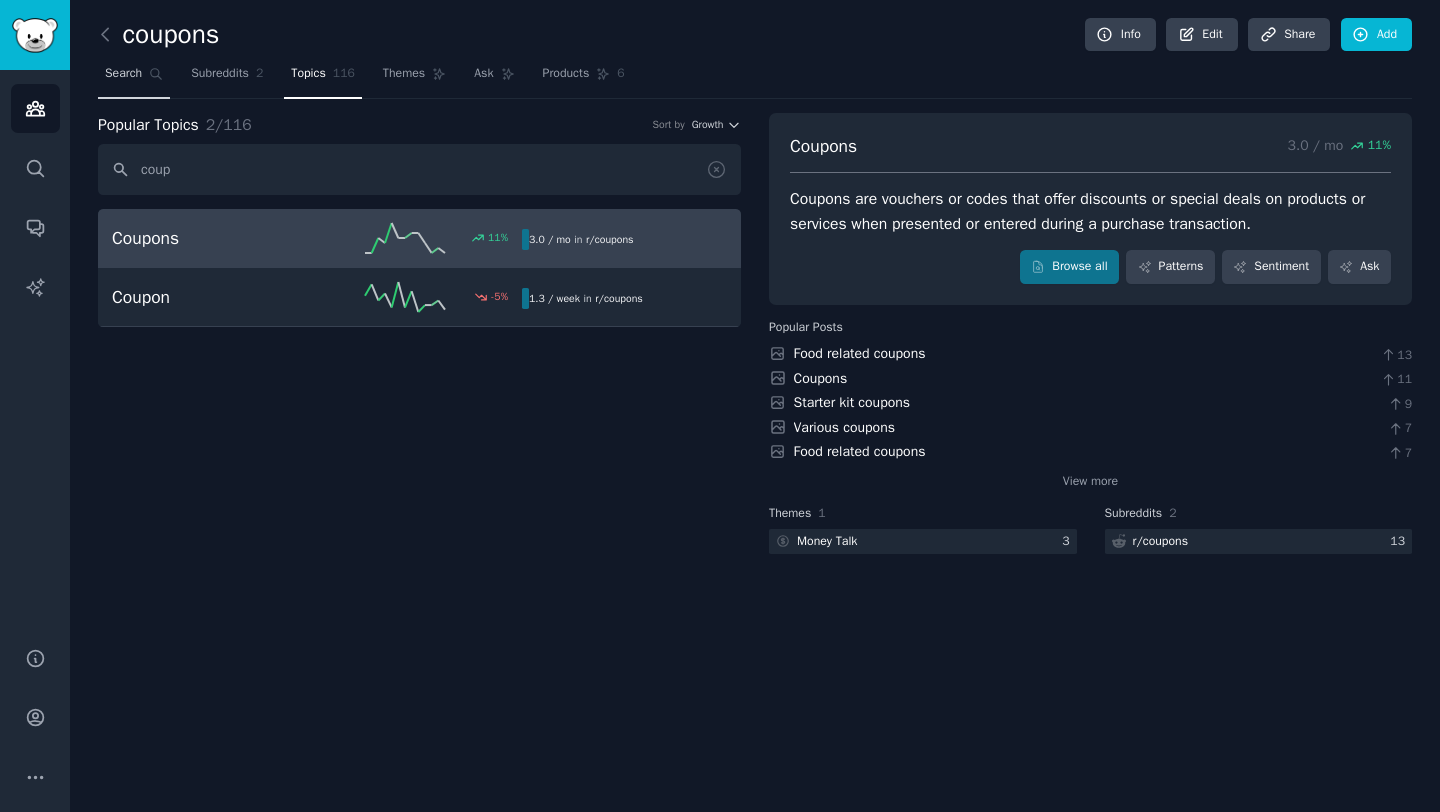 click on "Search" at bounding box center (123, 74) 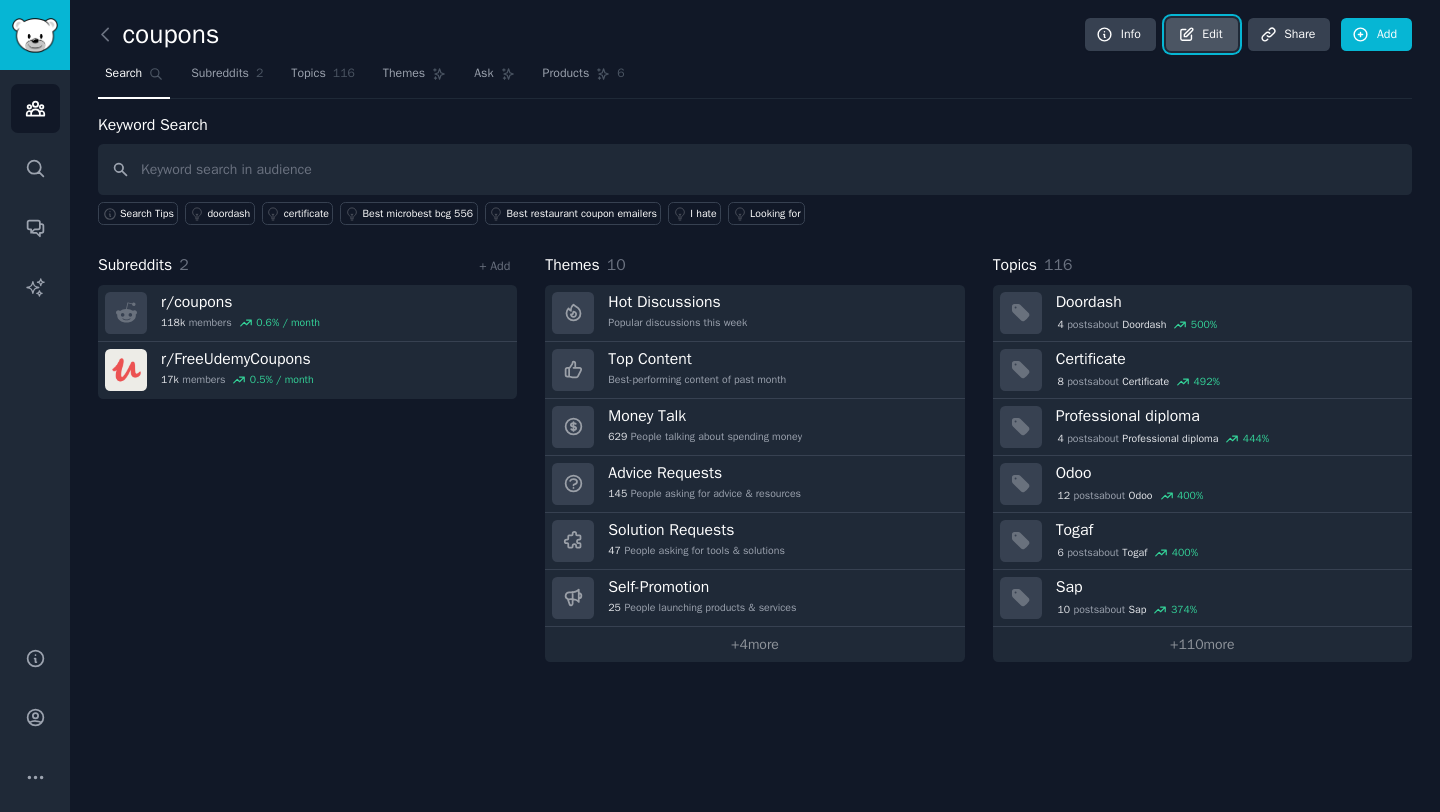 click on "Edit" at bounding box center (1201, 35) 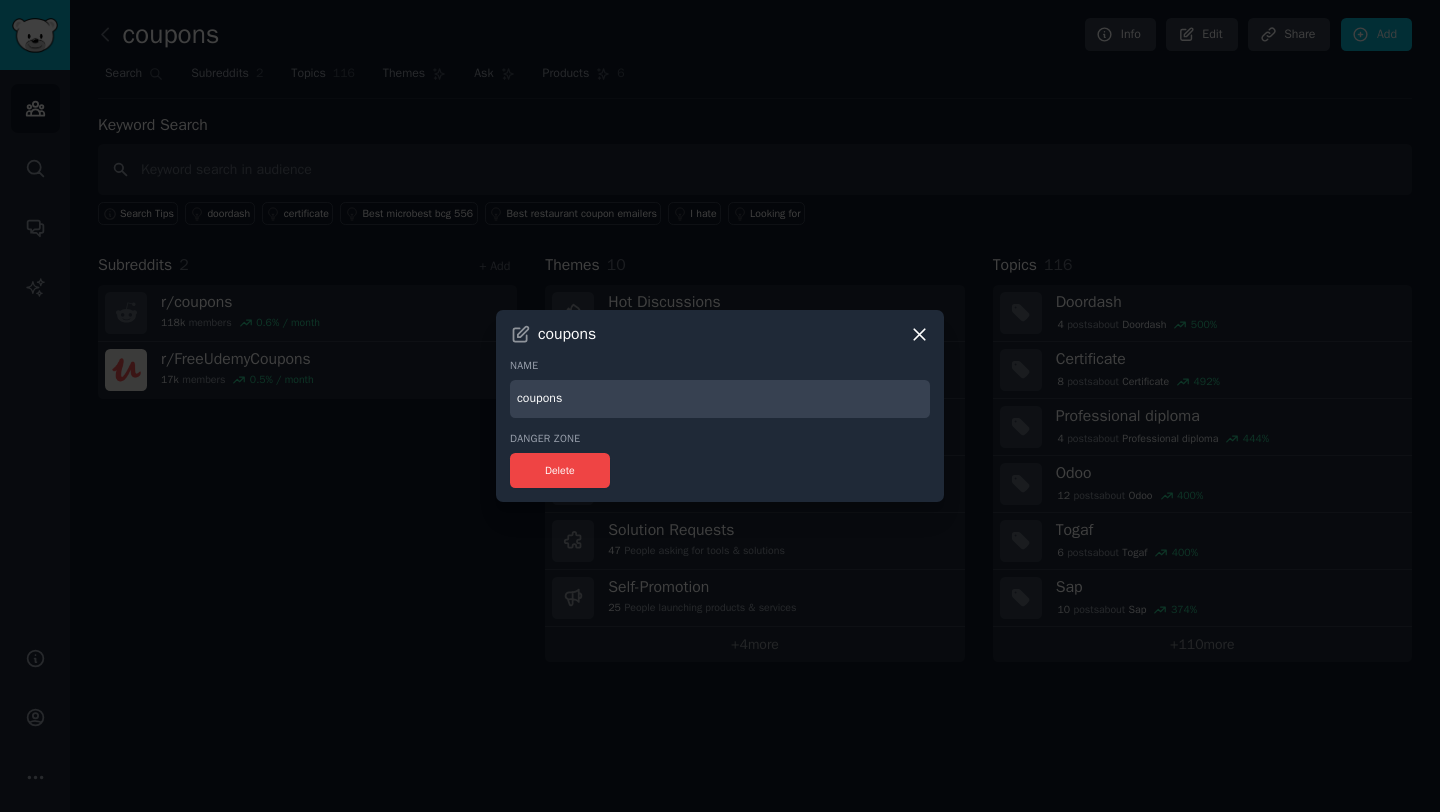 click 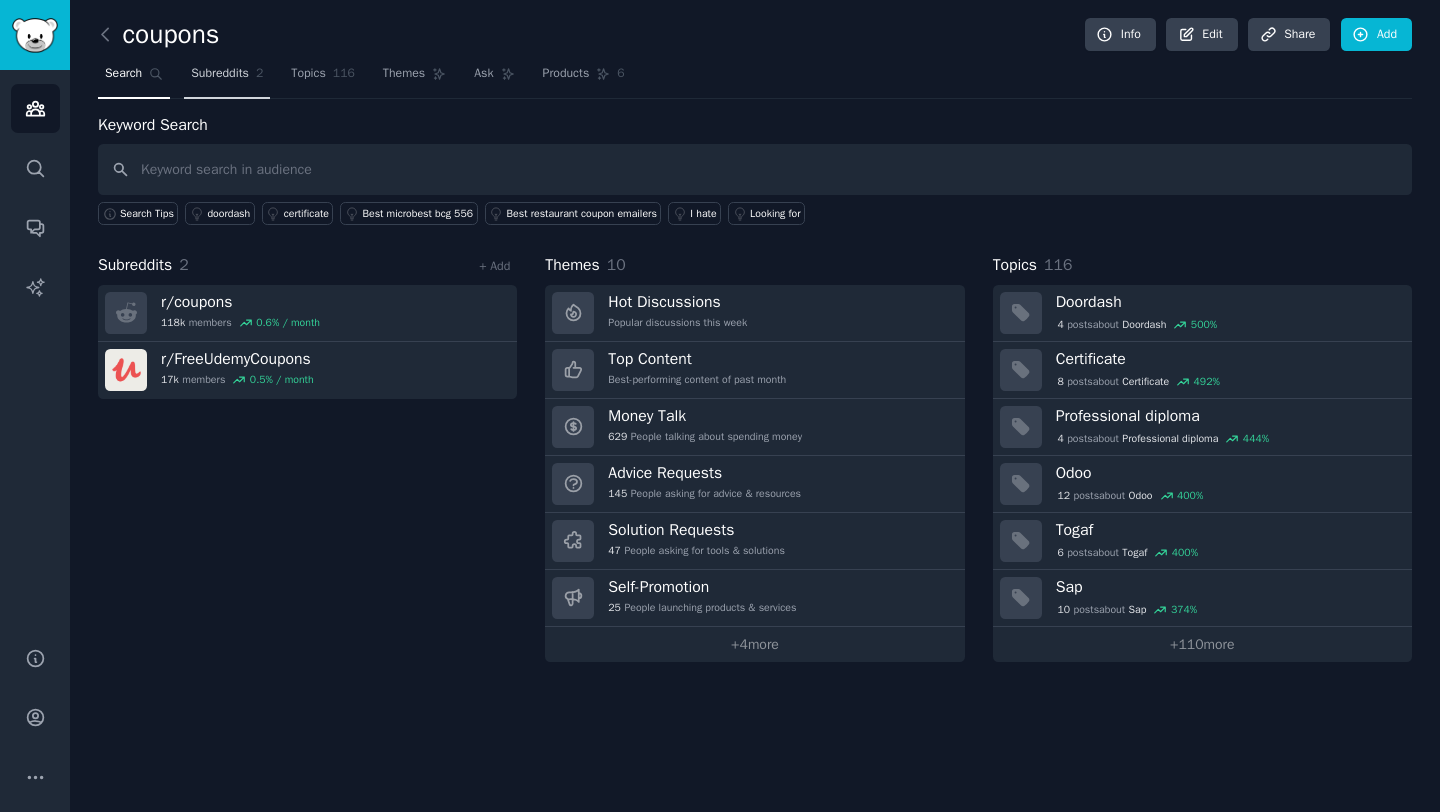 click on "Subreddits 2" at bounding box center (227, 78) 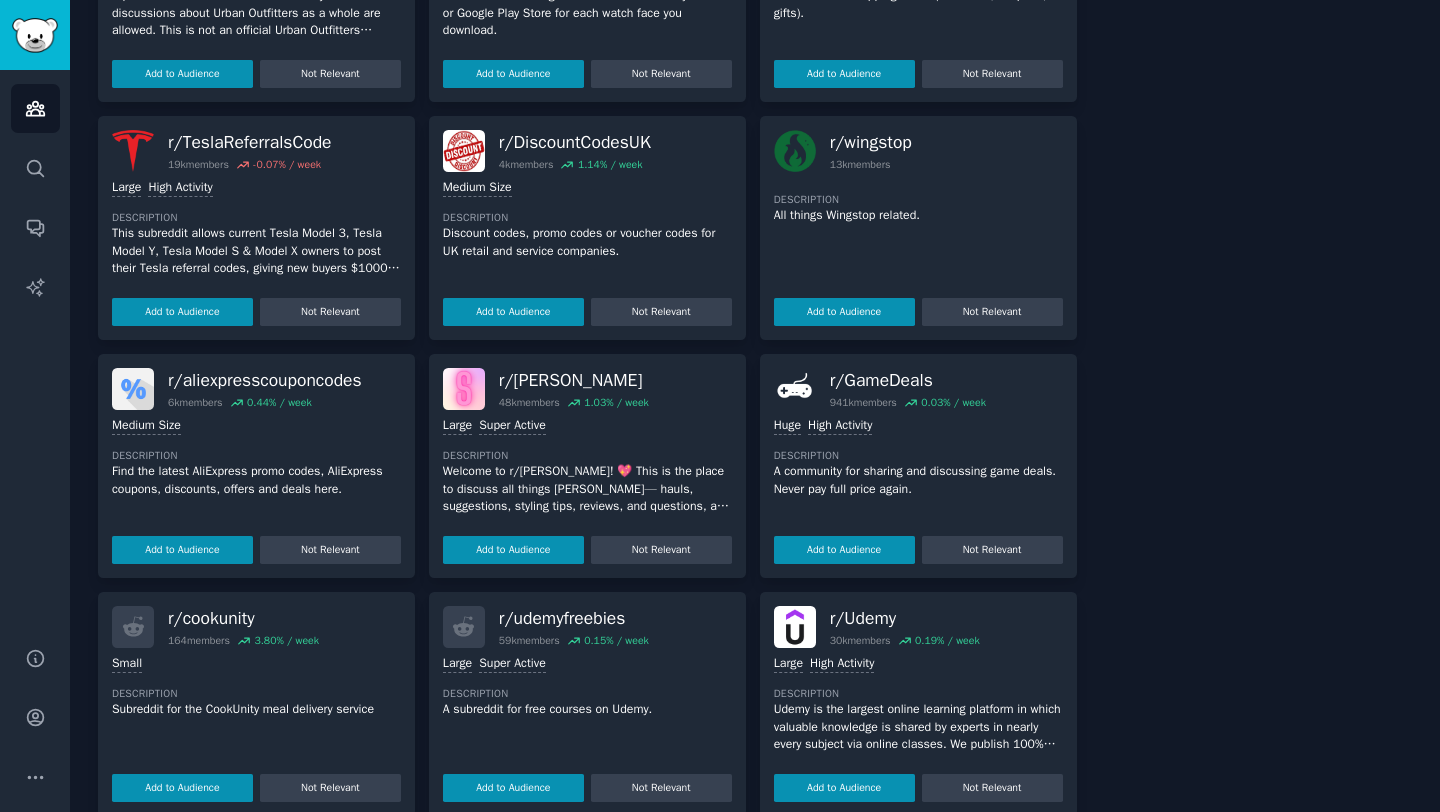 scroll, scrollTop: 0, scrollLeft: 0, axis: both 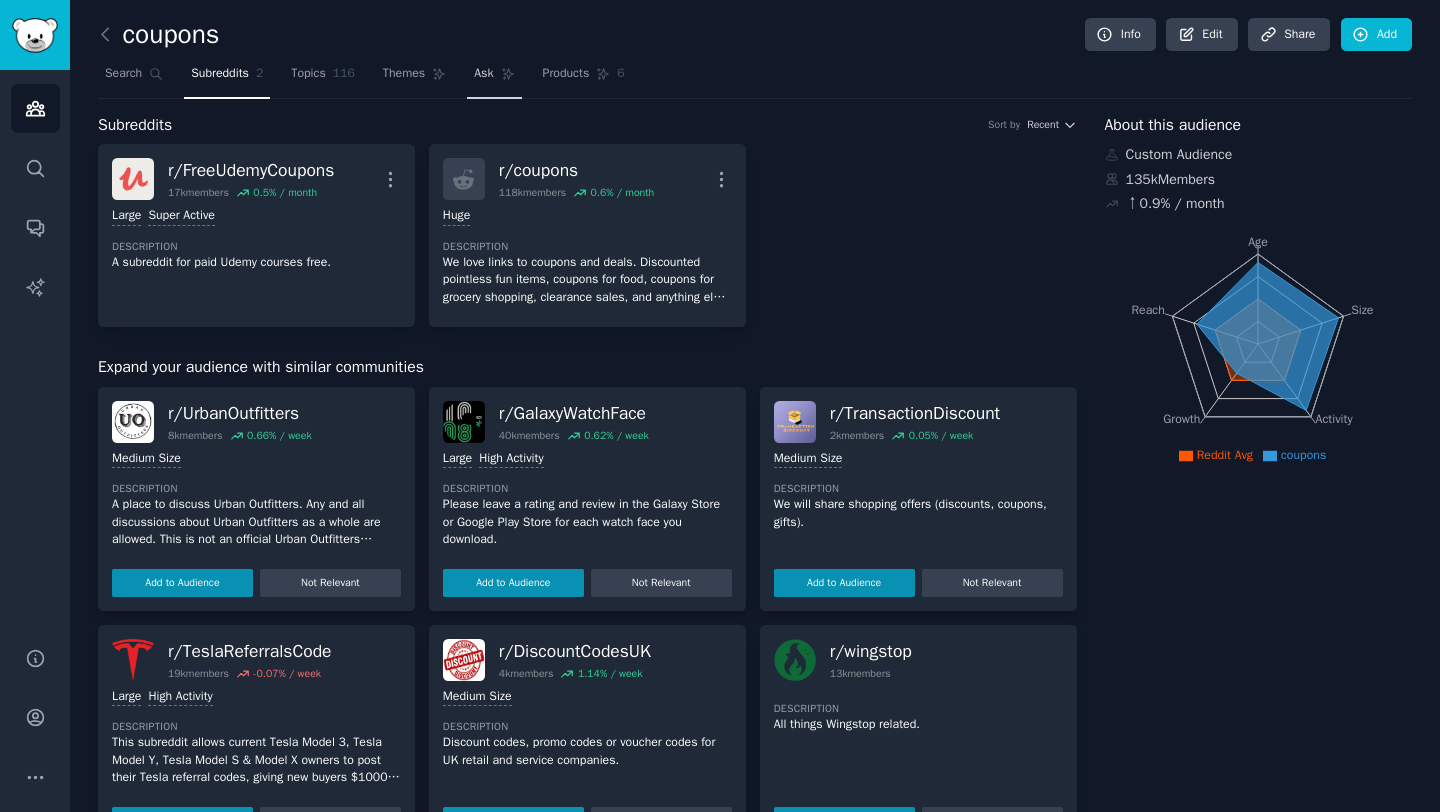 click 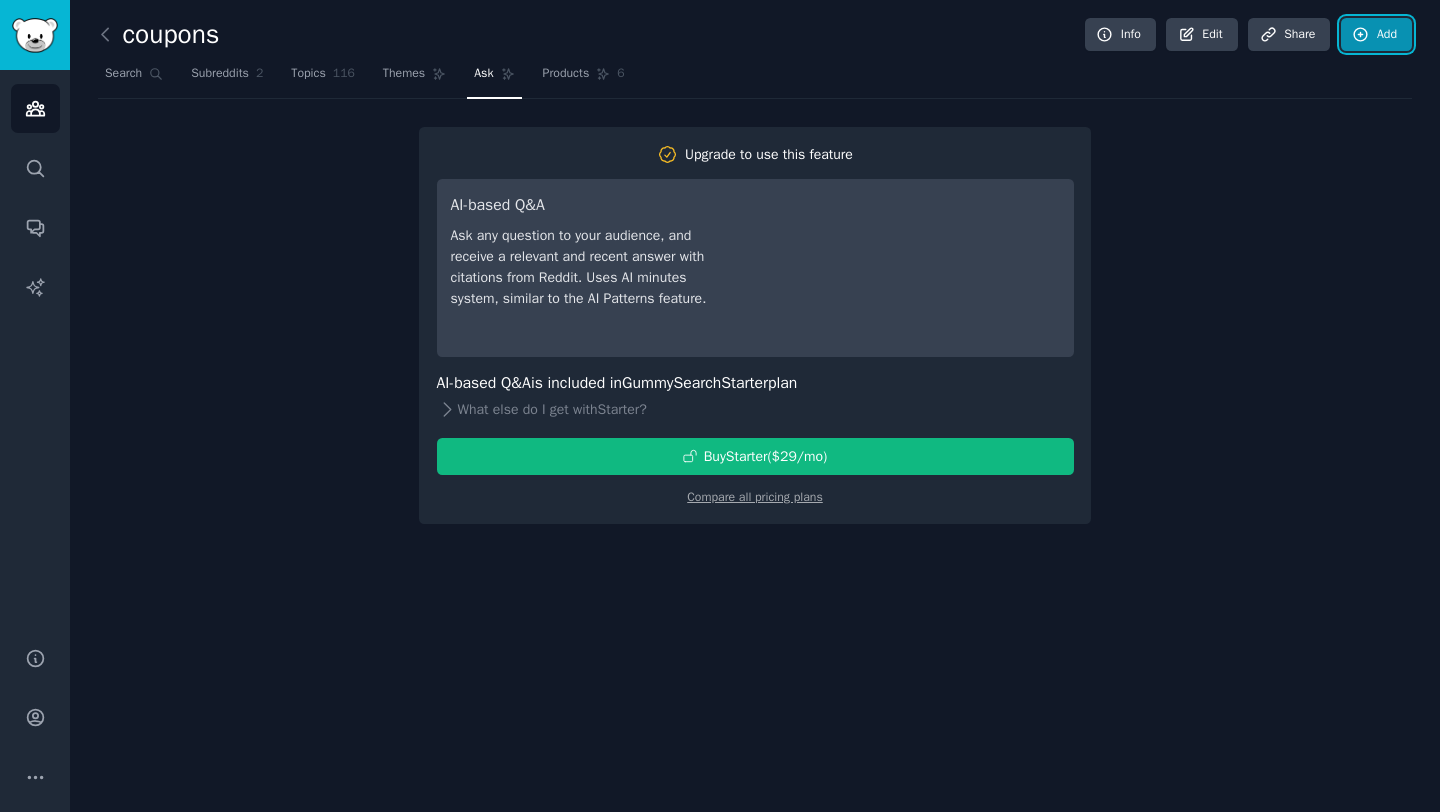 click on "Add" at bounding box center [1376, 35] 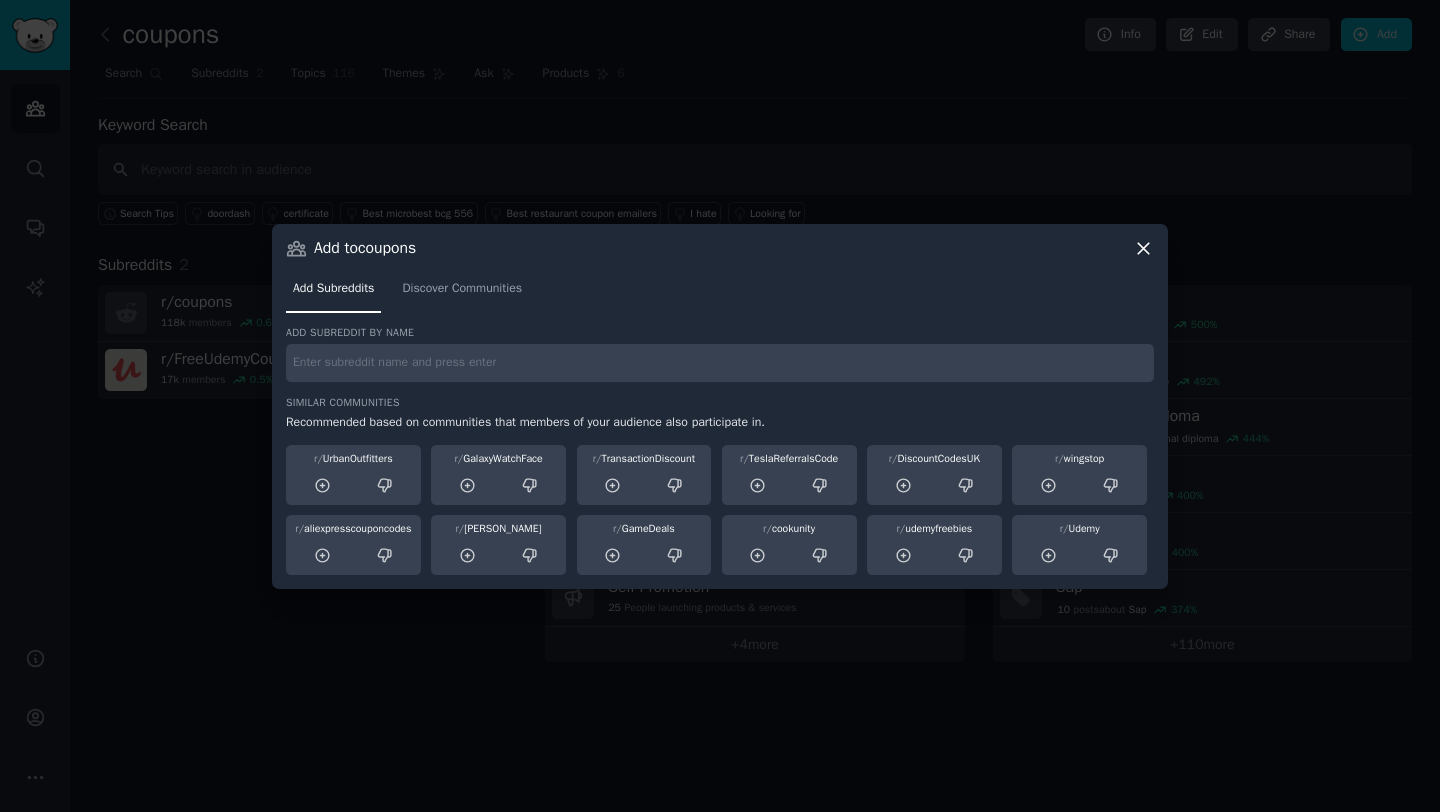 click at bounding box center (720, 363) 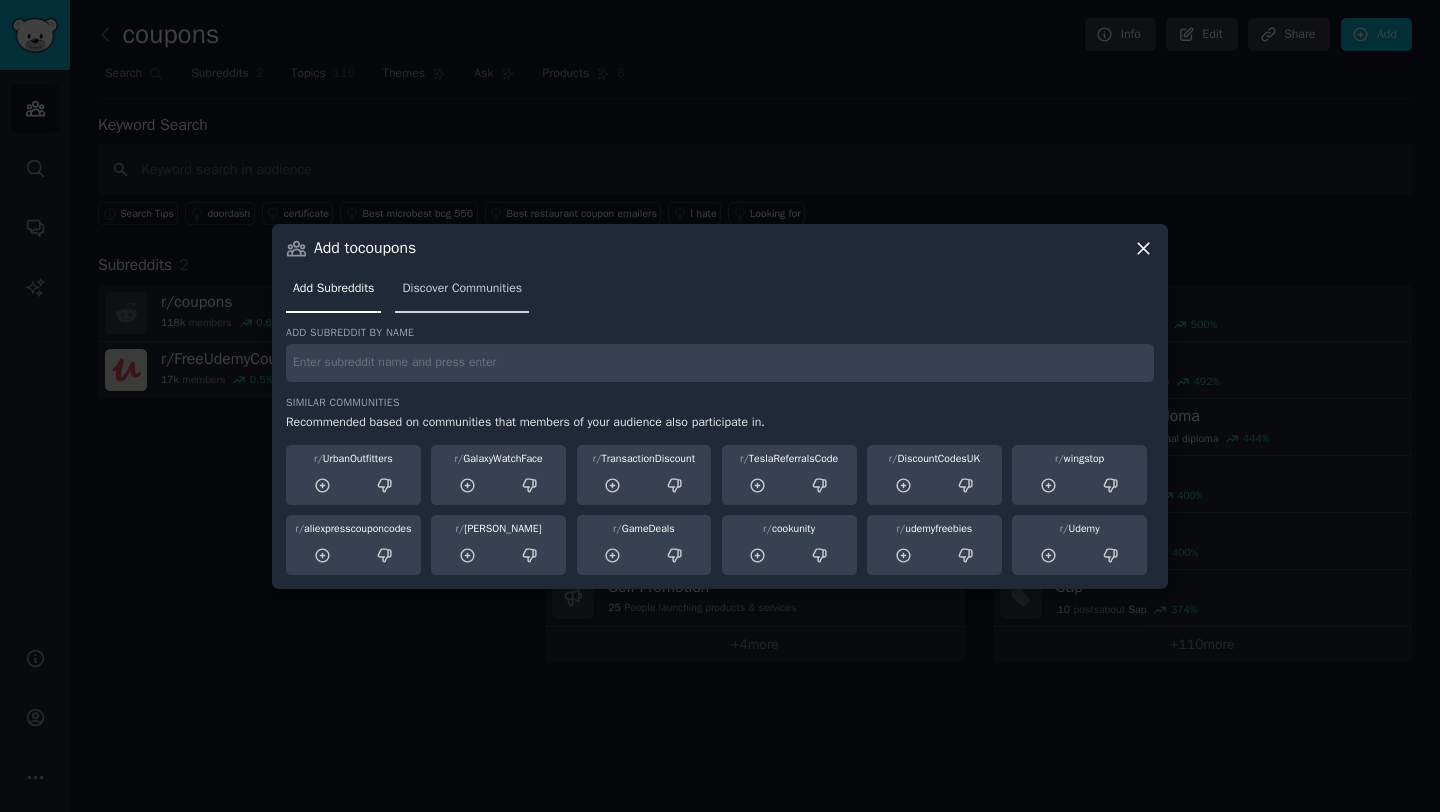 click on "Discover Communities" at bounding box center (462, 289) 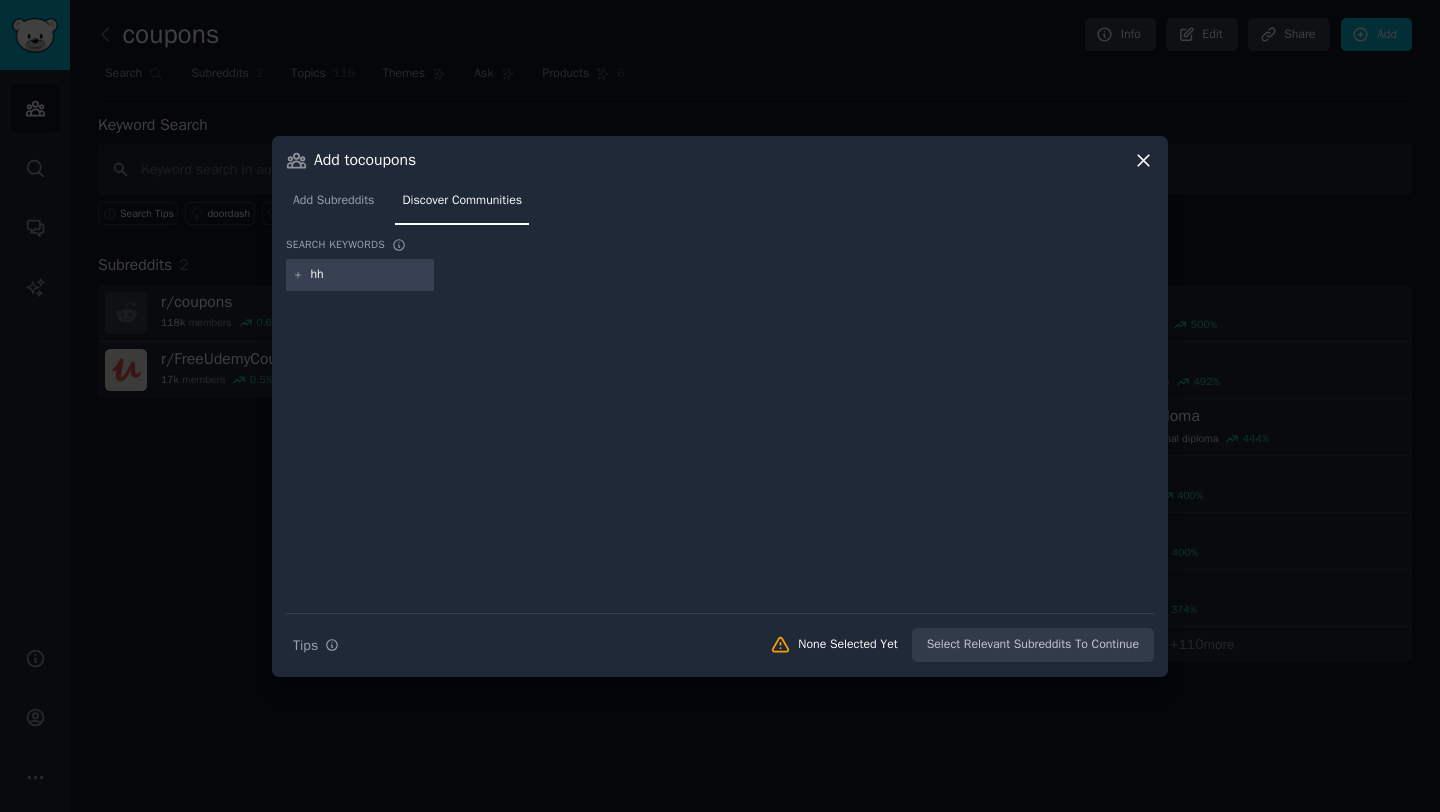 type on "h" 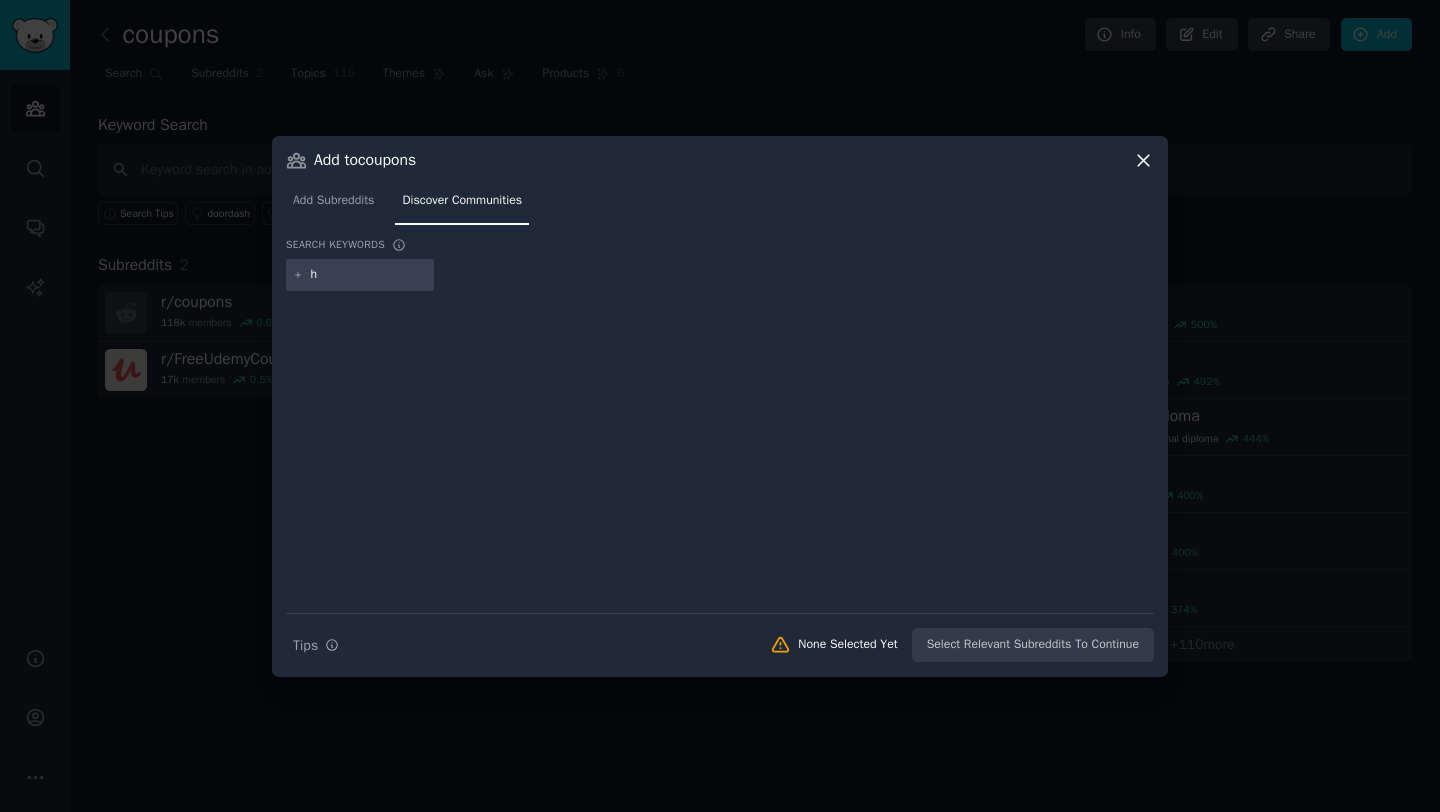 type 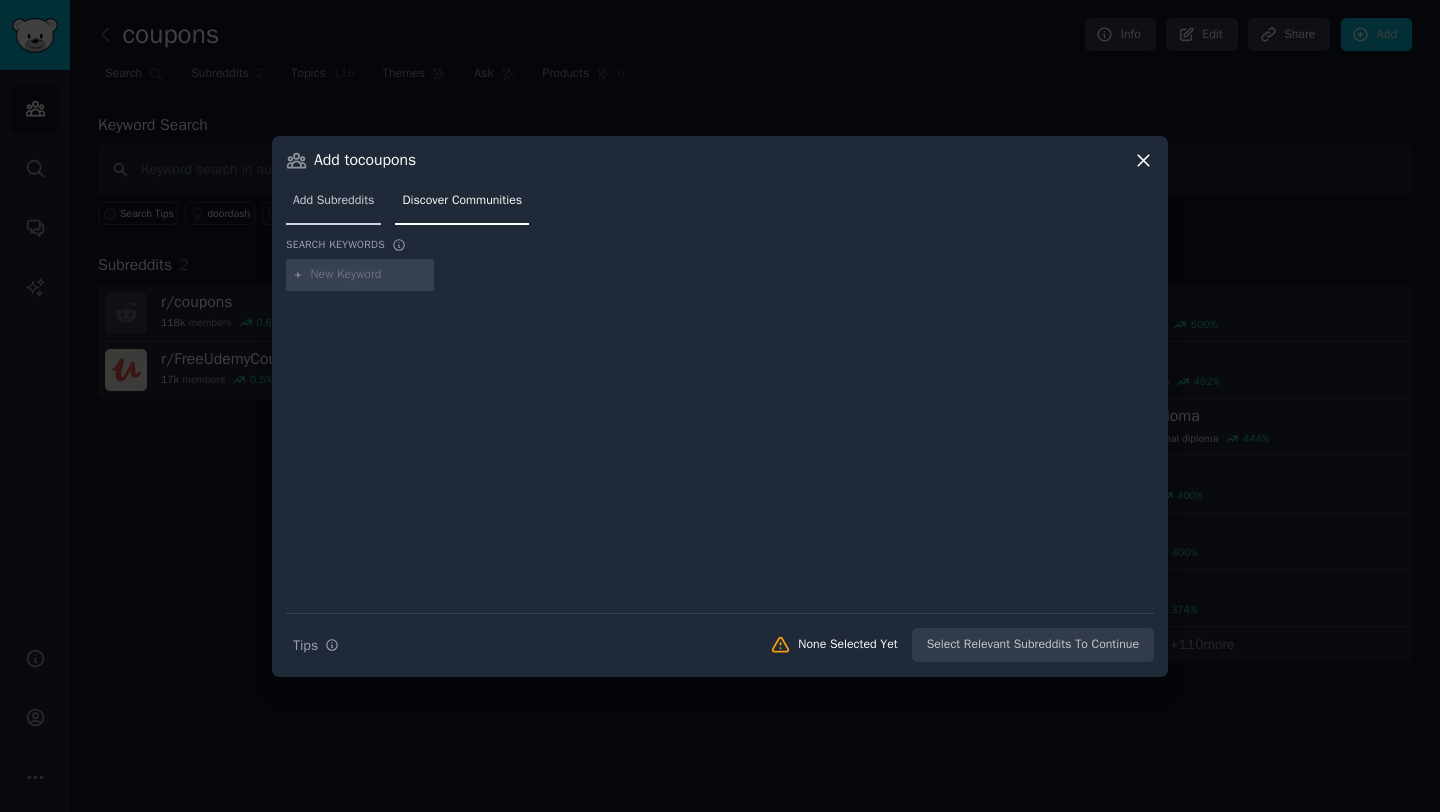 click on "Add Subreddits" at bounding box center (333, 201) 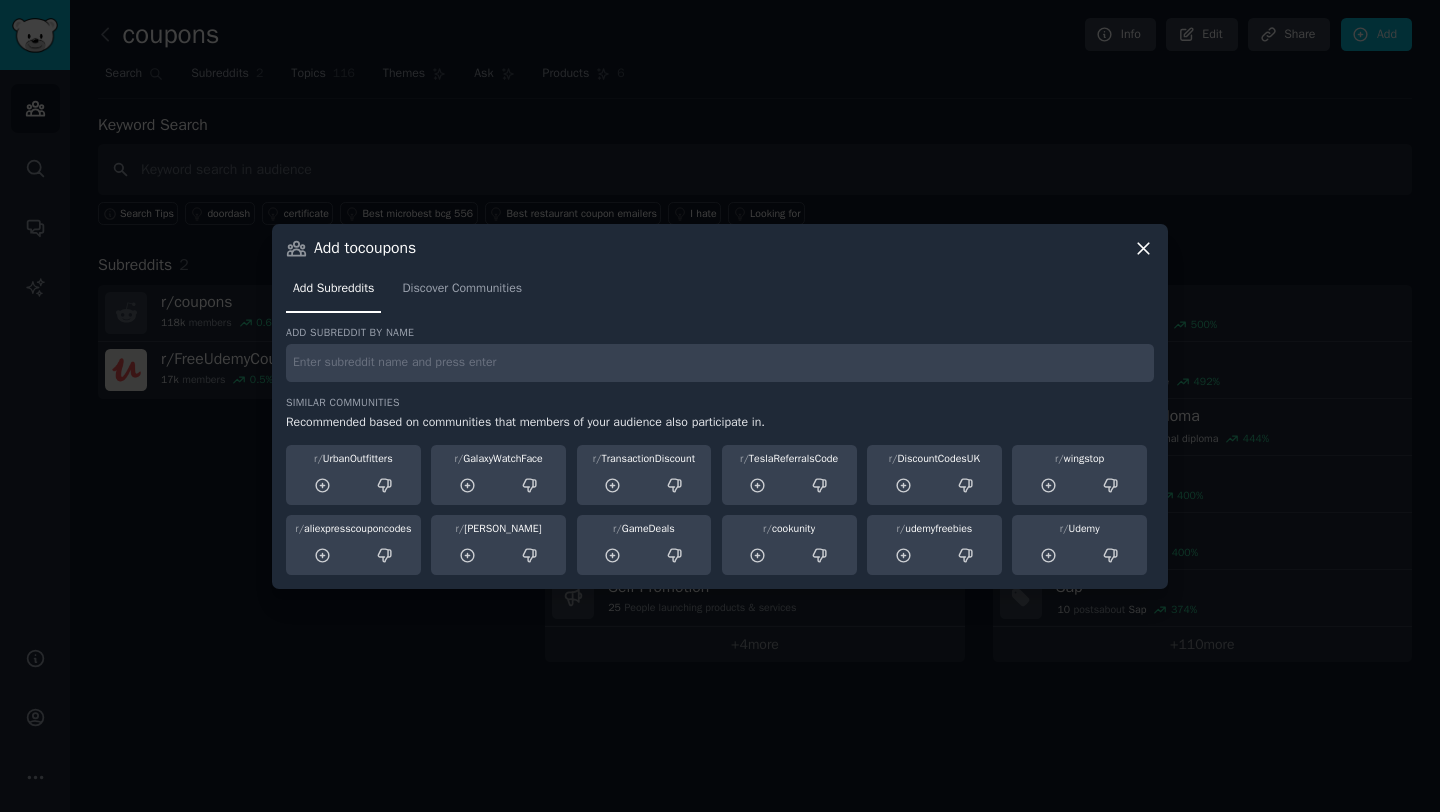 click on "Add subreddit by name Similar Communities Recommended based on communities that members of your audience also participate in. r/ UrbanOutfitters r/ GalaxyWatchFace r/ TransactionDiscount r/ TeslaReferralsCode r/ DiscountCodesUK r/ wingstop r/ aliexpresscouponcodes r/ [PERSON_NAME] r/ GameDeals r/ cookunity r/ udemyfreebies r/ Udemy" at bounding box center (720, 450) 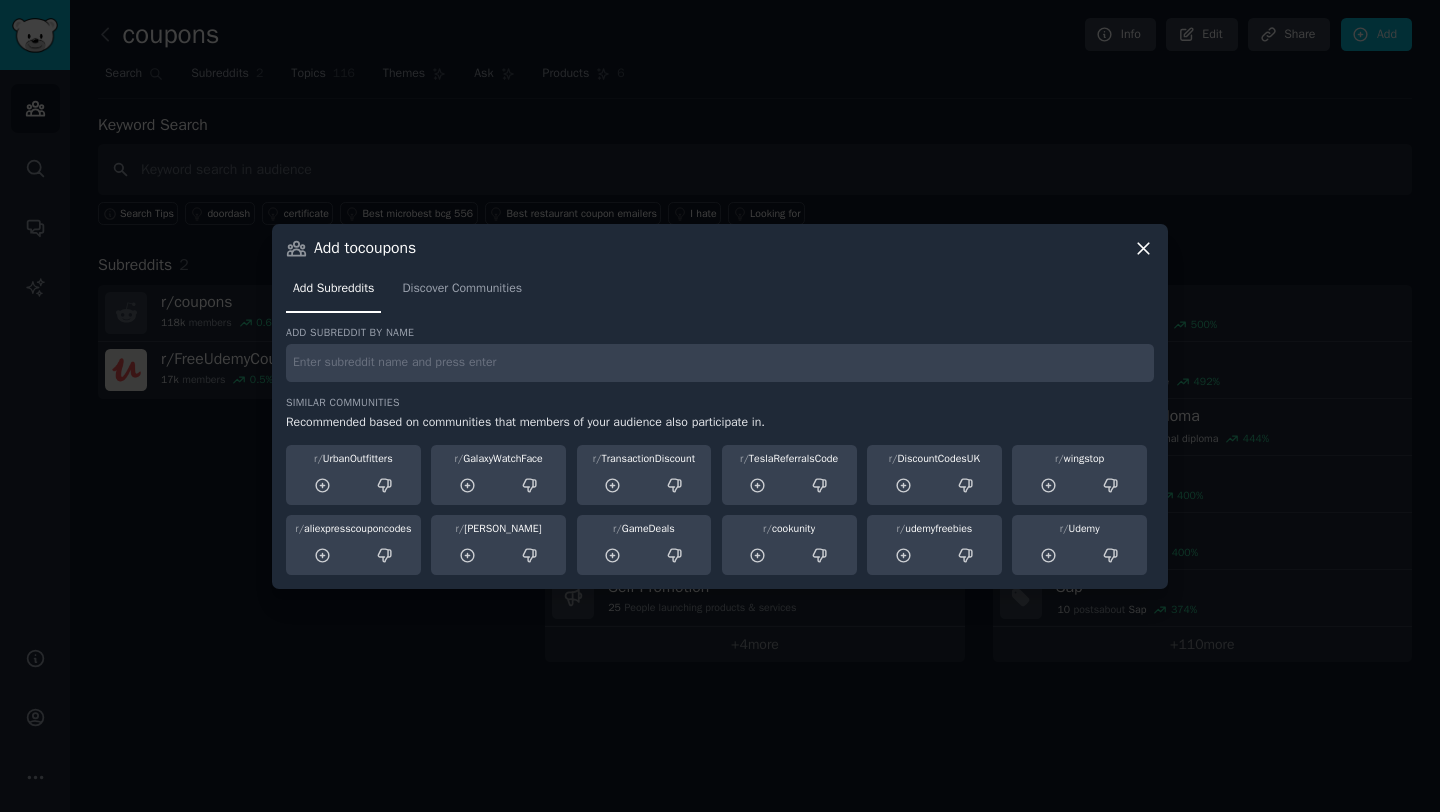 click at bounding box center [720, 363] 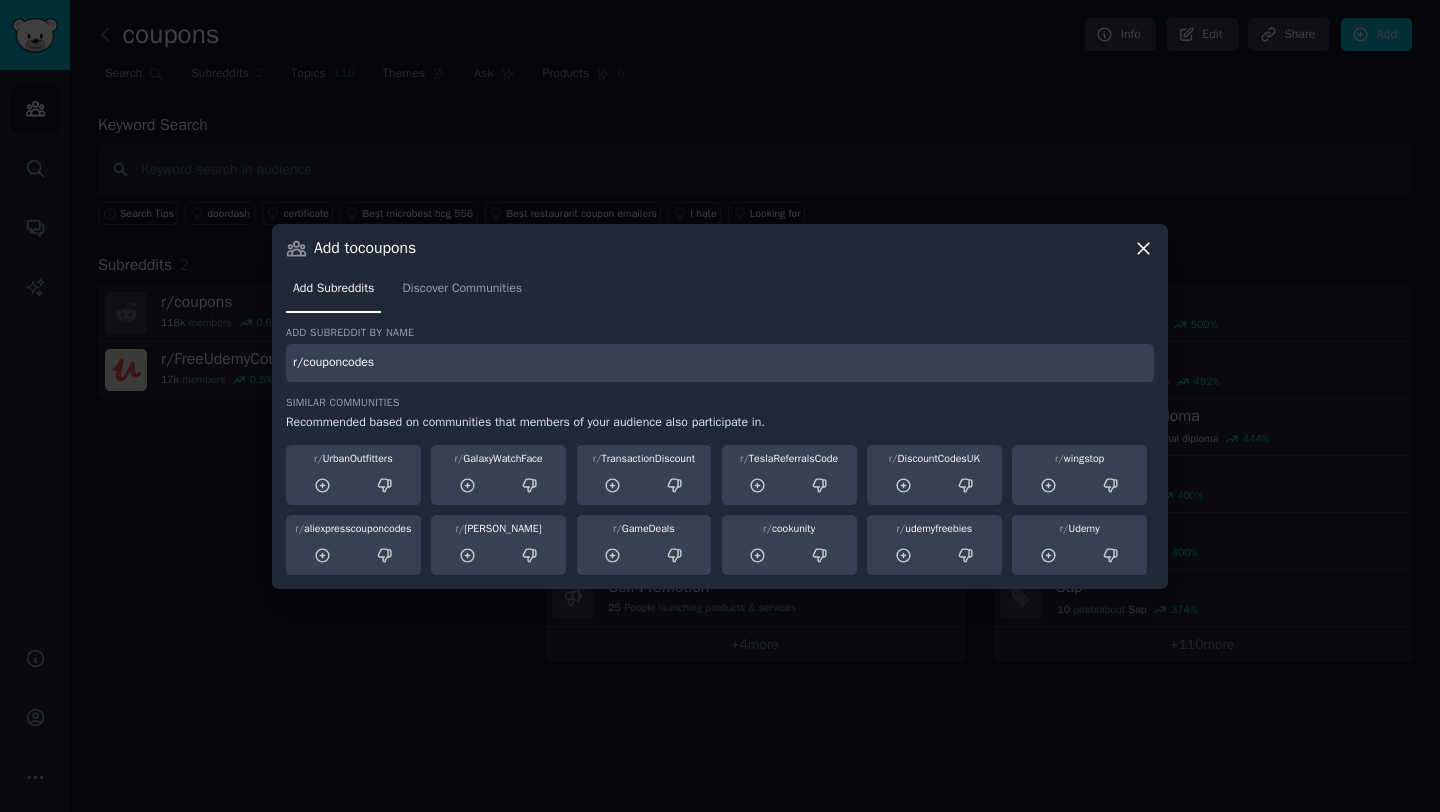 type on "r/couponcodes" 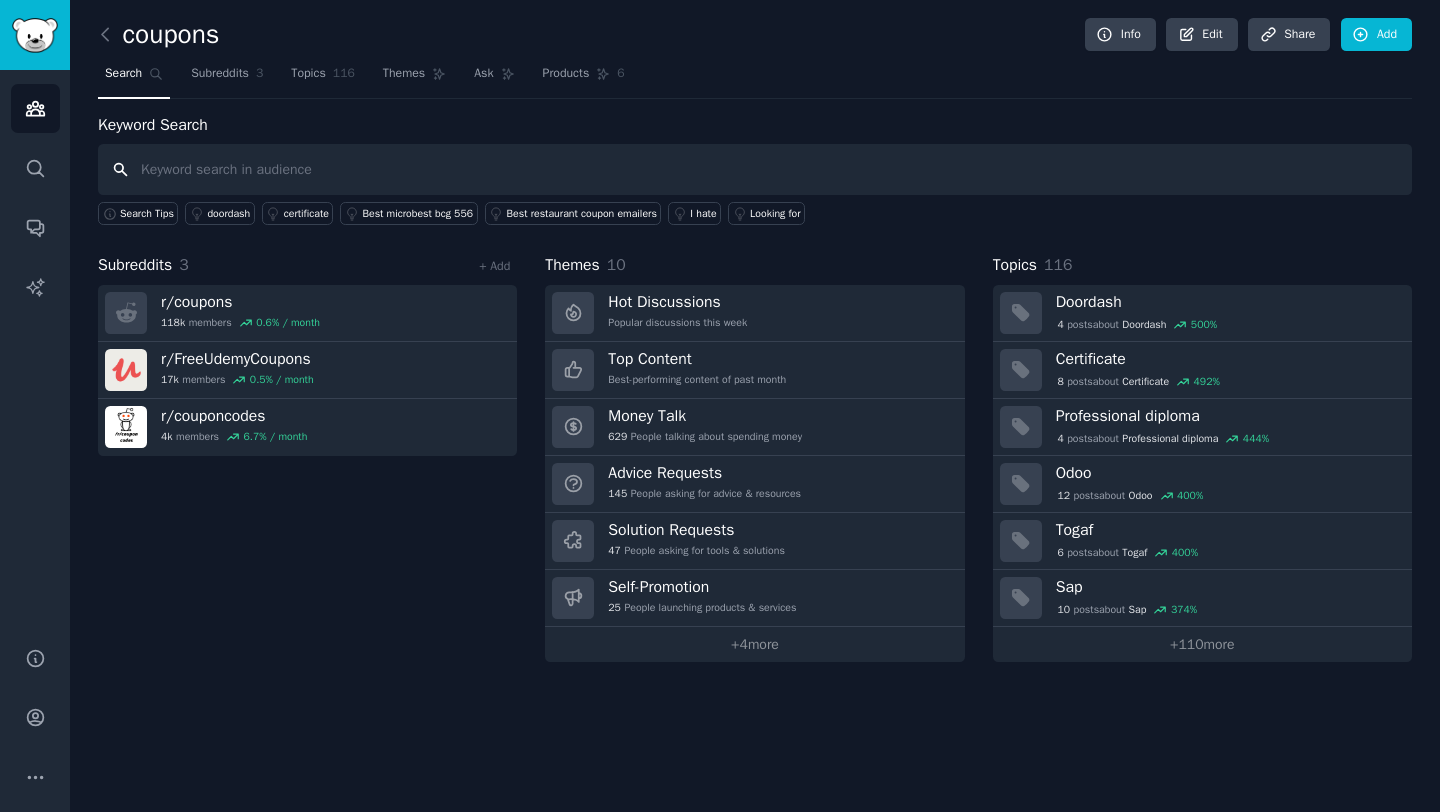 paste on "r/deals" 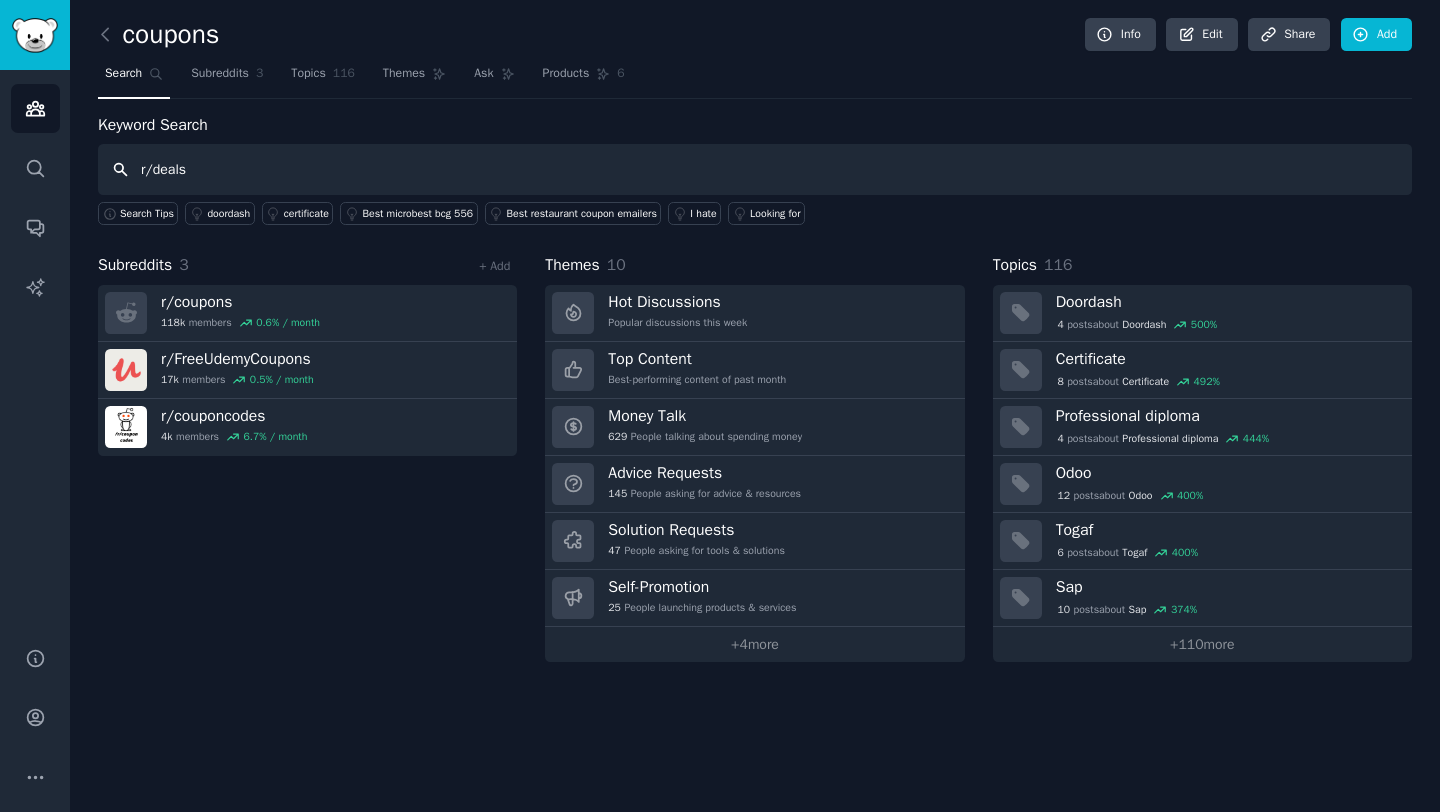 type 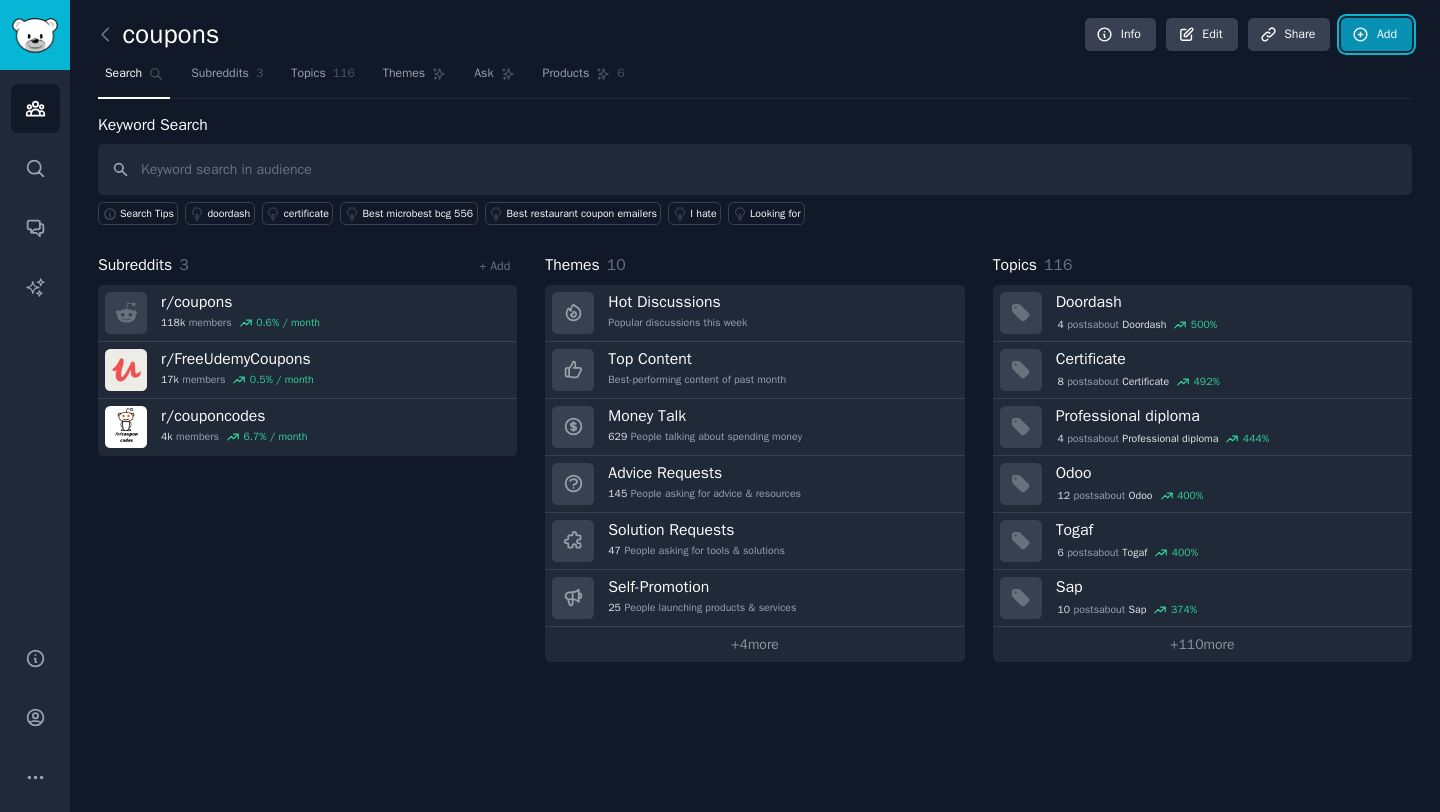 click on "Add" at bounding box center [1376, 35] 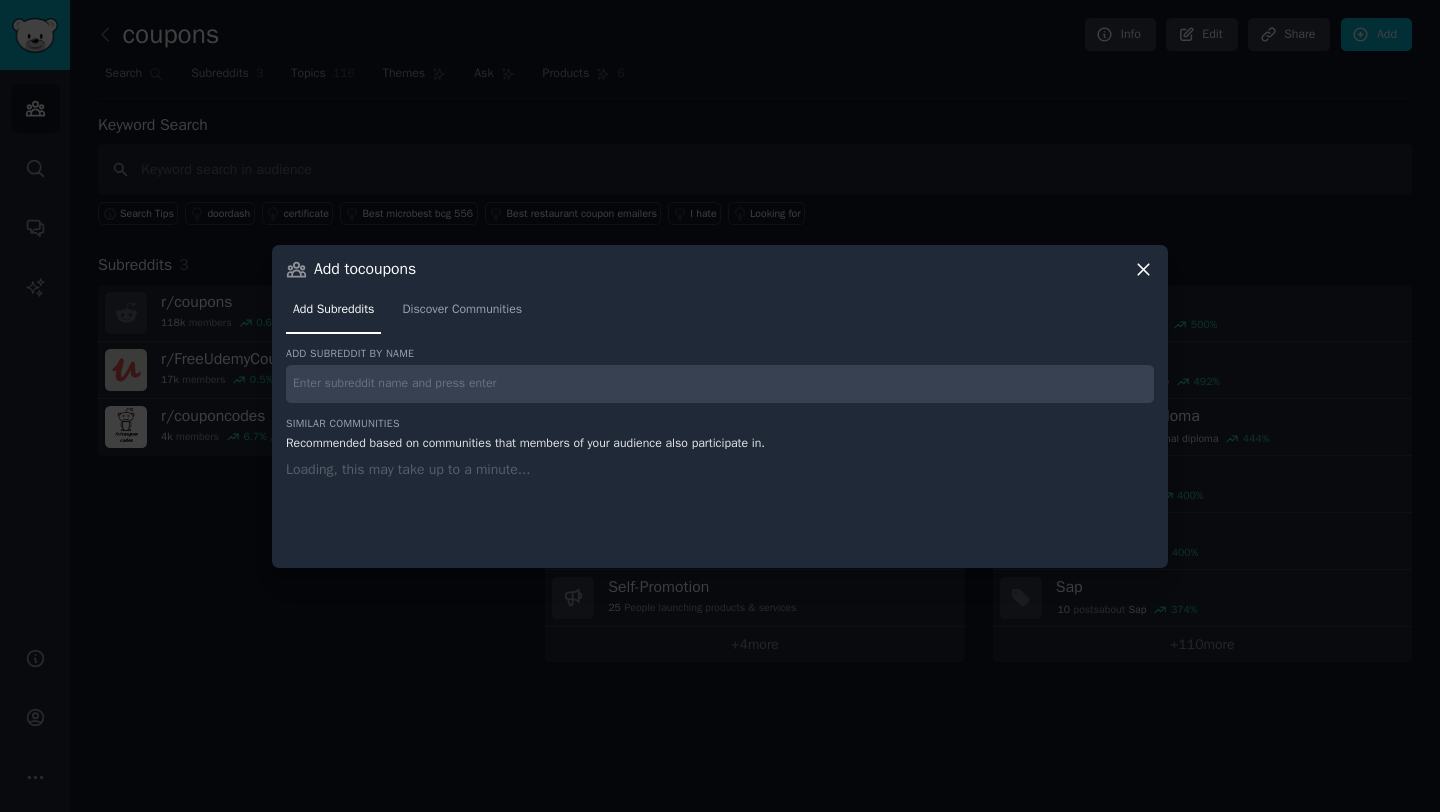 click at bounding box center (720, 384) 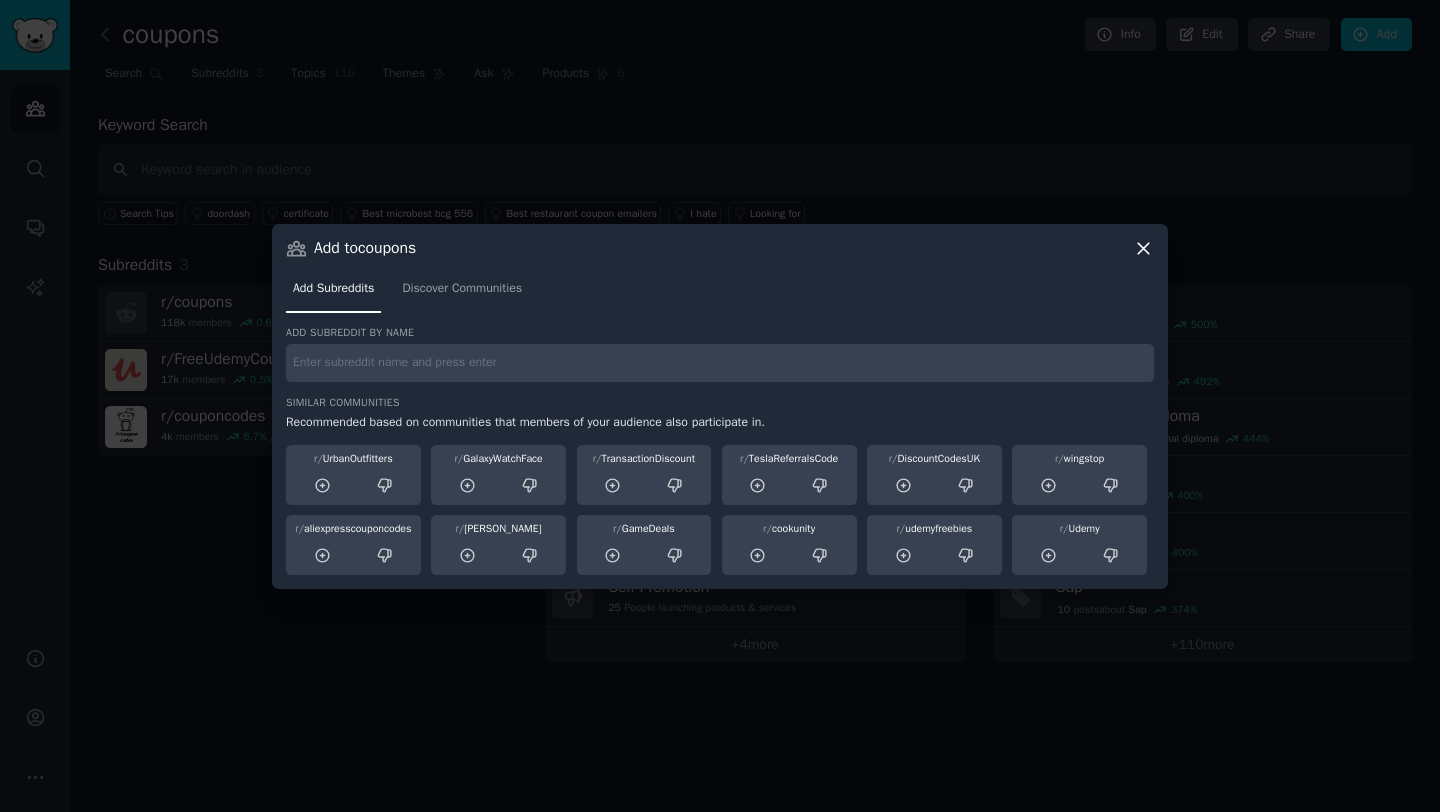 paste on "r/deals" 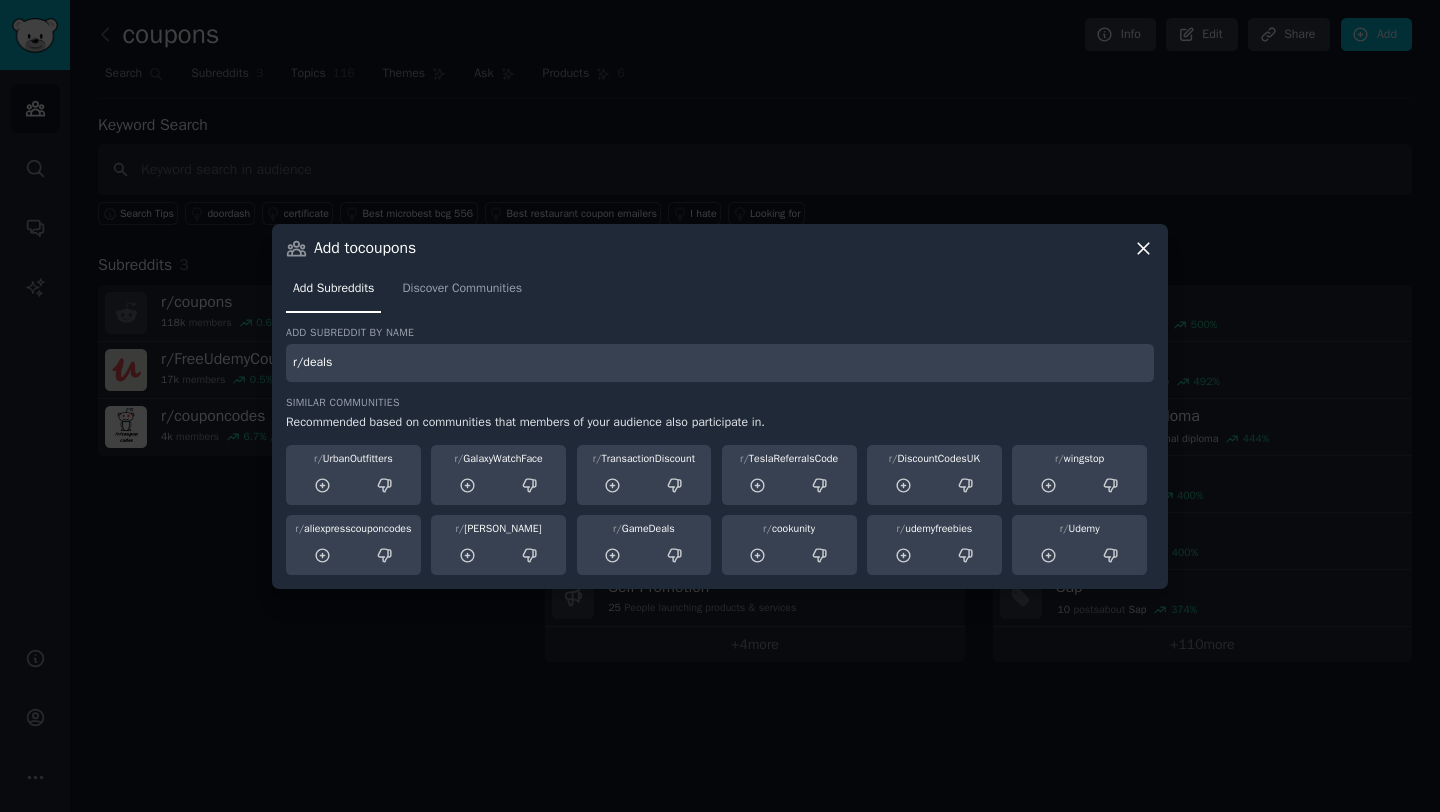 type on "r/deals" 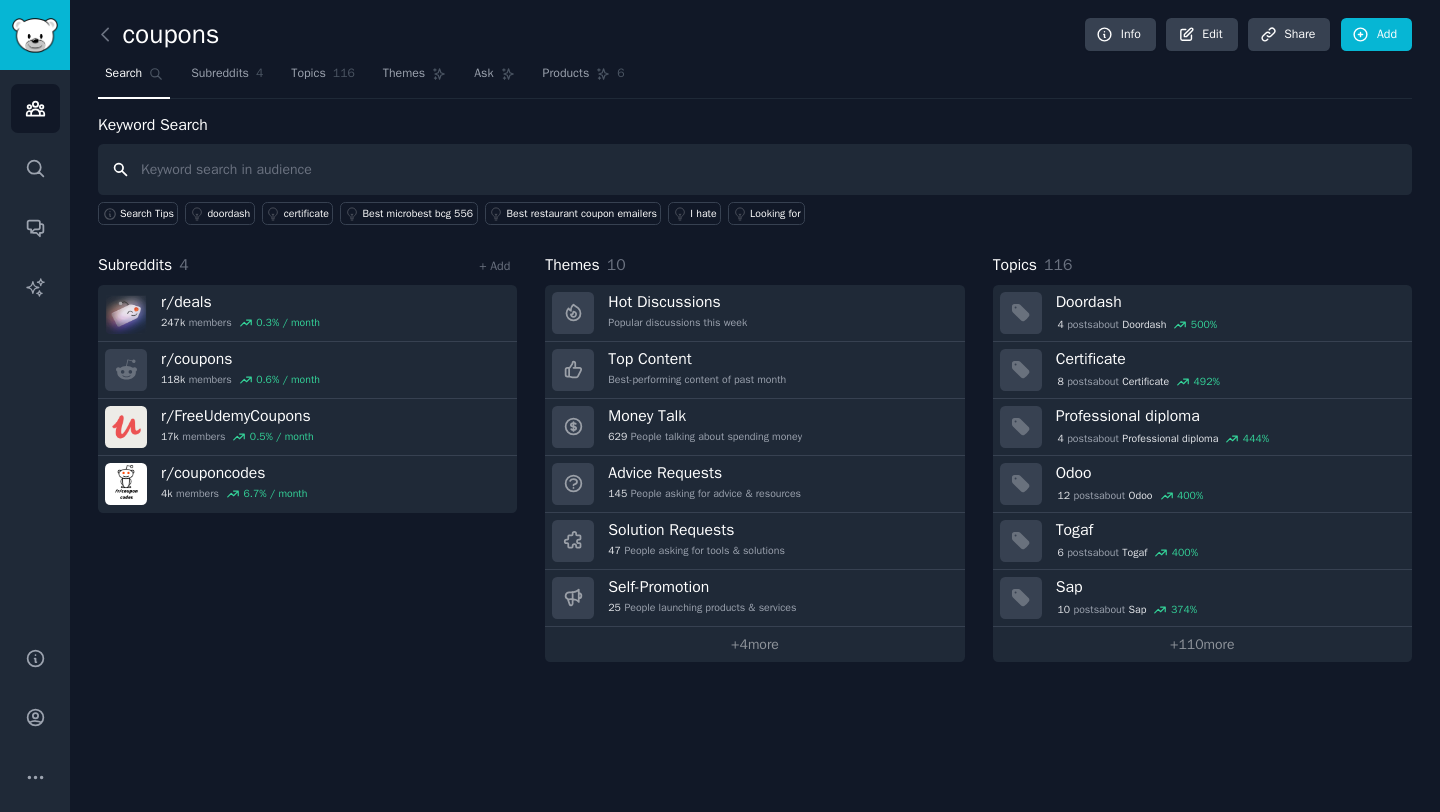 click at bounding box center (755, 169) 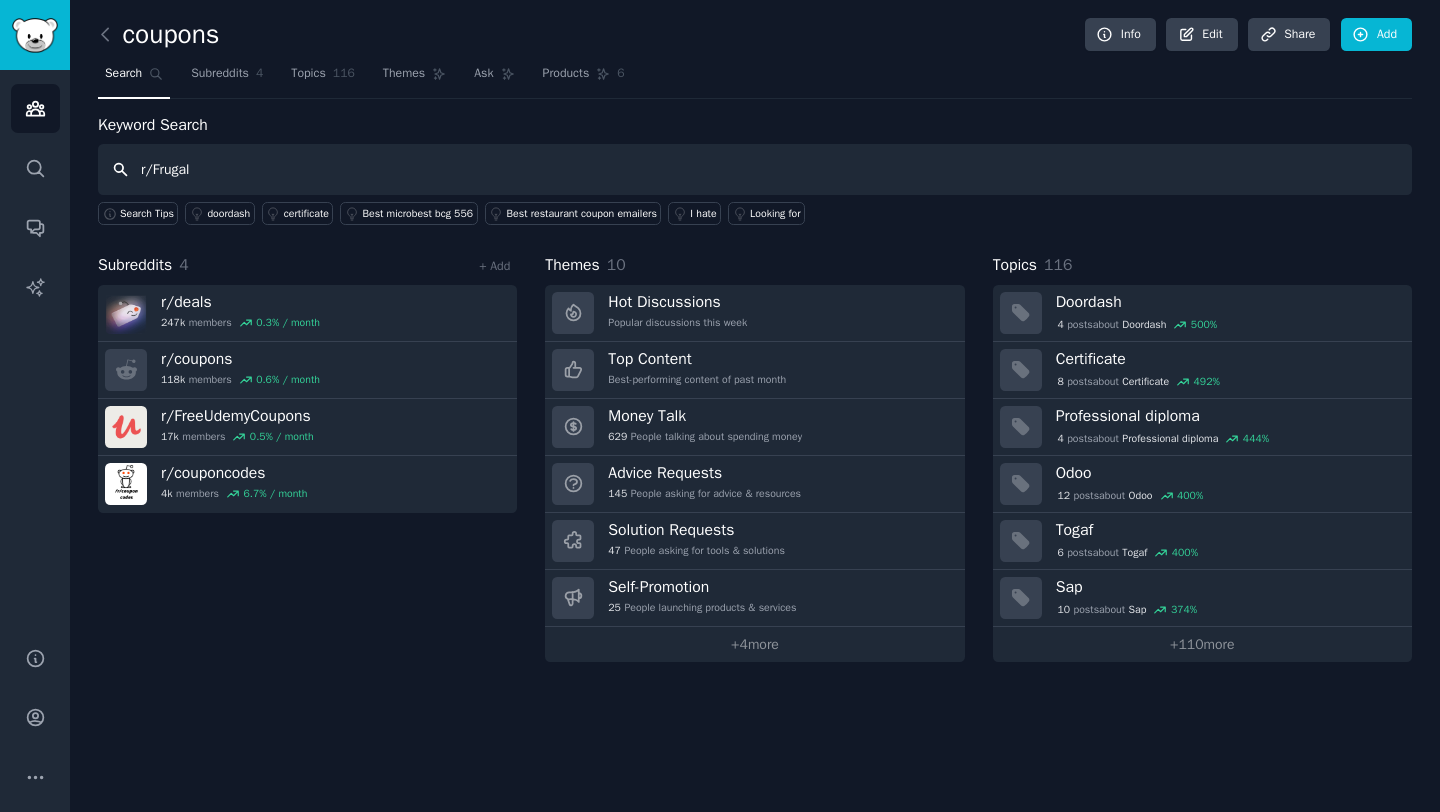 type on "r/Frugal" 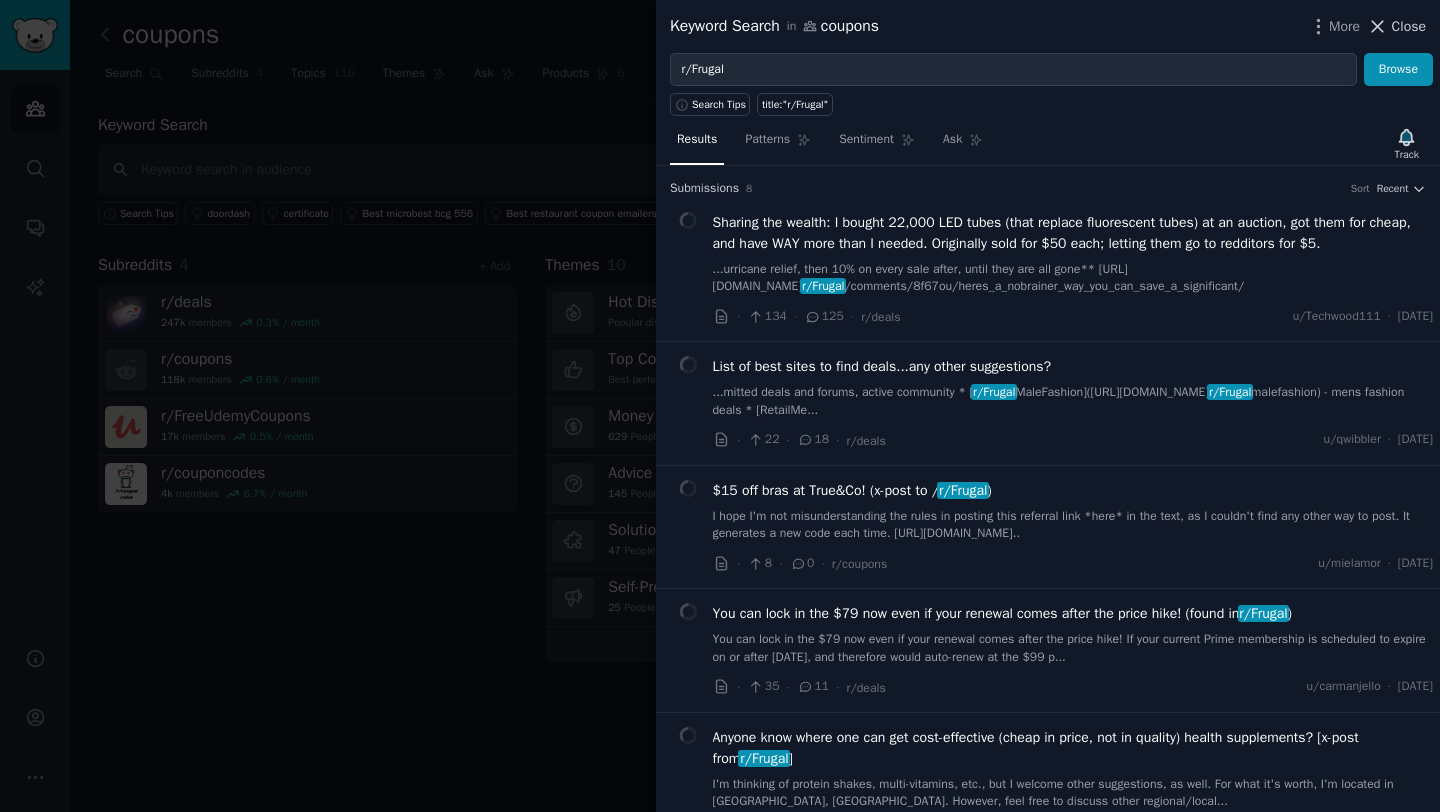 click on "Close" at bounding box center [1409, 26] 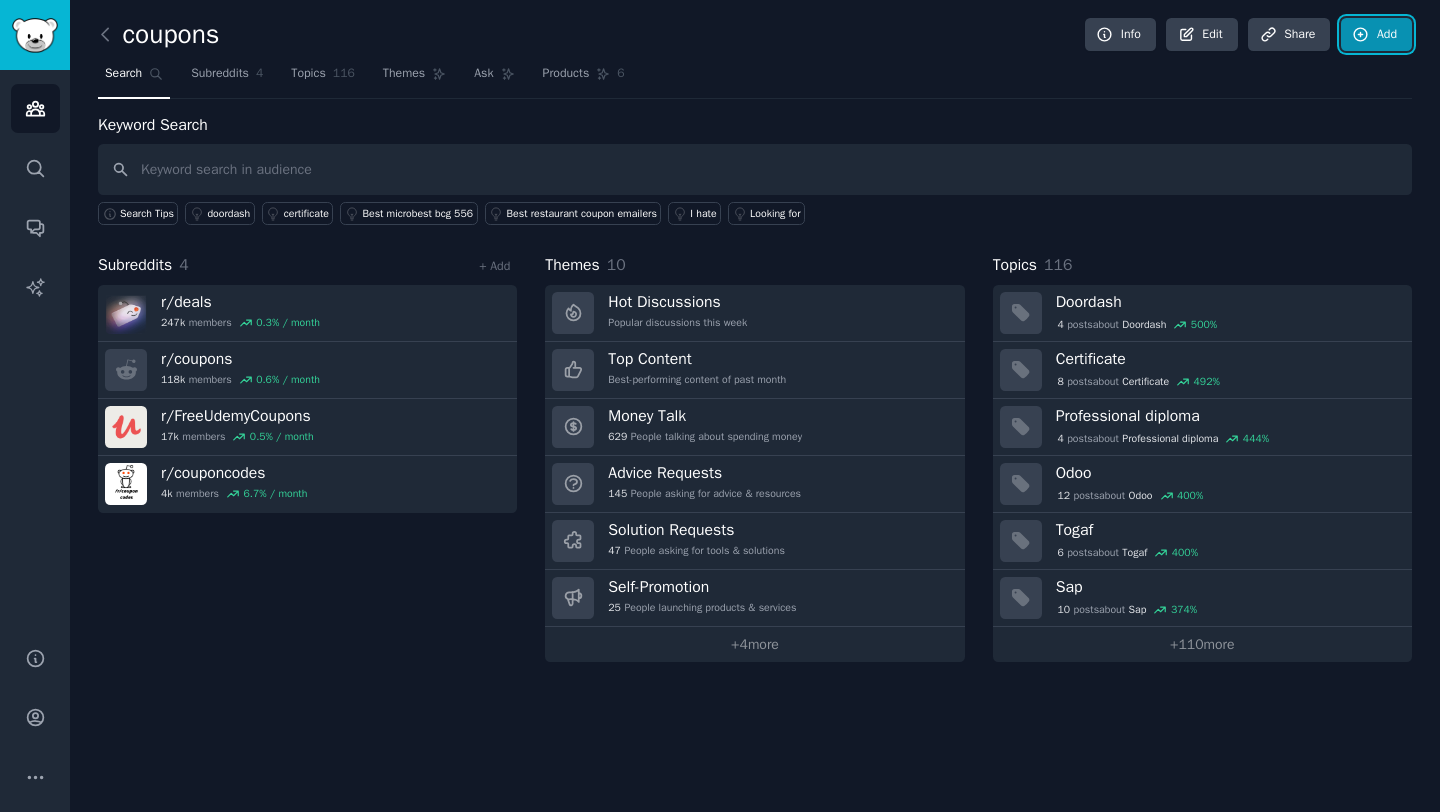 click on "Add" at bounding box center [1376, 35] 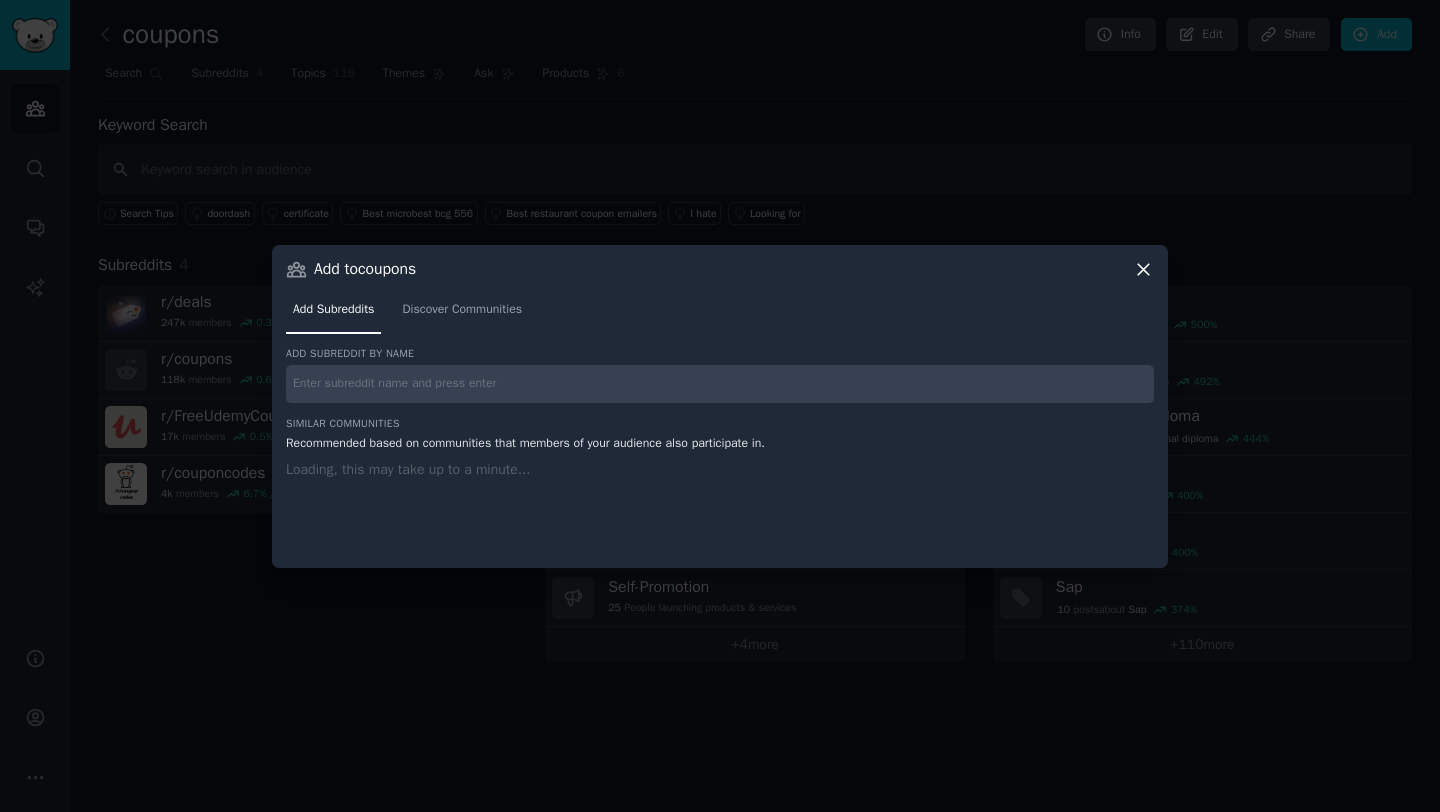 click at bounding box center [720, 384] 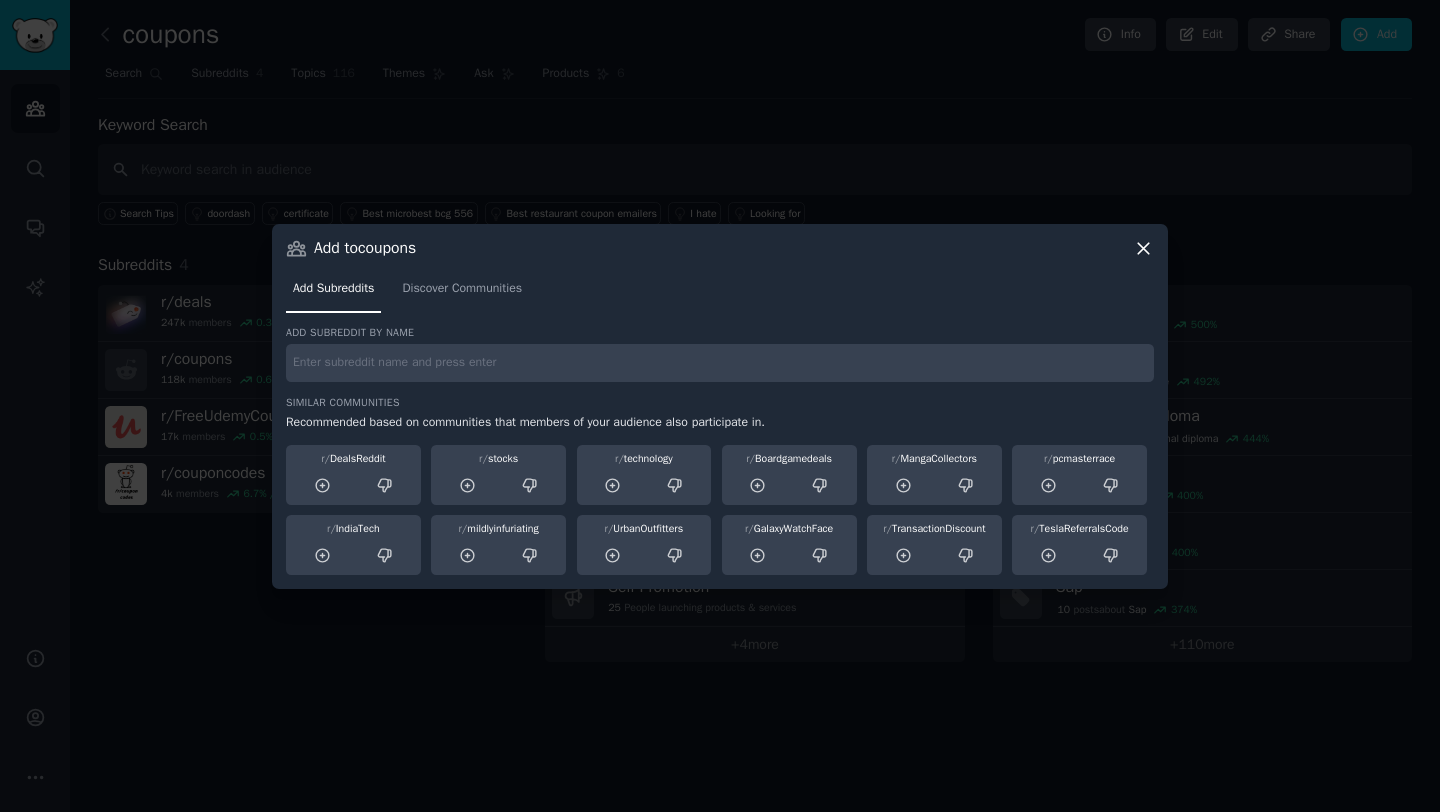 paste on "r/Frugal" 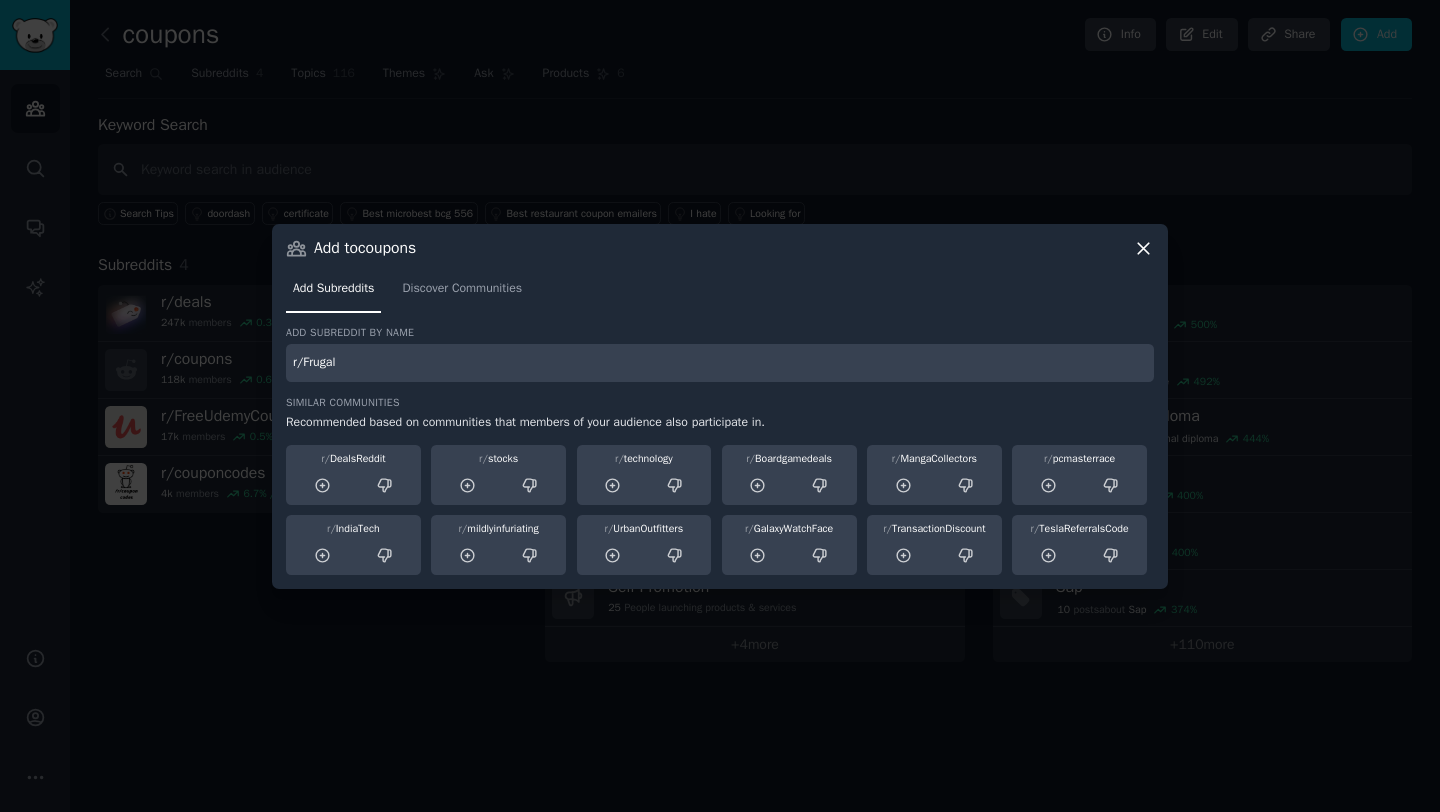 type on "r/Frugal" 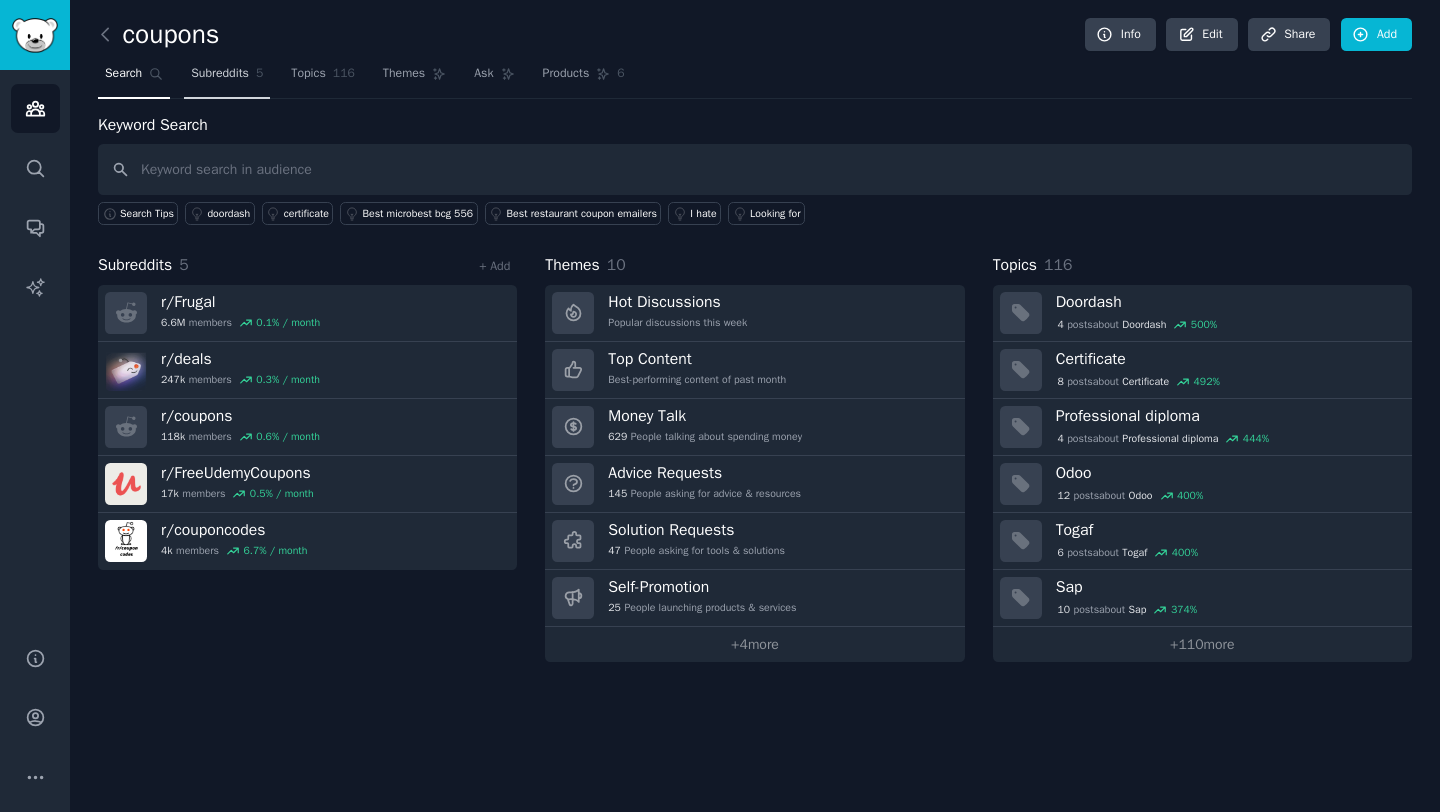 click on "Subreddits" at bounding box center (220, 74) 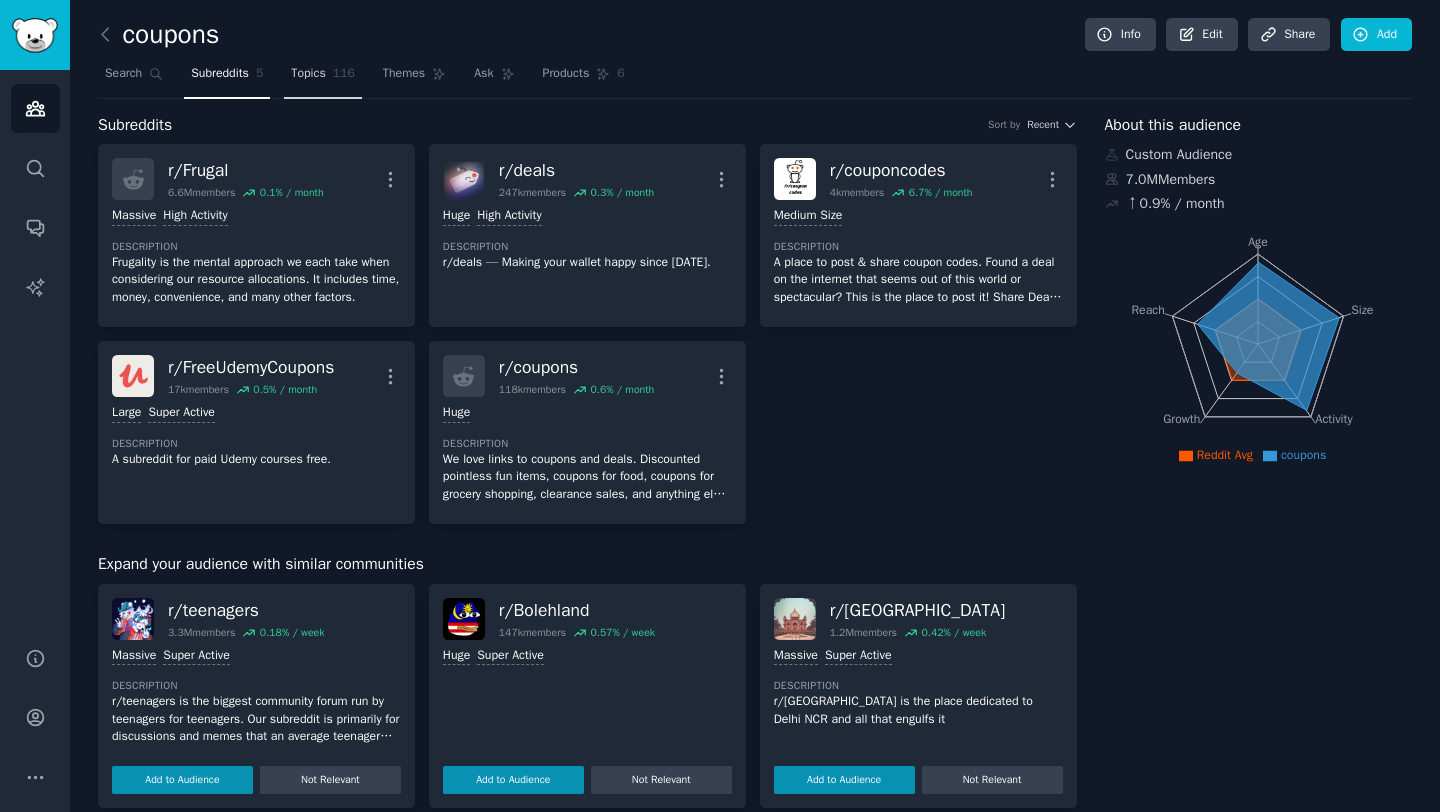 click on "Topics" at bounding box center [308, 74] 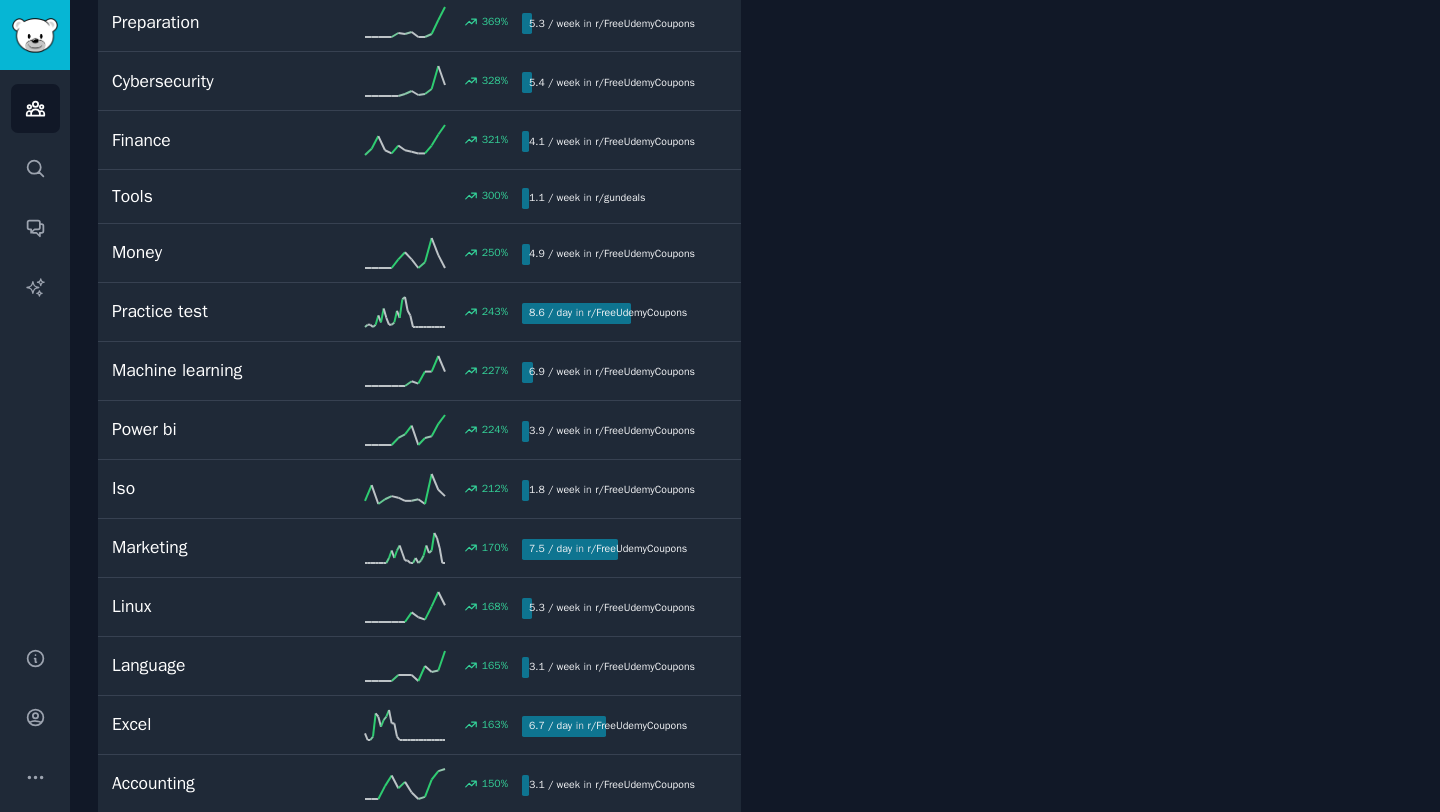 scroll, scrollTop: 0, scrollLeft: 0, axis: both 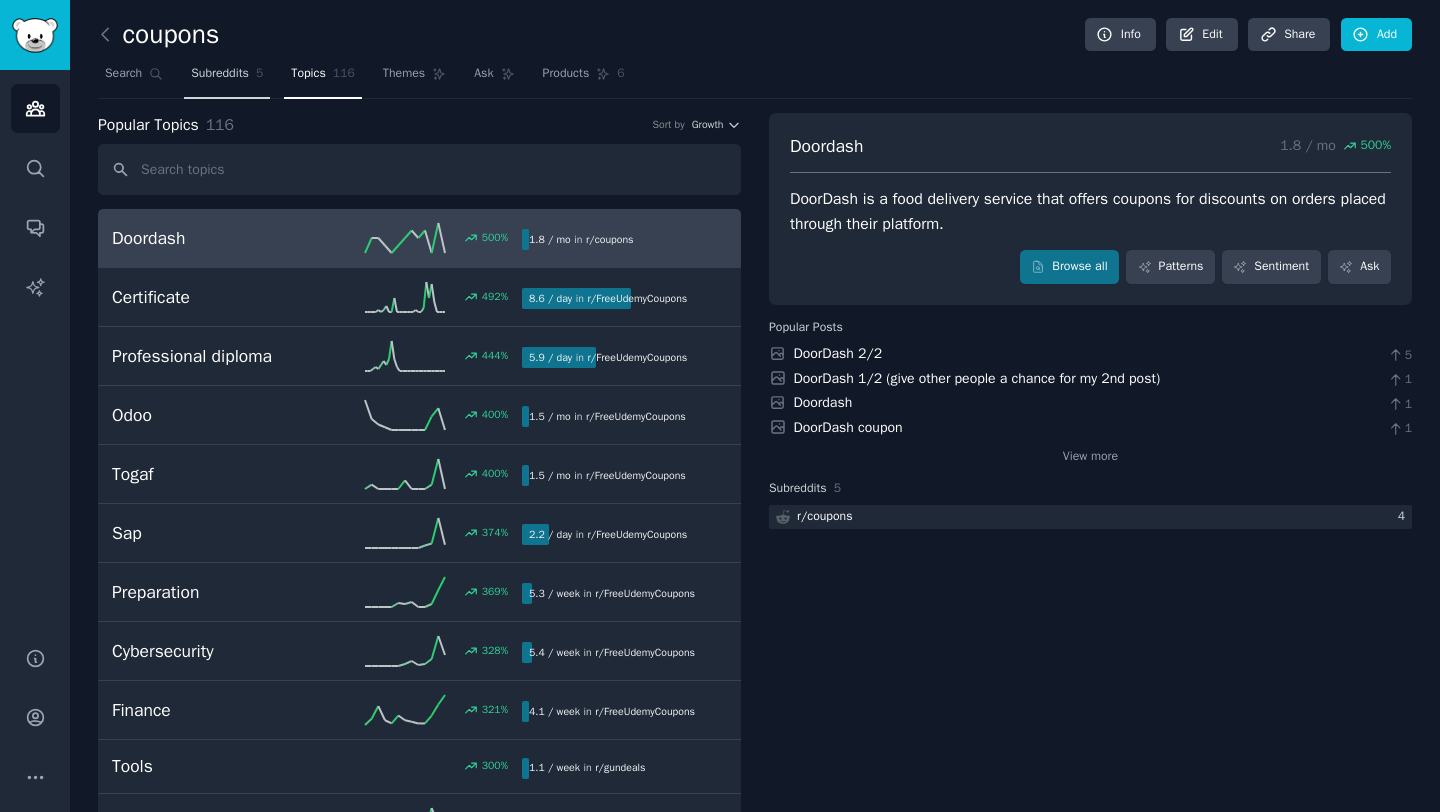 click on "Subreddits" at bounding box center [220, 74] 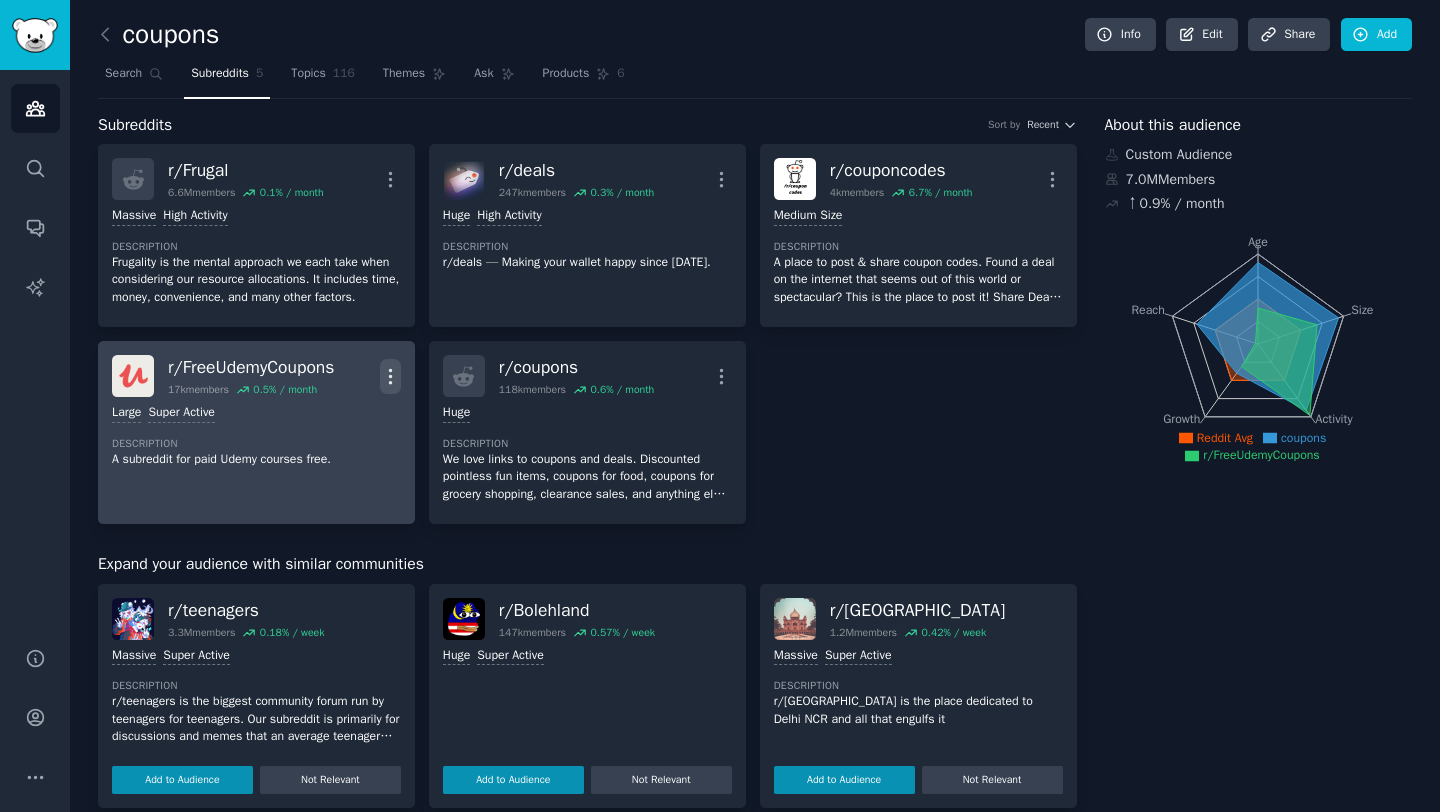 click on "More" at bounding box center [390, 376] 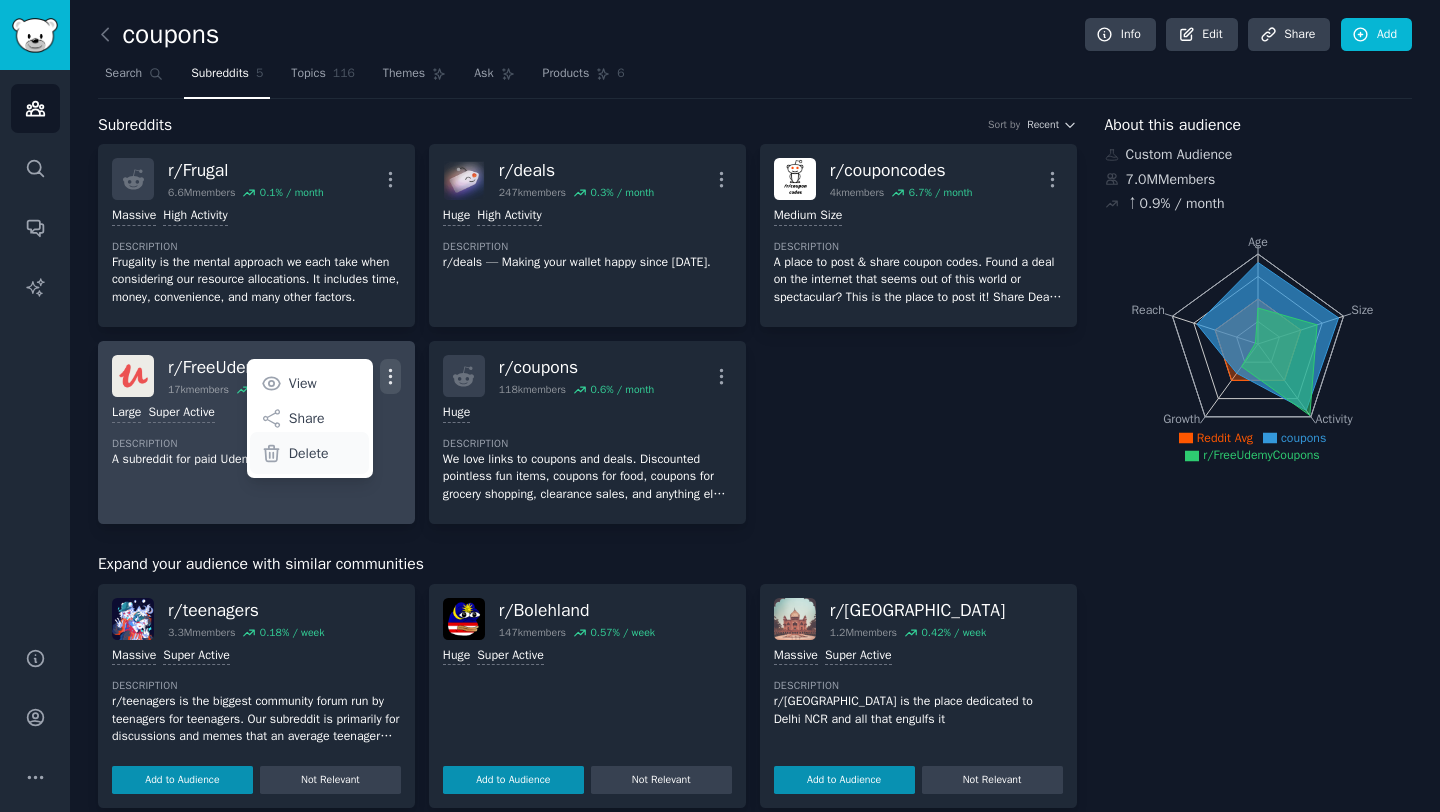 click on "Delete" at bounding box center [309, 453] 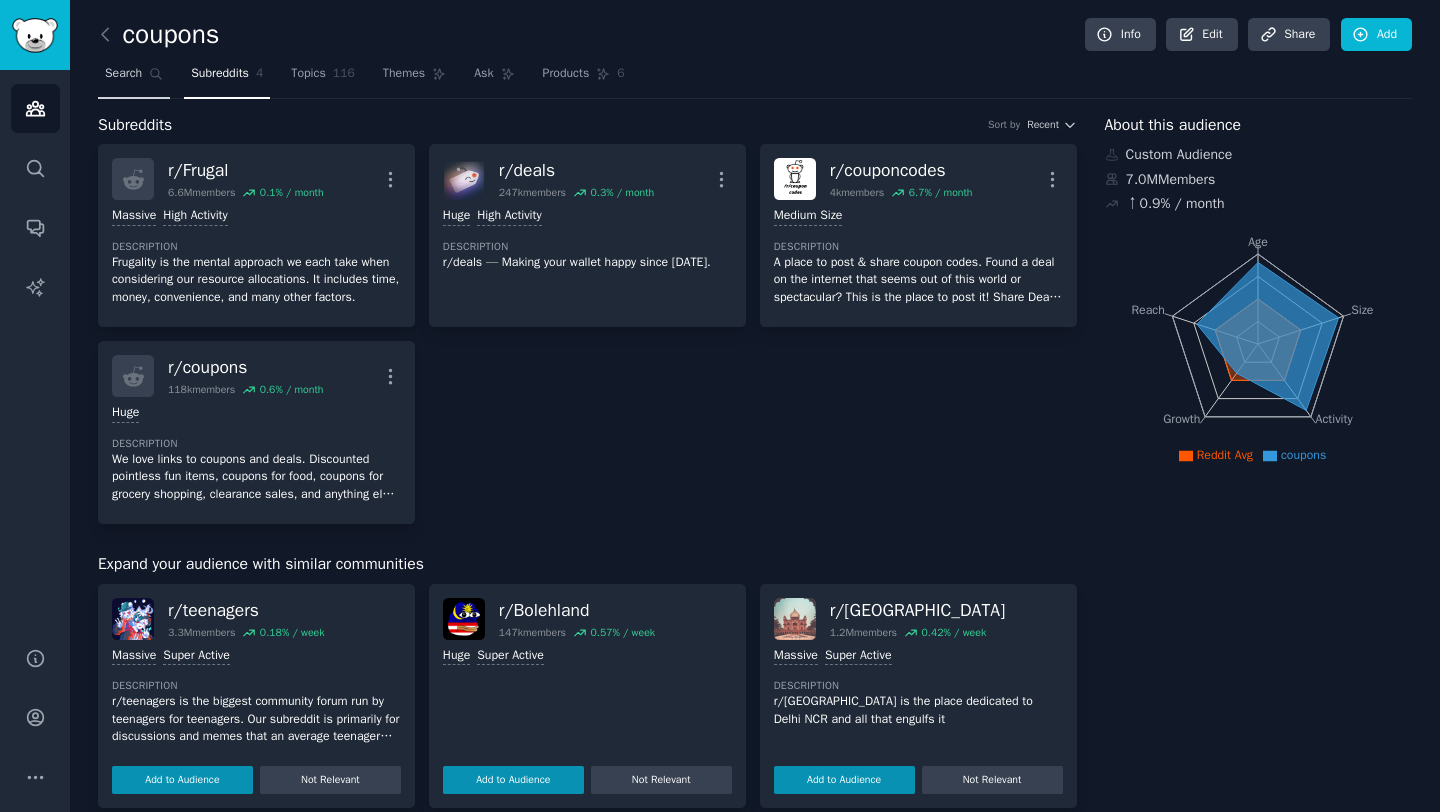 click on "Search" at bounding box center [123, 74] 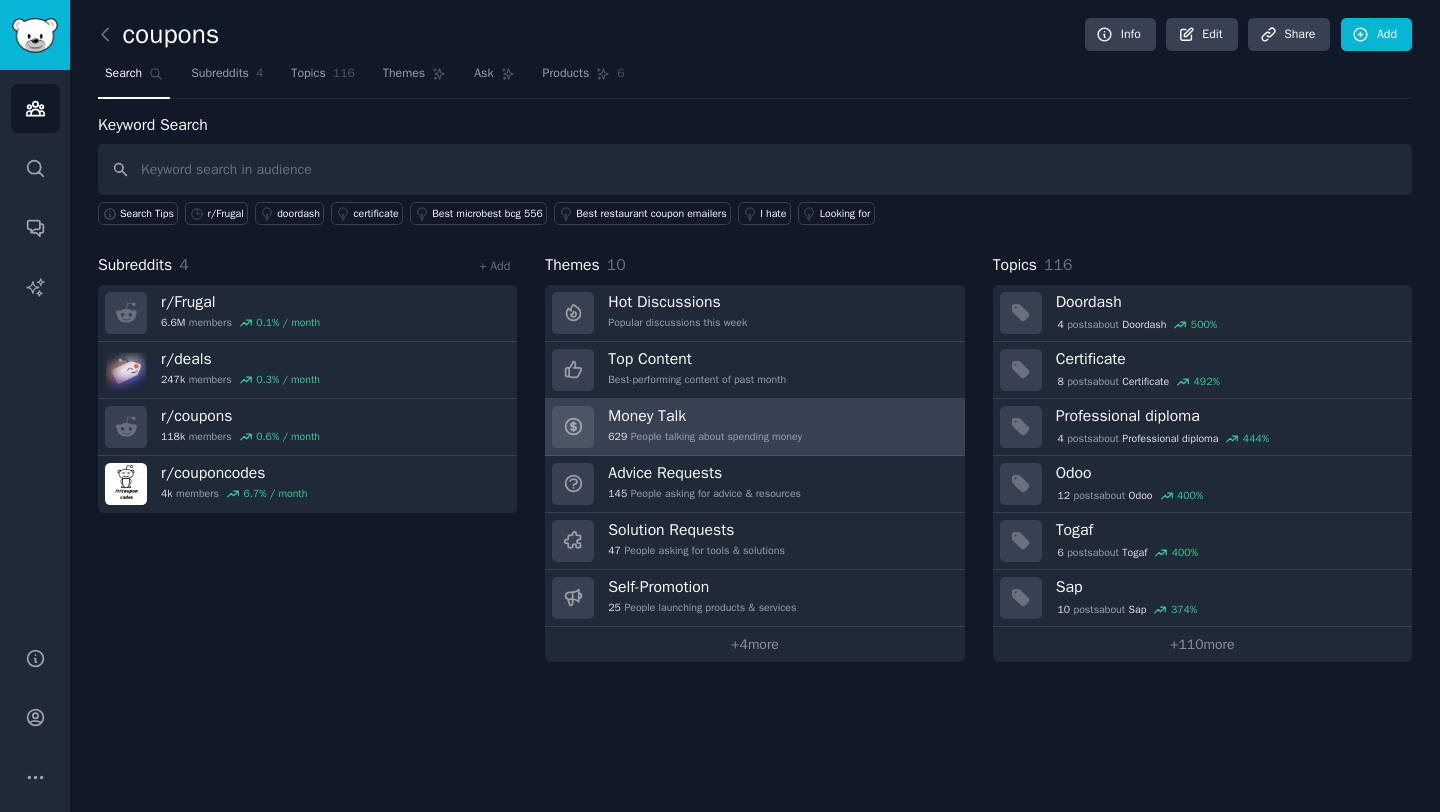 click on "629 People talking about spending money" at bounding box center (705, 437) 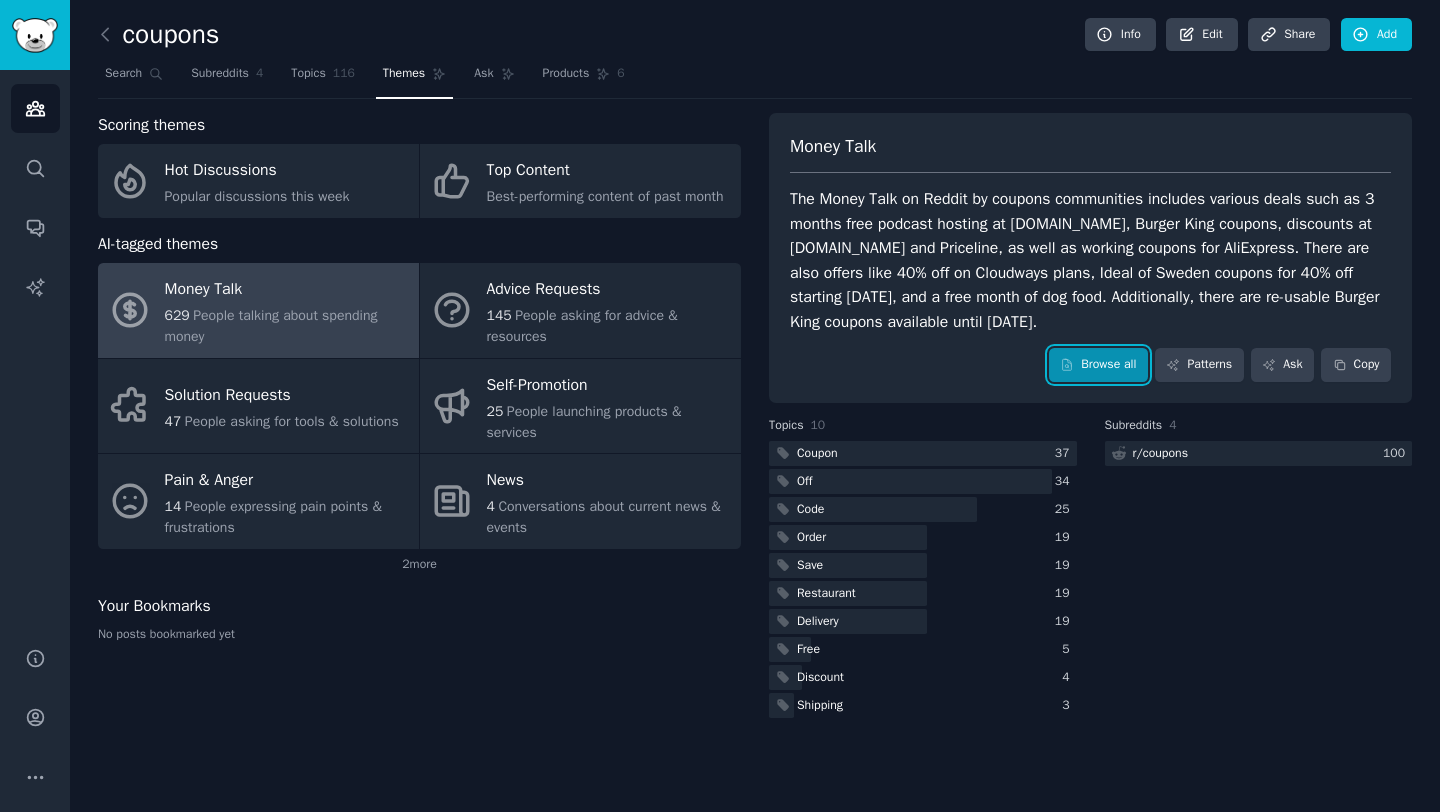 click on "Browse all" at bounding box center (1098, 365) 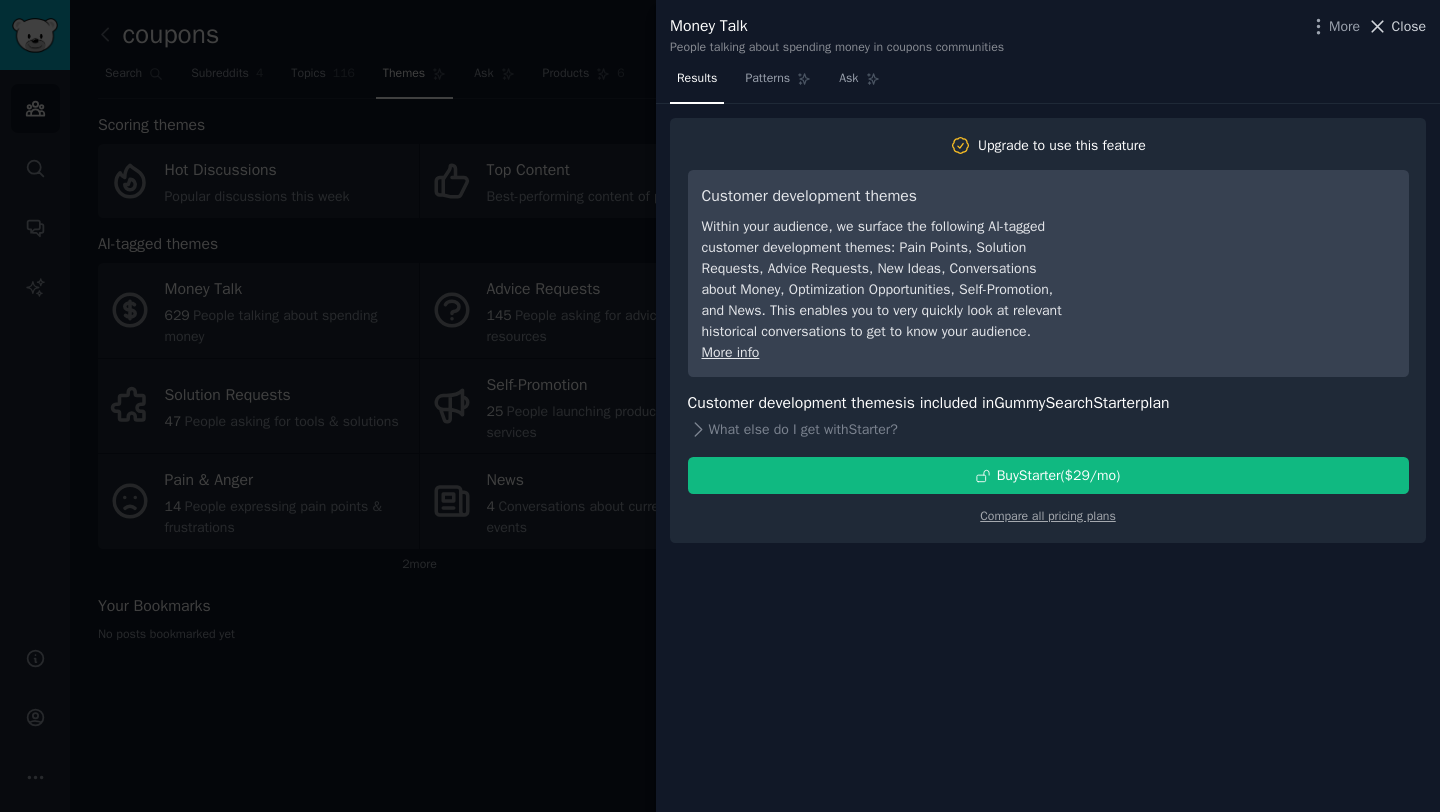 click on "Close" at bounding box center (1409, 26) 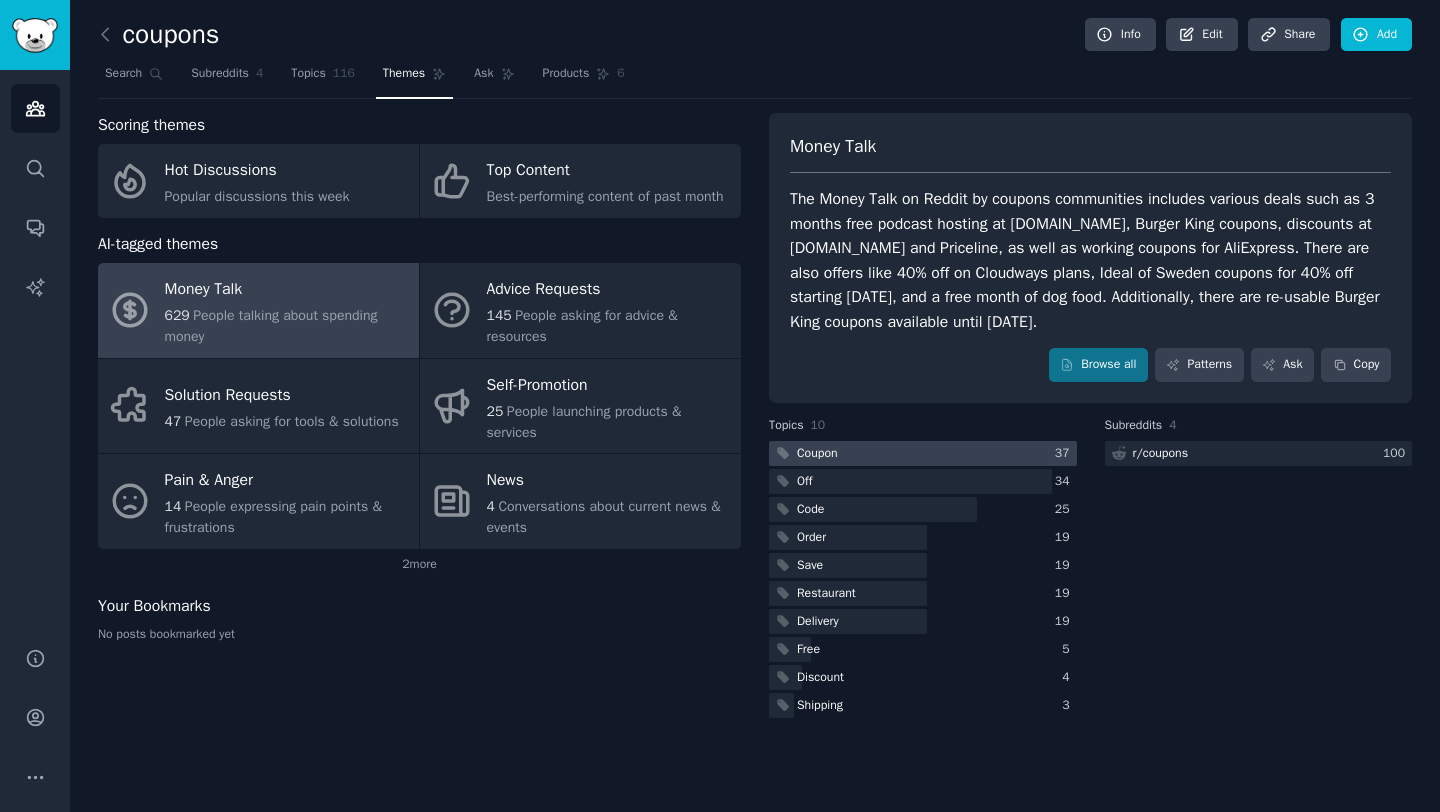 click at bounding box center [923, 453] 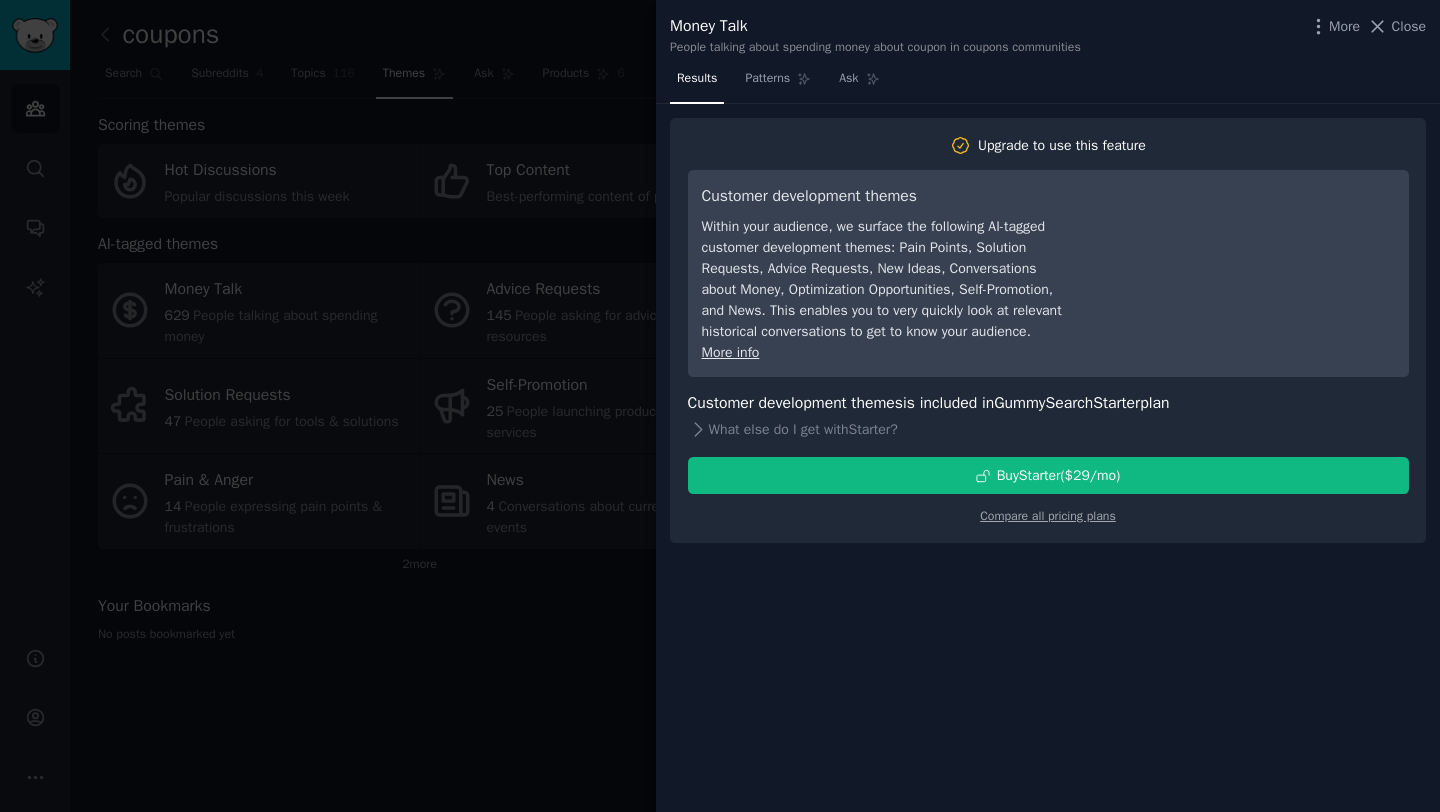 click at bounding box center (720, 406) 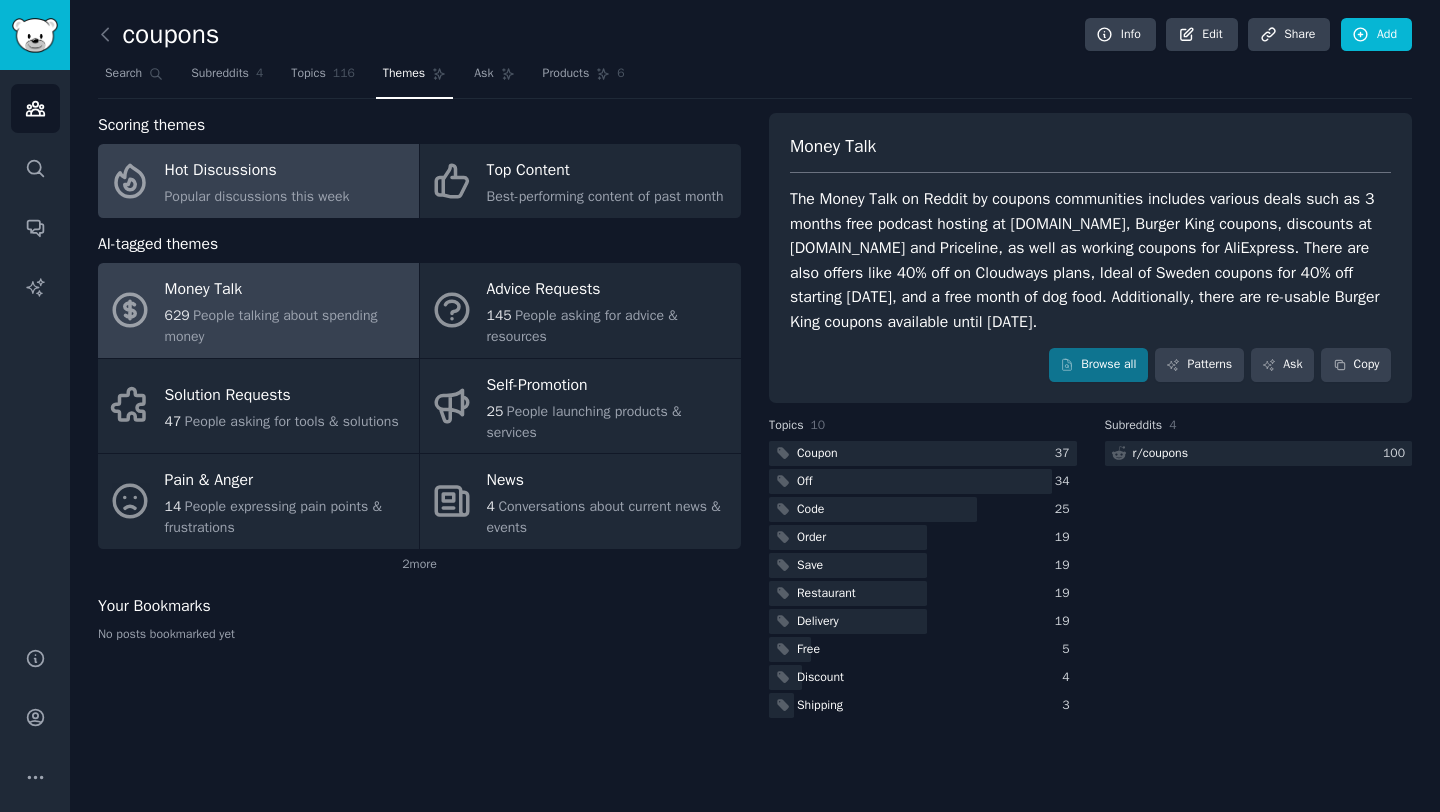 click on "Hot Discussions" at bounding box center [257, 171] 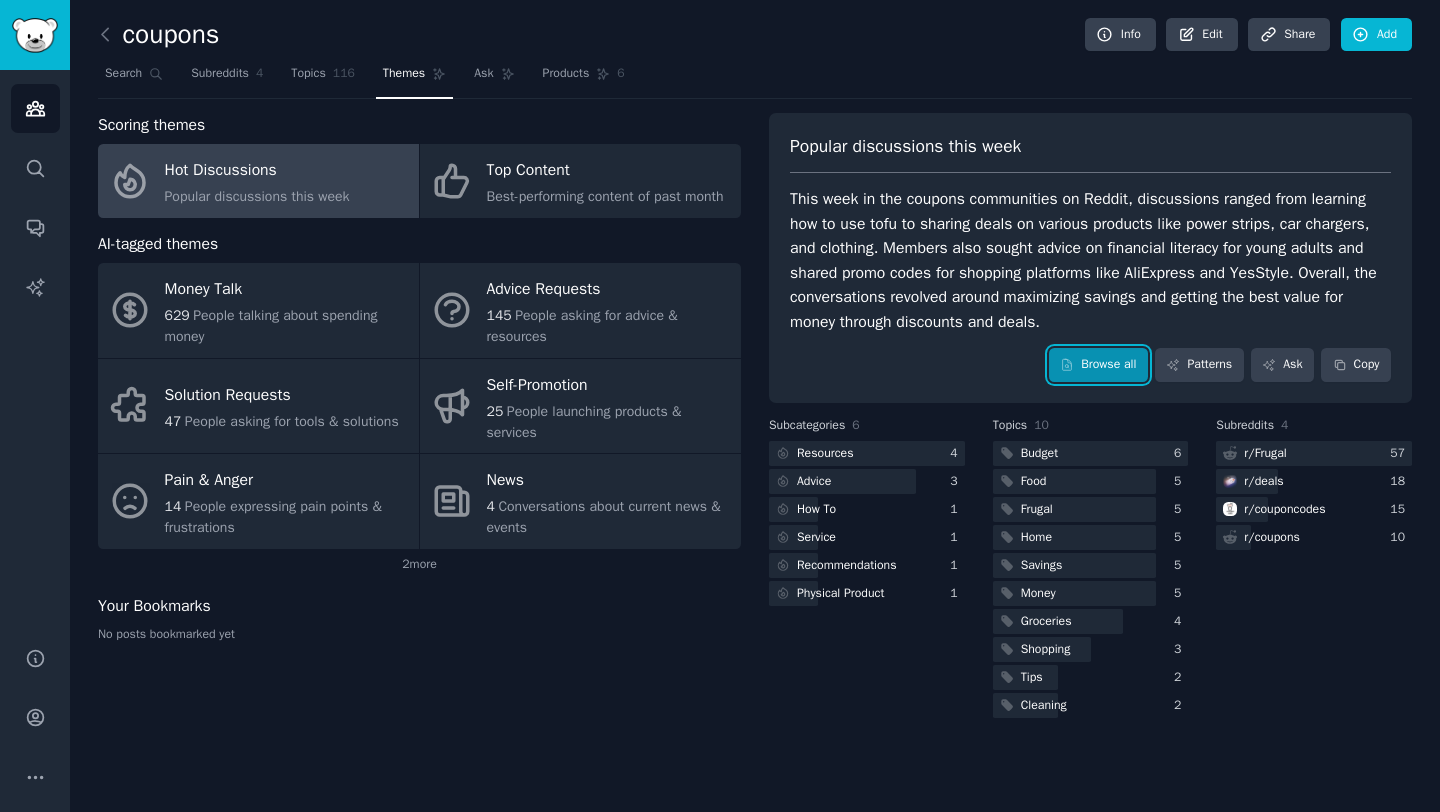 click on "Browse all" at bounding box center [1098, 365] 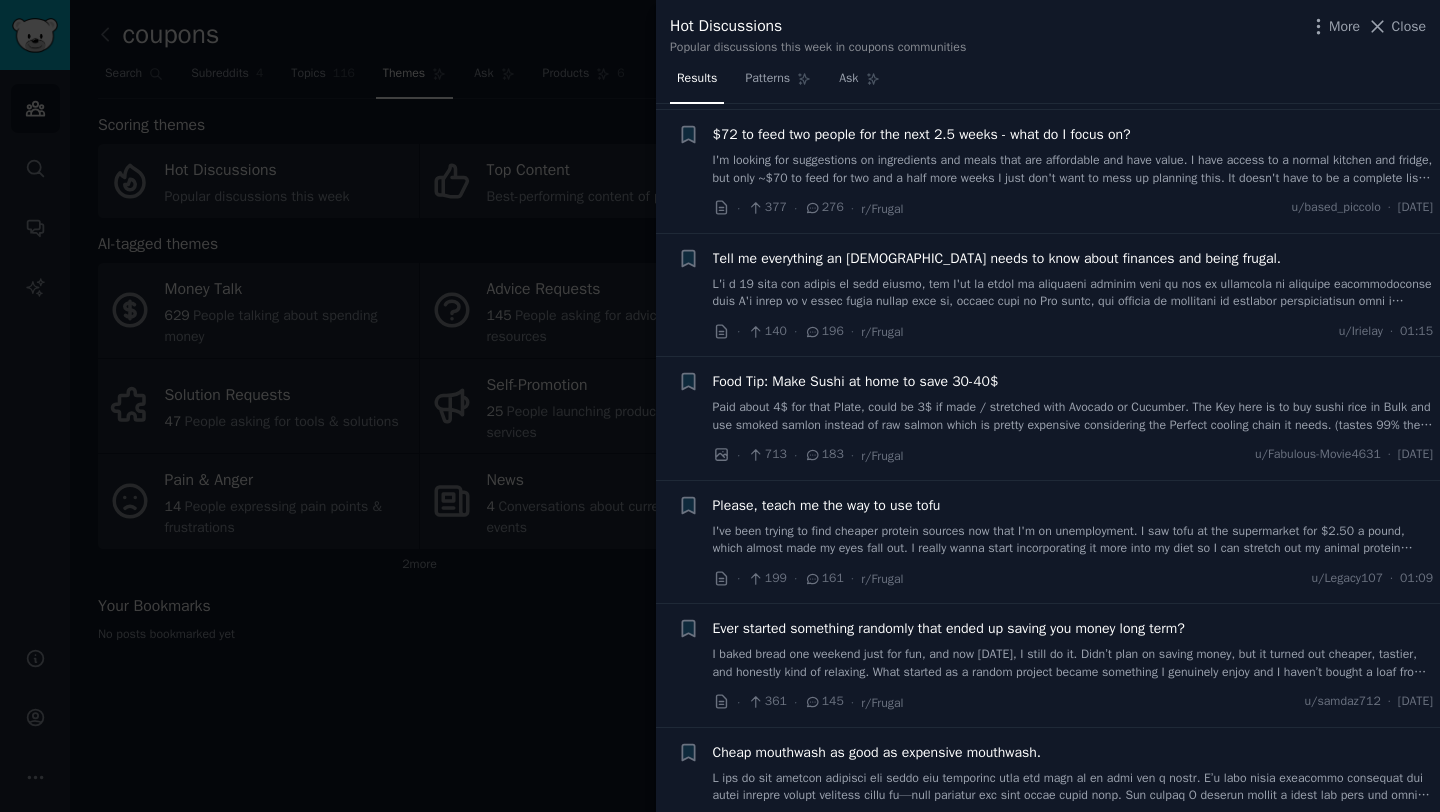 scroll, scrollTop: 0, scrollLeft: 0, axis: both 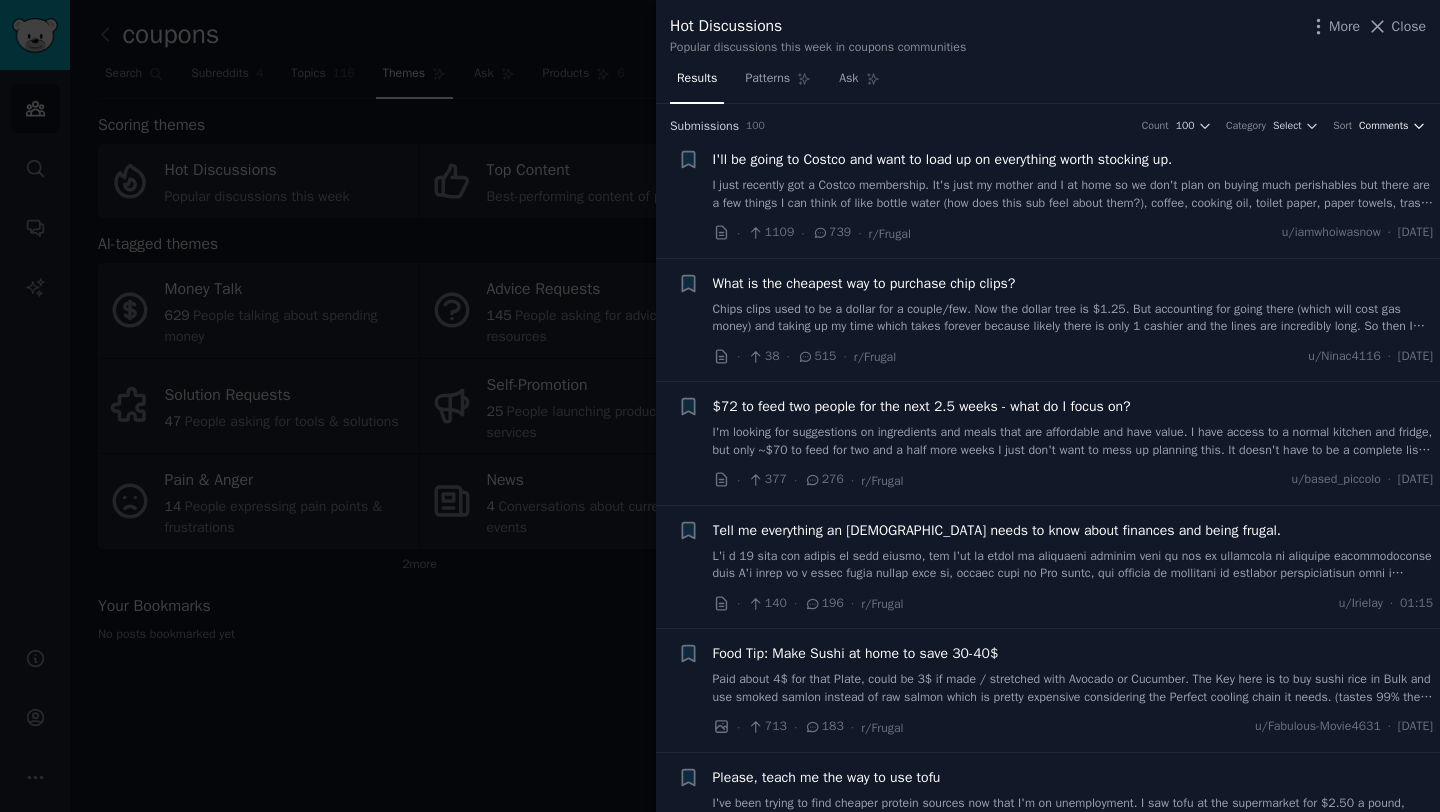 click on "Comments" at bounding box center (1384, 126) 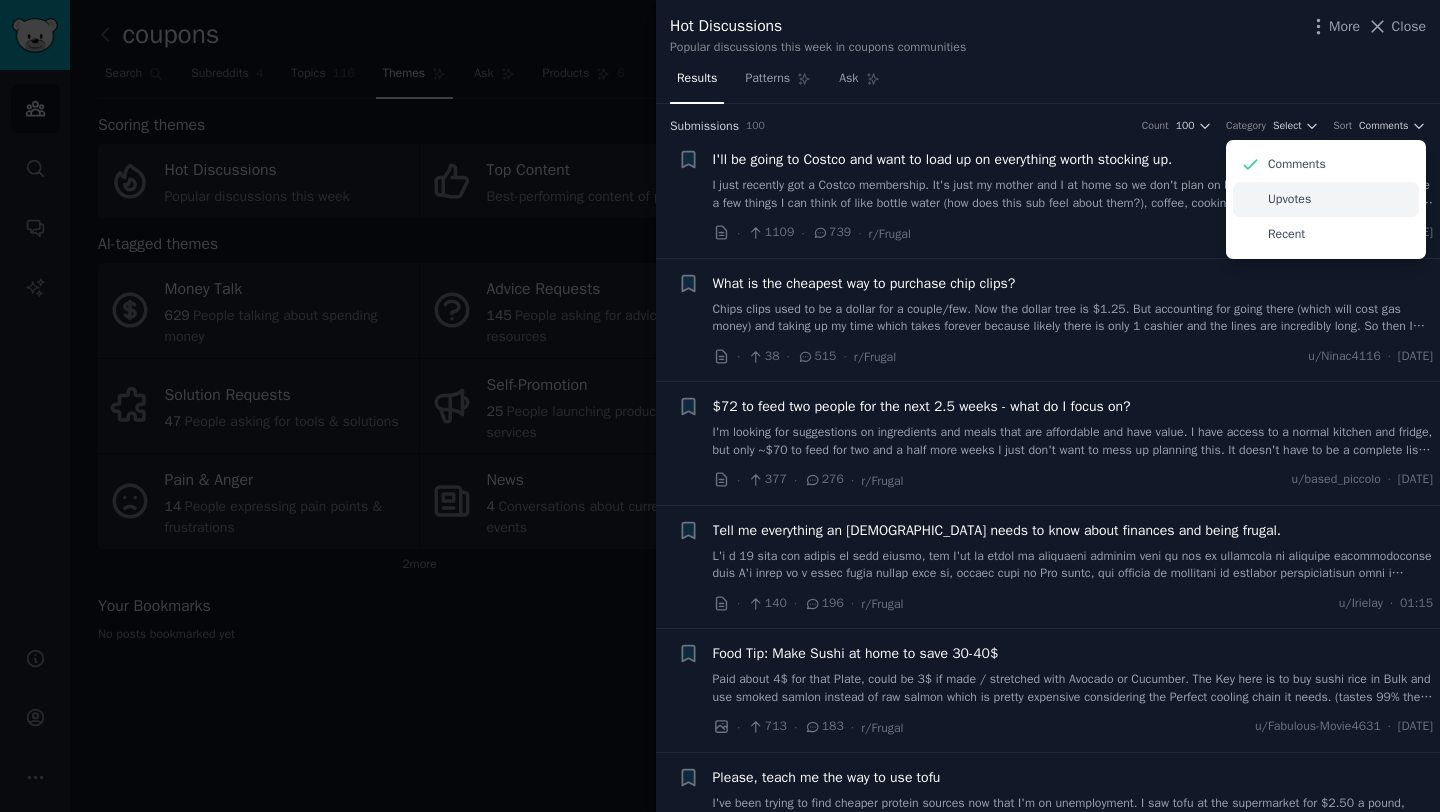 click on "Upvotes" at bounding box center (1289, 200) 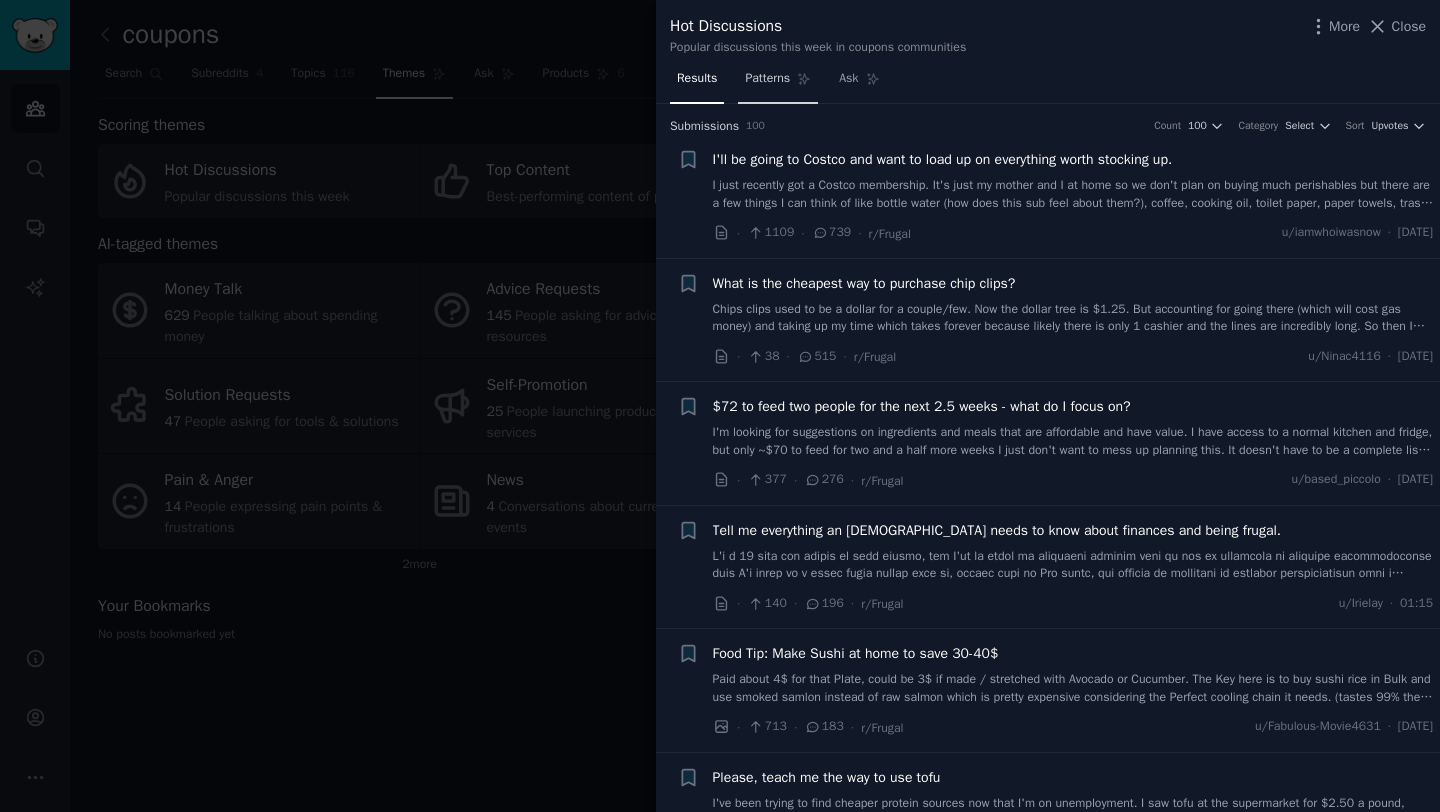click on "Patterns" at bounding box center [778, 83] 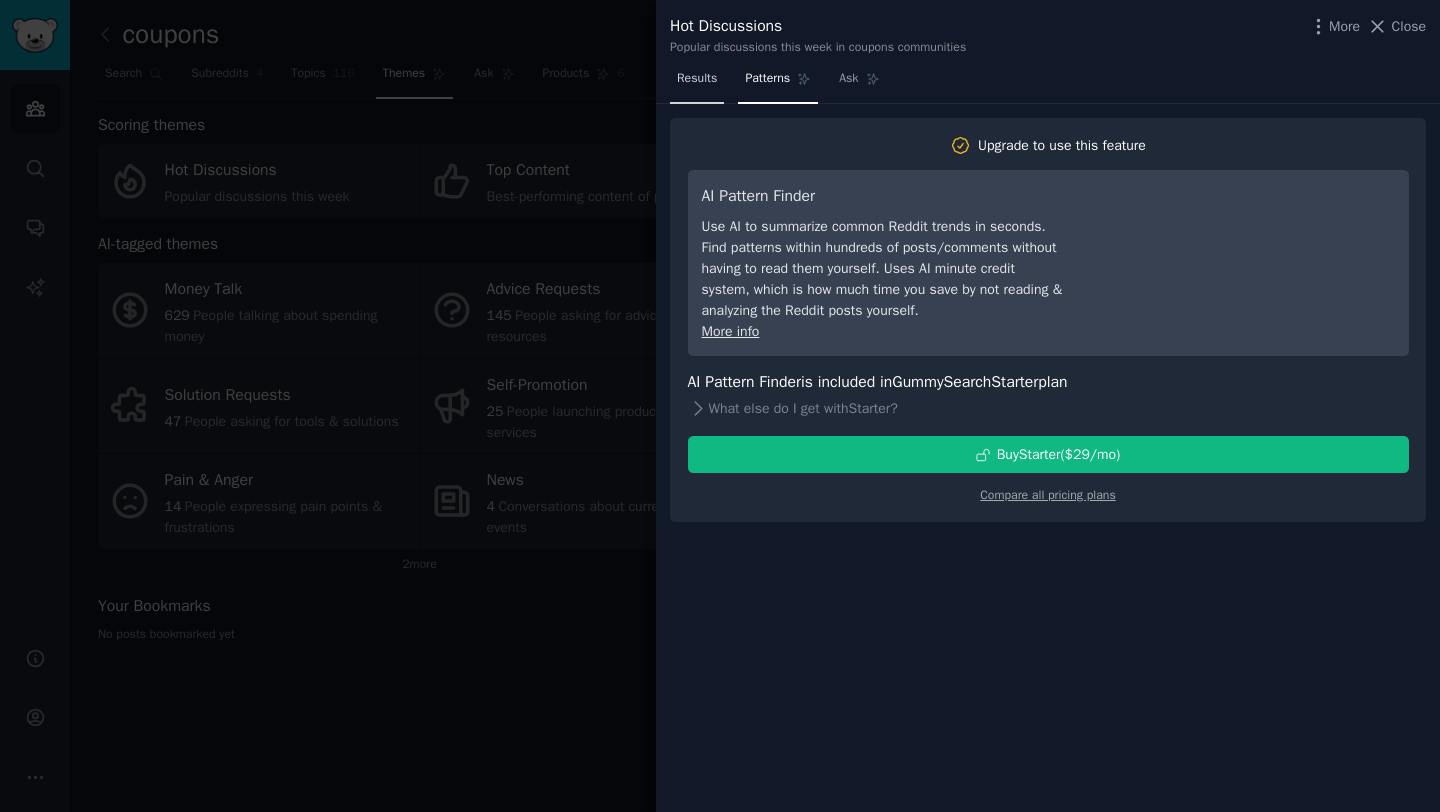 click on "Results" at bounding box center (697, 83) 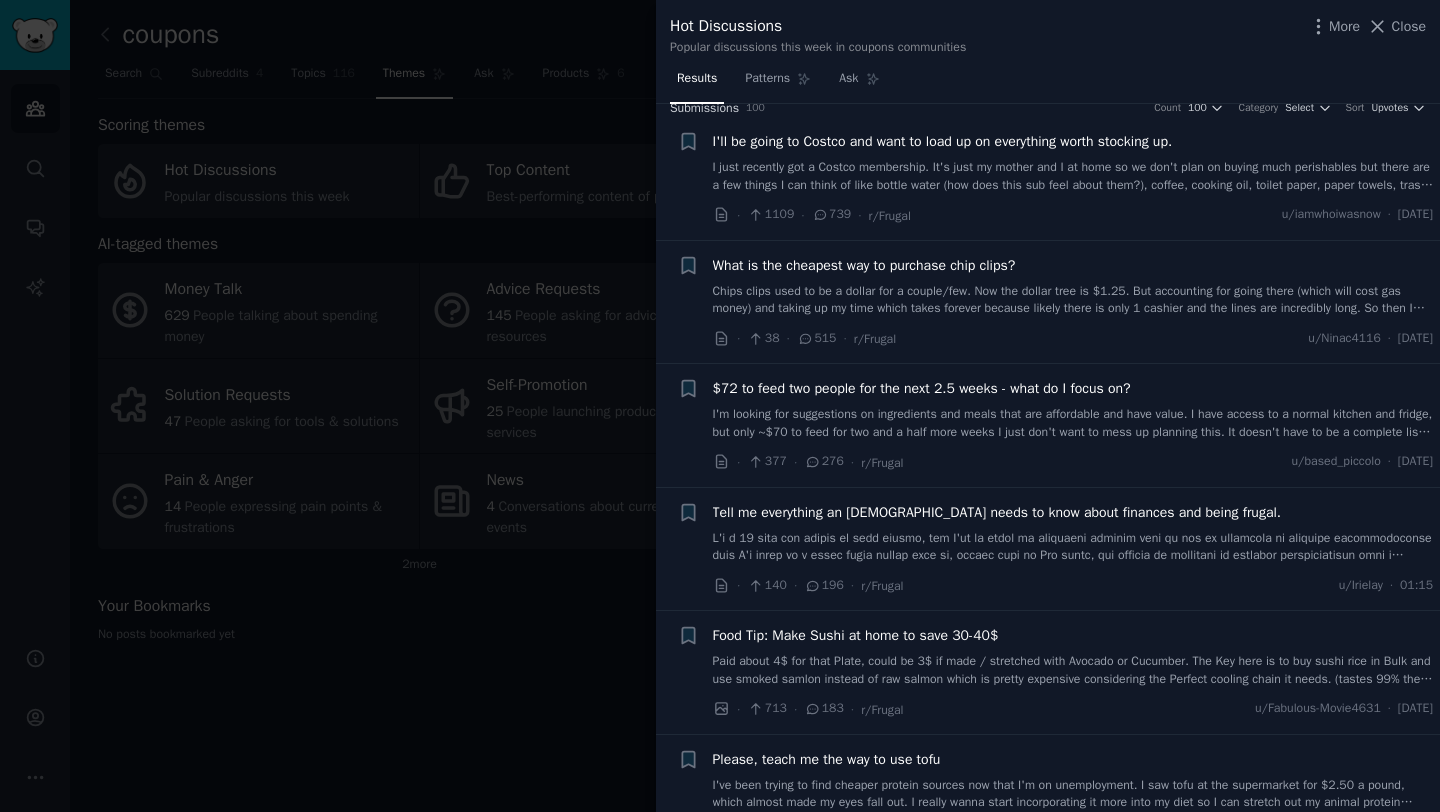 scroll, scrollTop: 20, scrollLeft: 0, axis: vertical 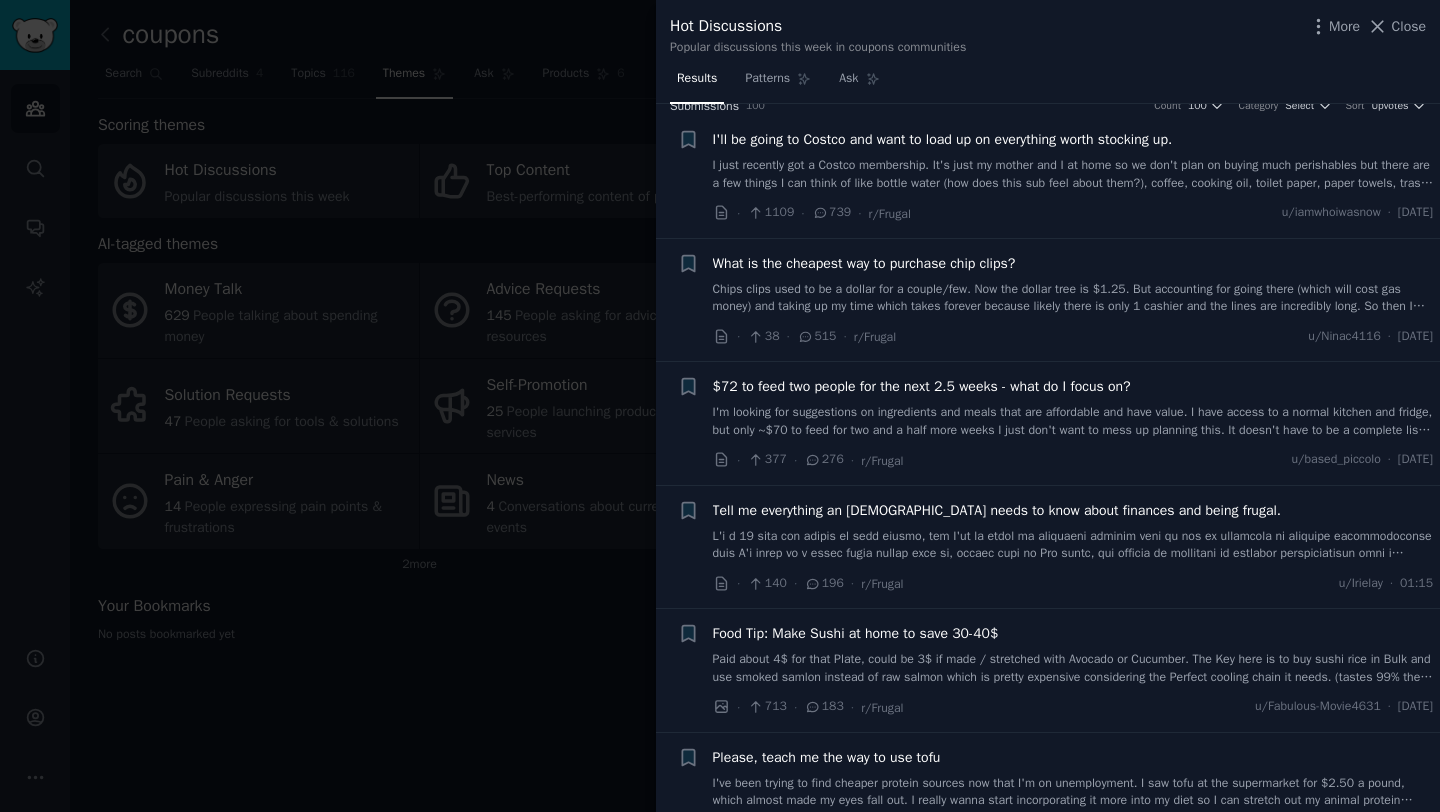 click at bounding box center (720, 406) 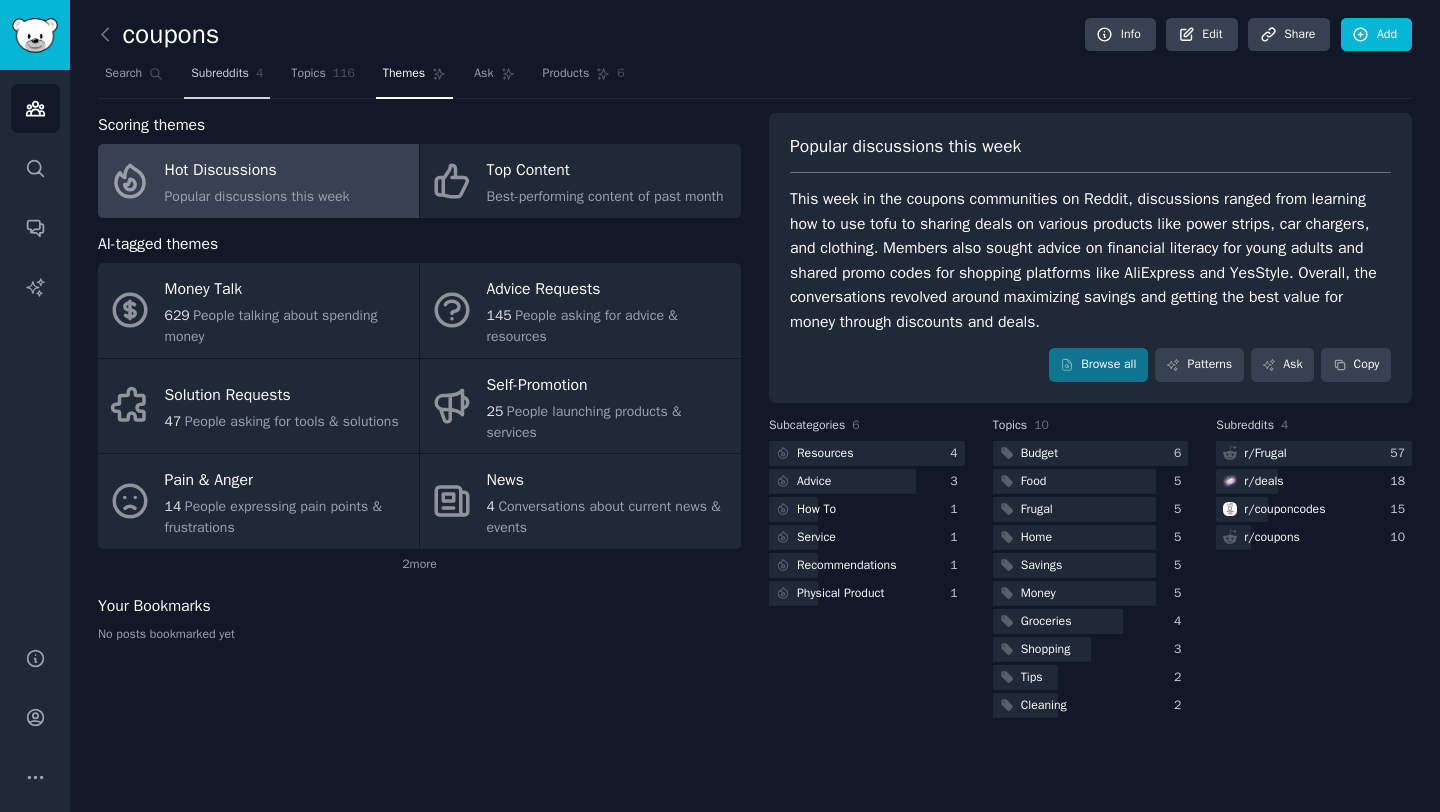 click on "Subreddits" at bounding box center (220, 74) 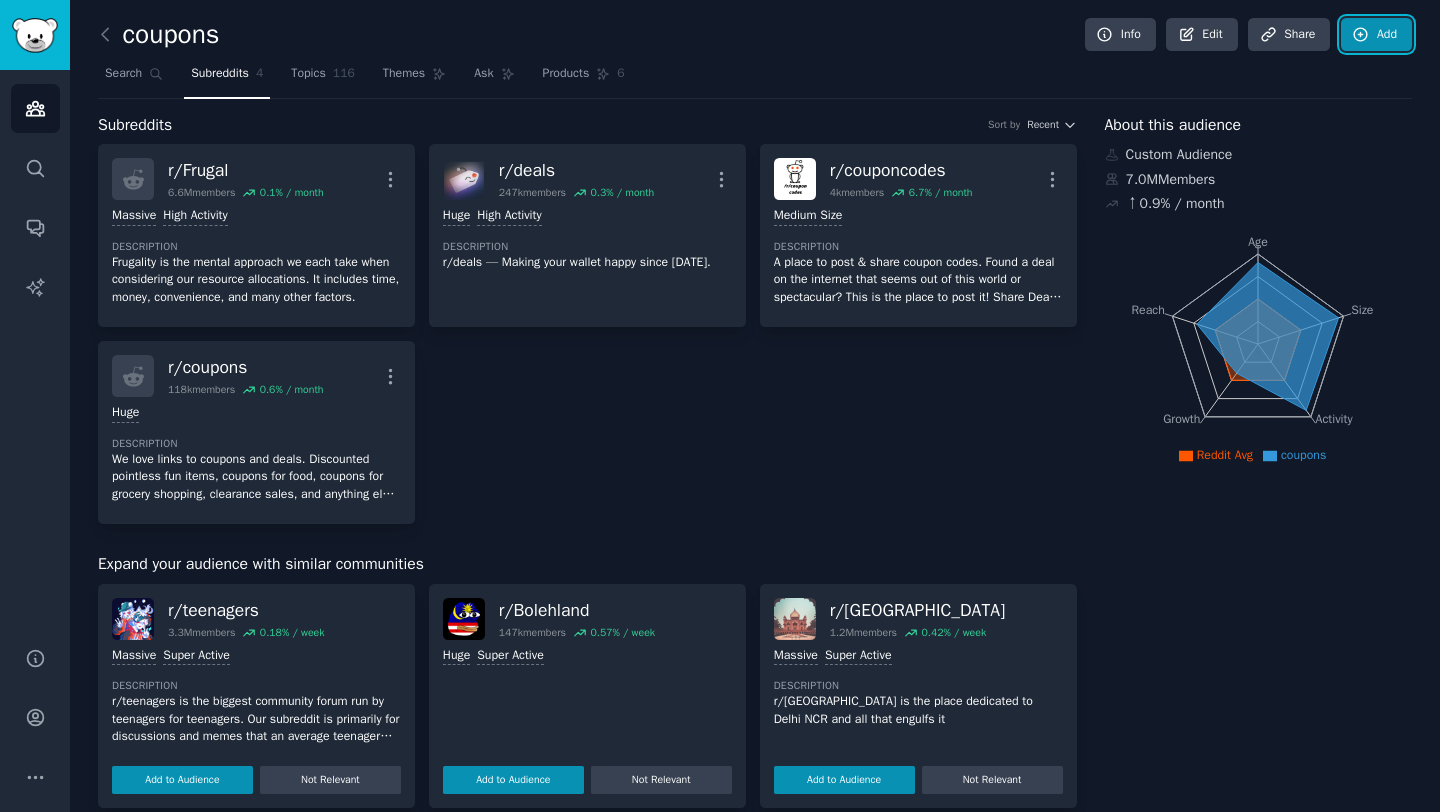 click on "Add" at bounding box center (1376, 35) 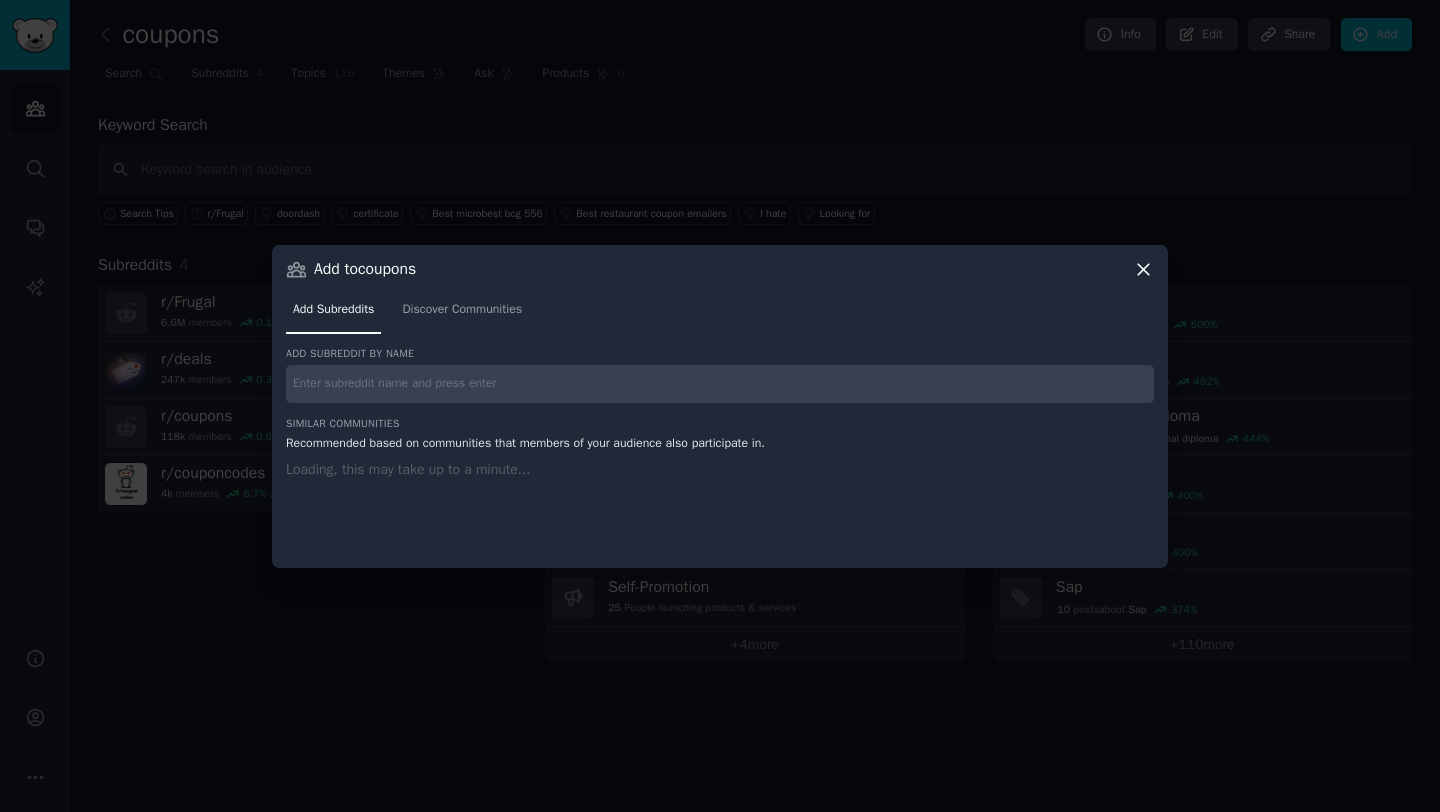type 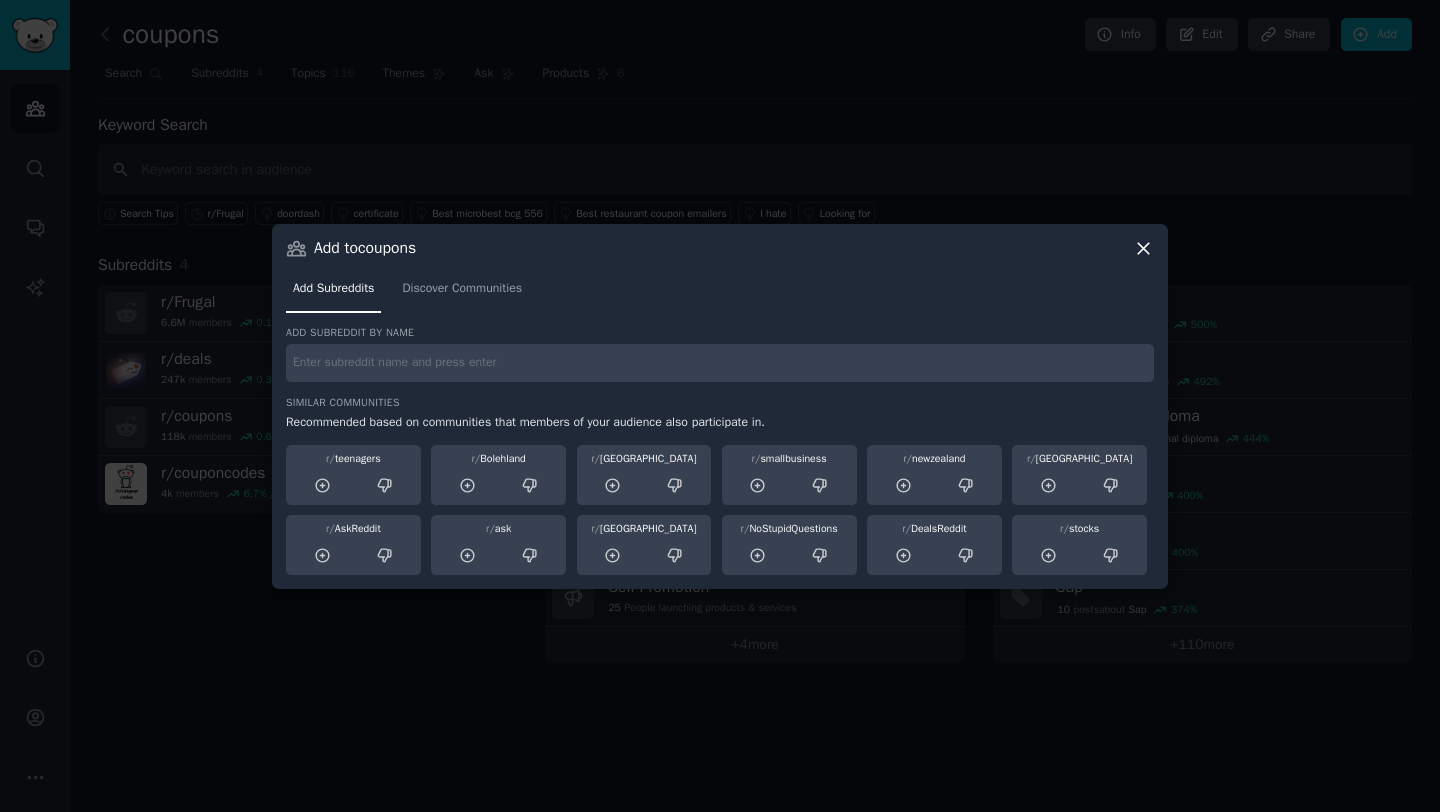 click at bounding box center [720, 363] 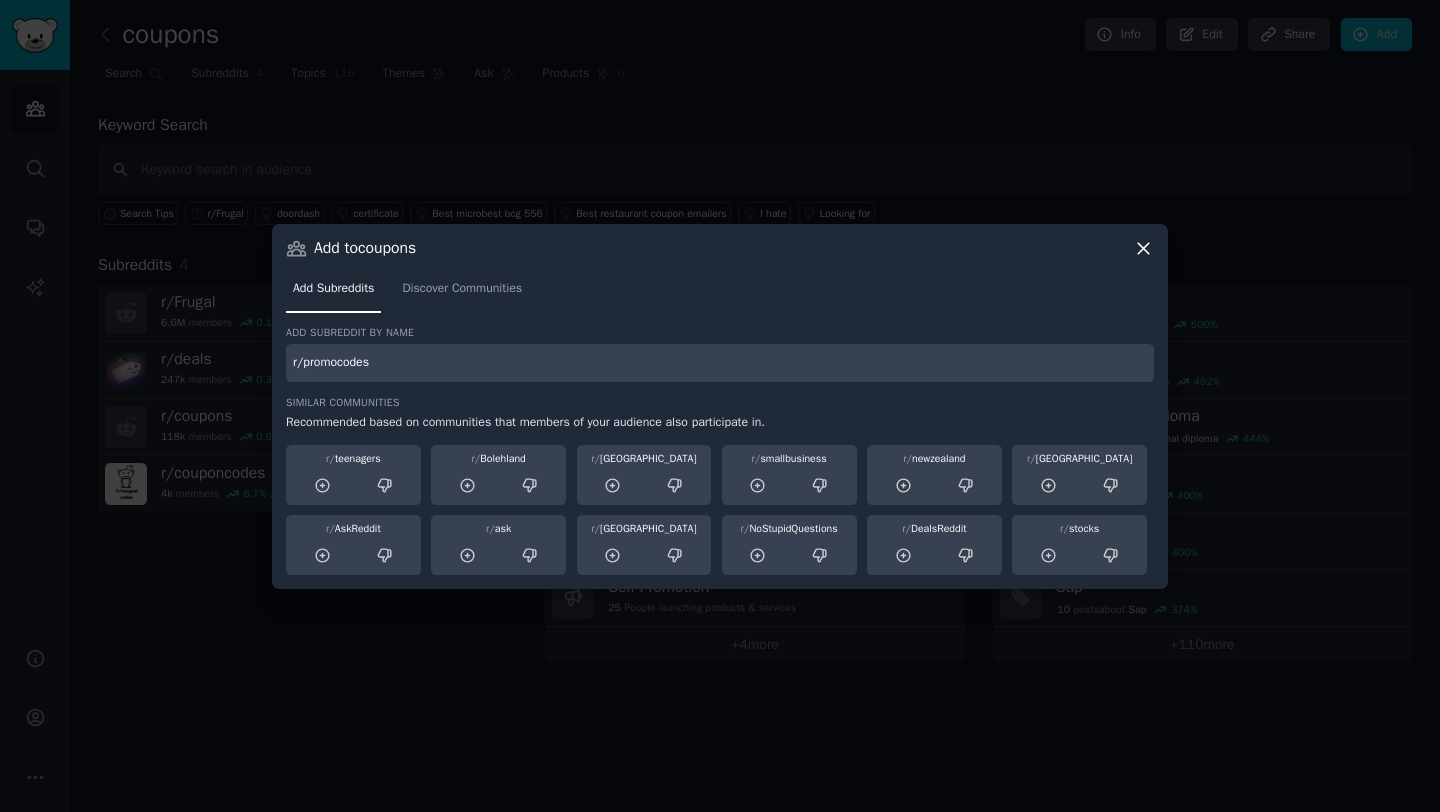 type on "r/promocodes" 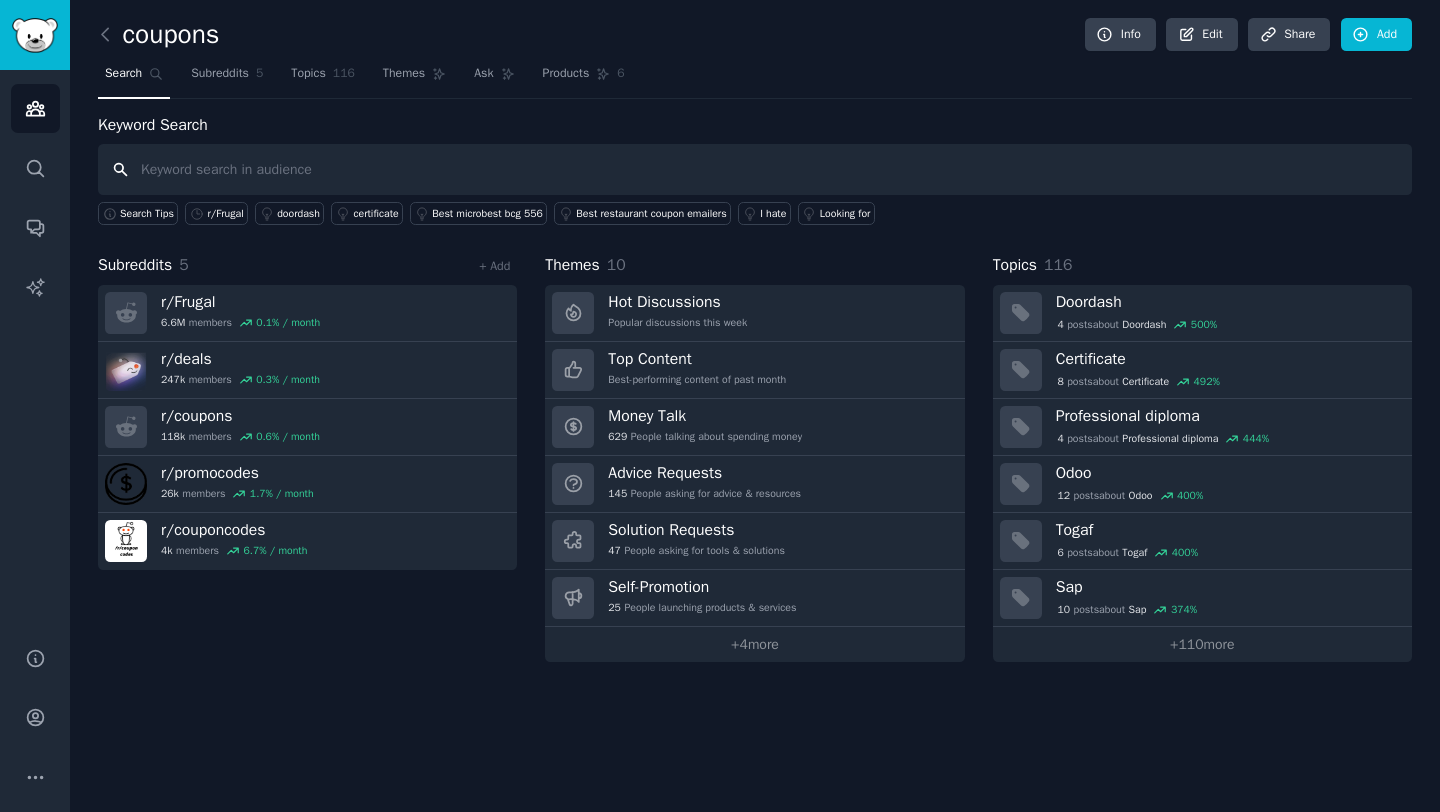 paste on "r/couponcodes" 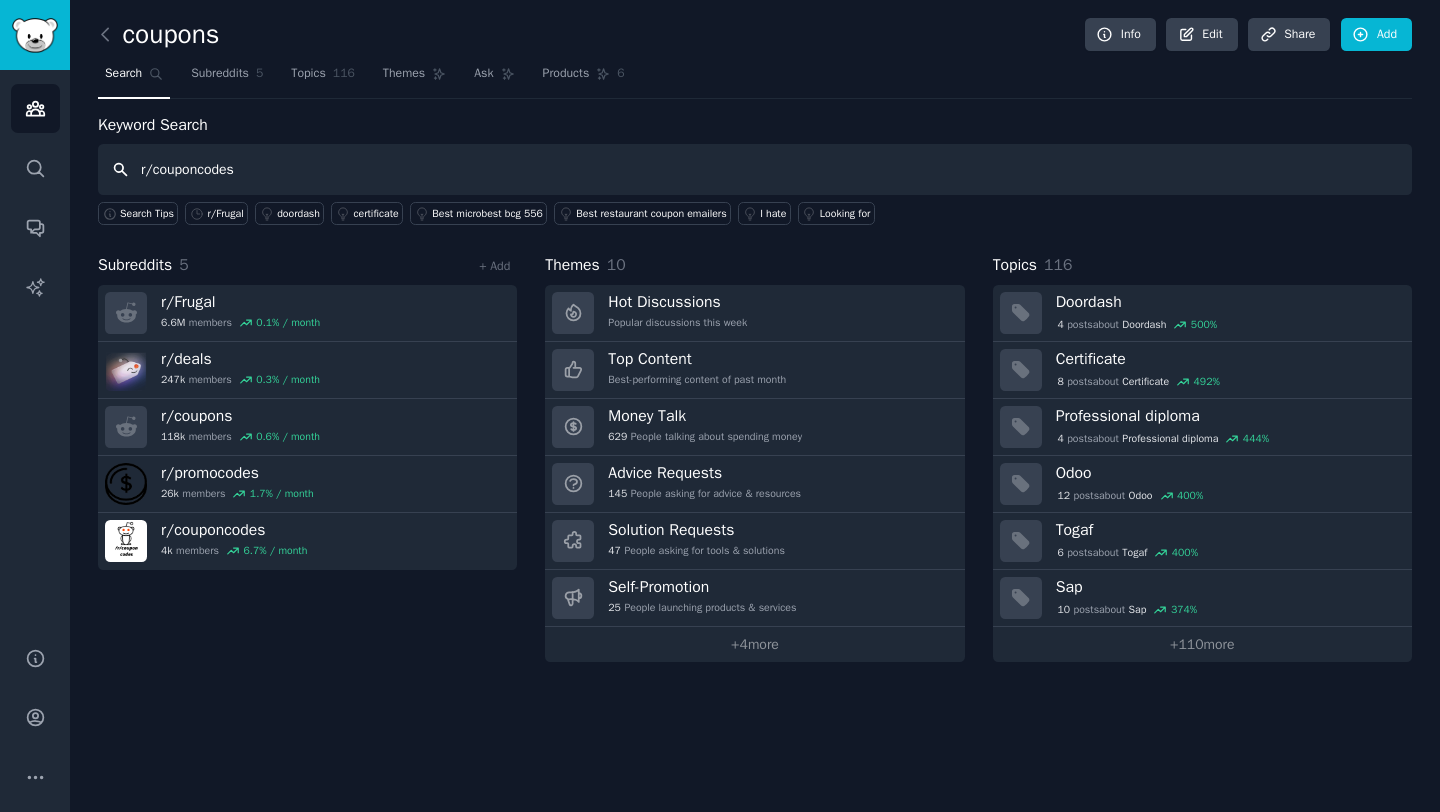 type on "r/couponcodes" 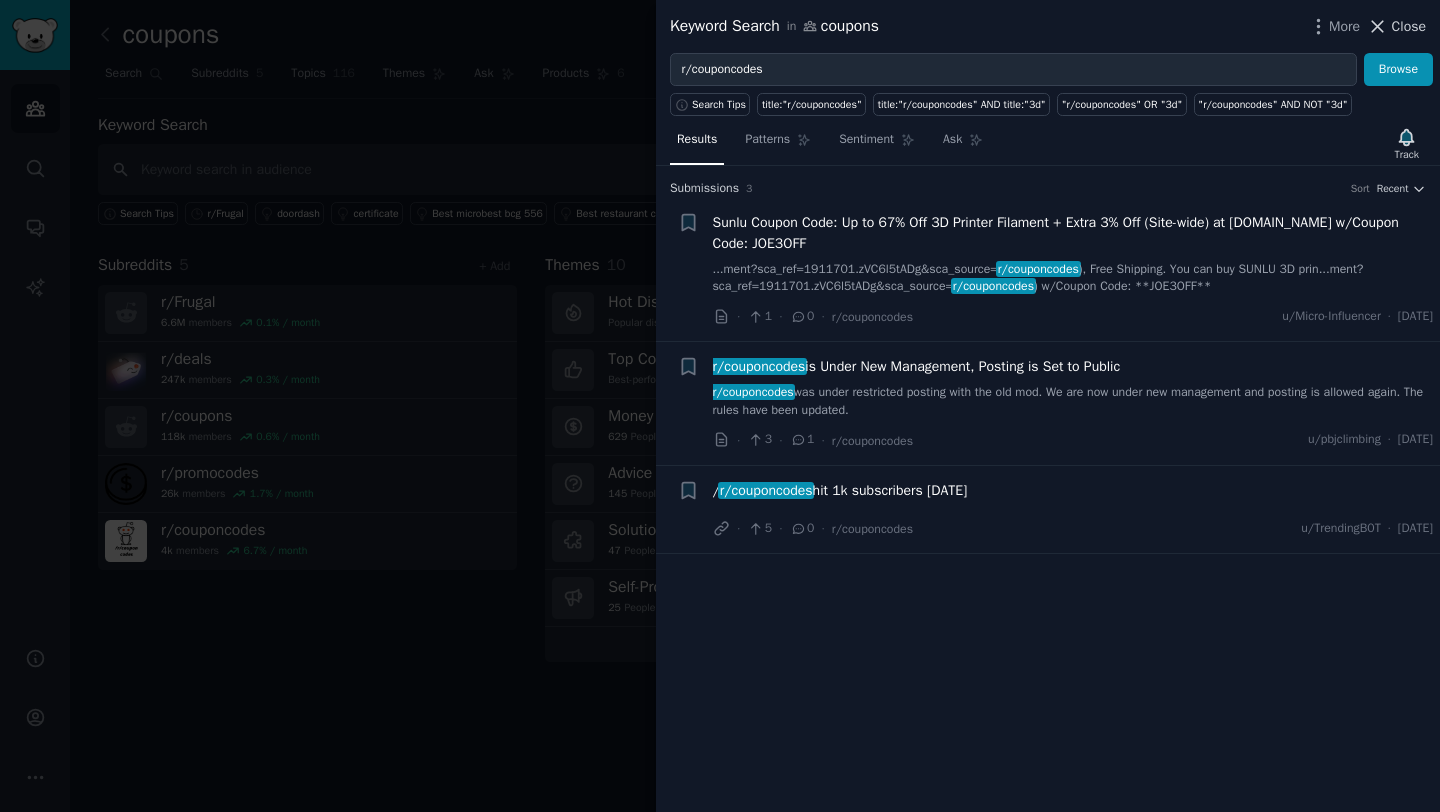 click on "Close" at bounding box center (1409, 26) 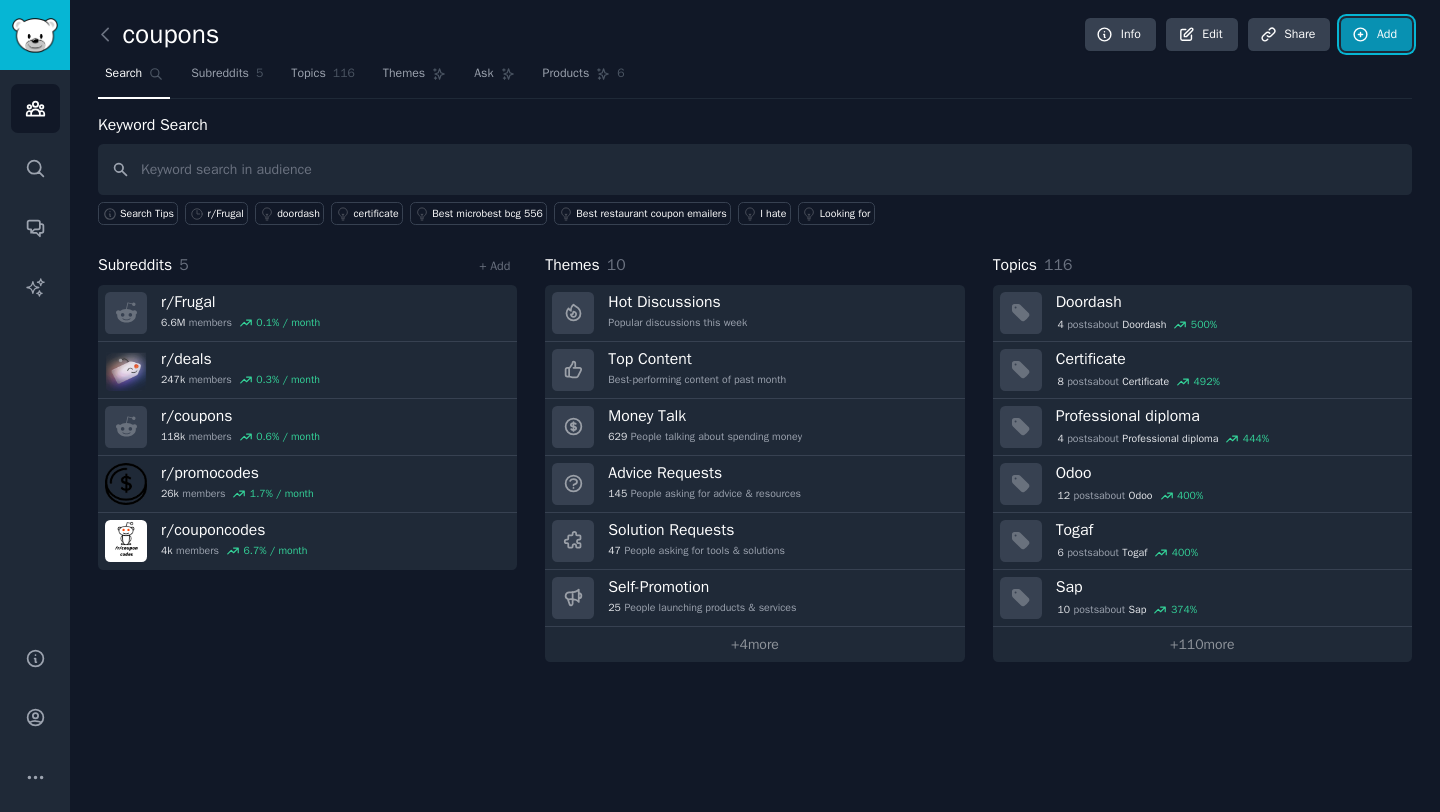 click on "Add" at bounding box center (1376, 35) 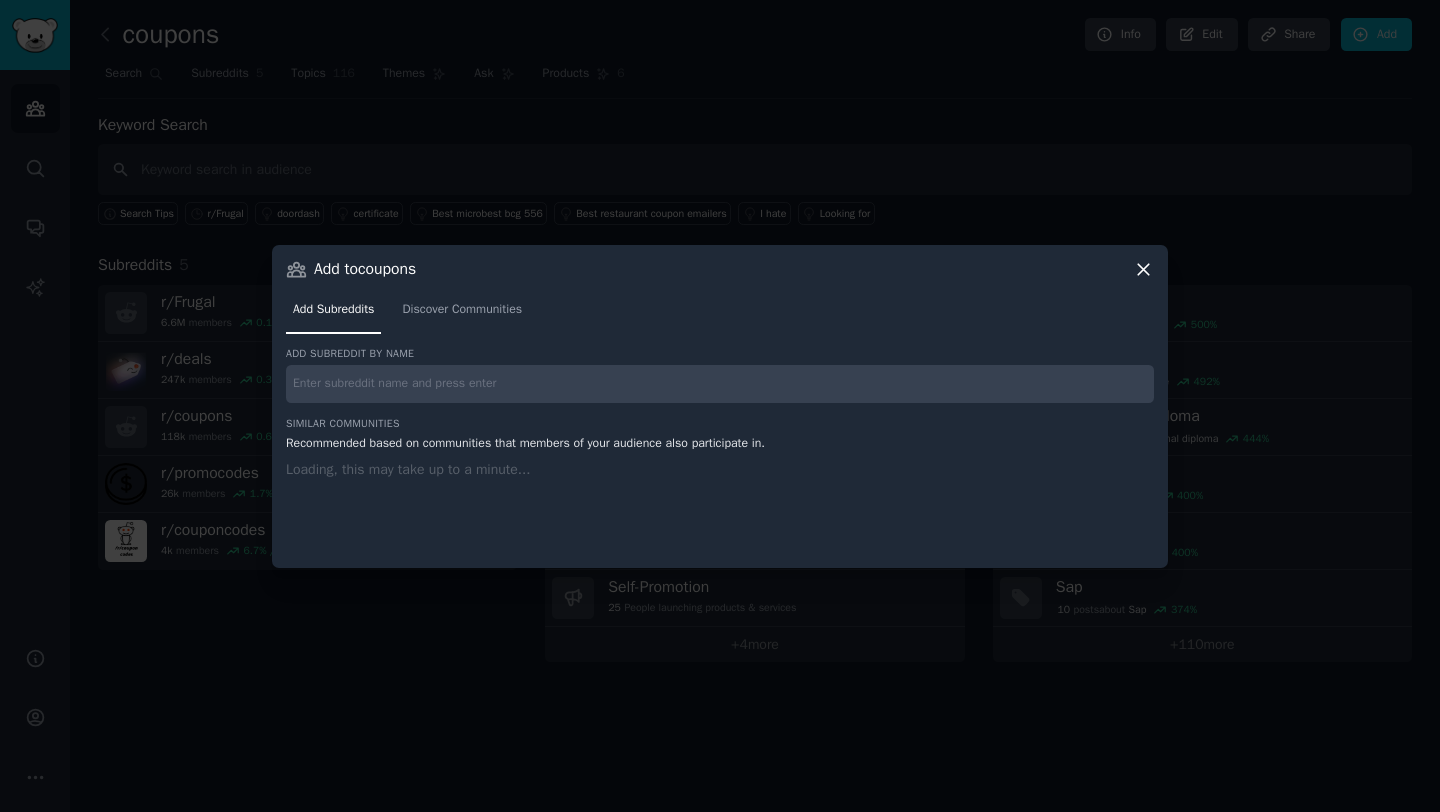 click at bounding box center [720, 384] 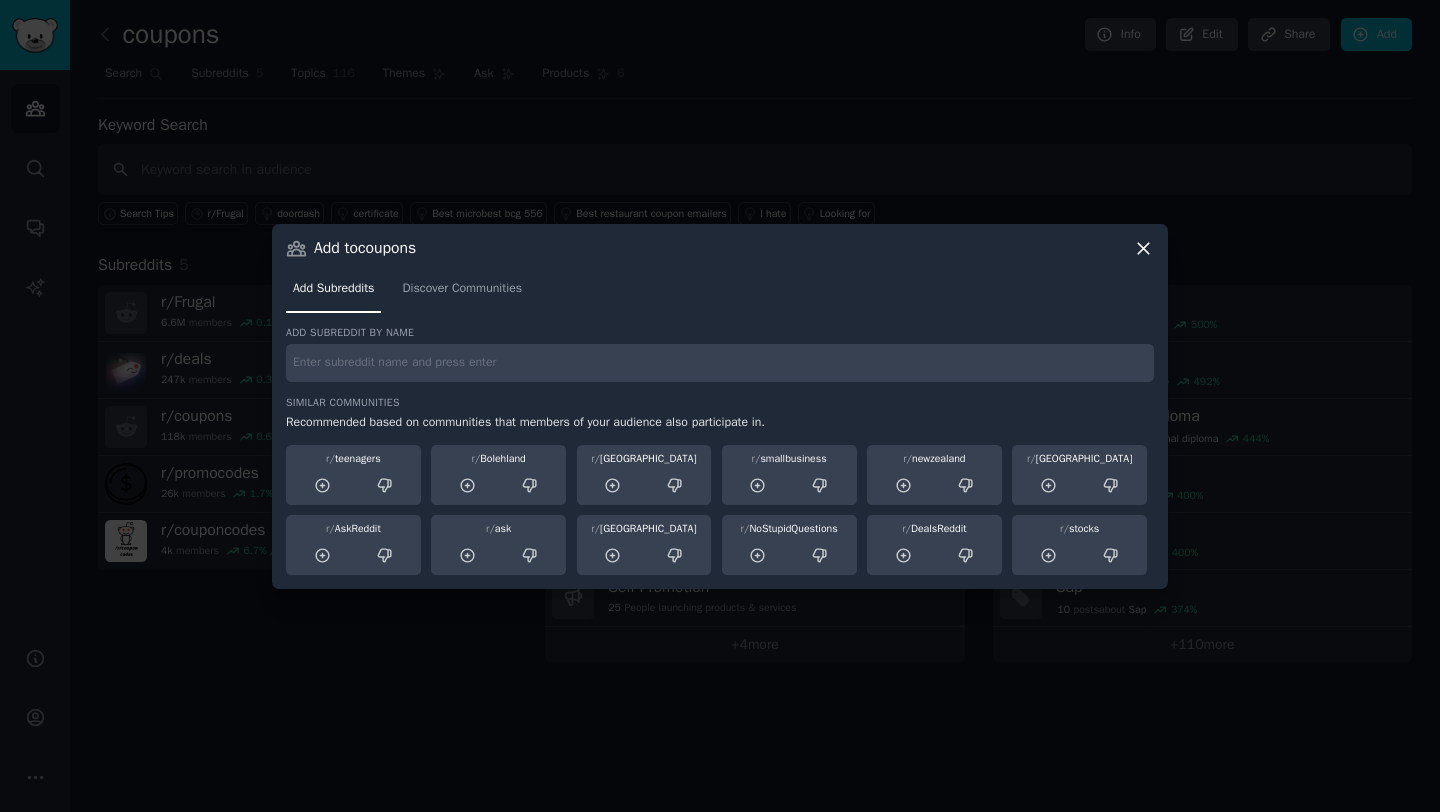 paste on "r/couponcodes" 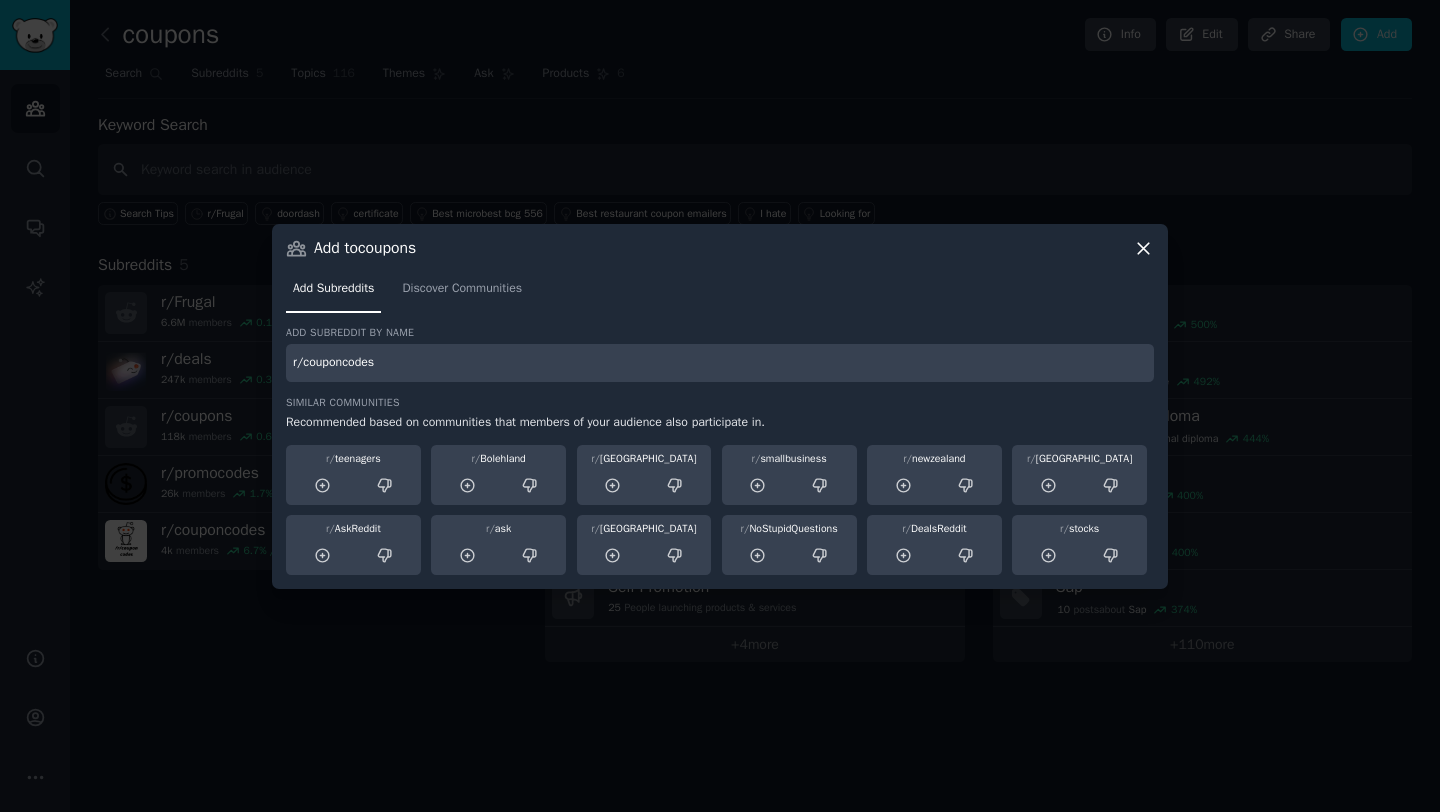 type on "r/couponcodes" 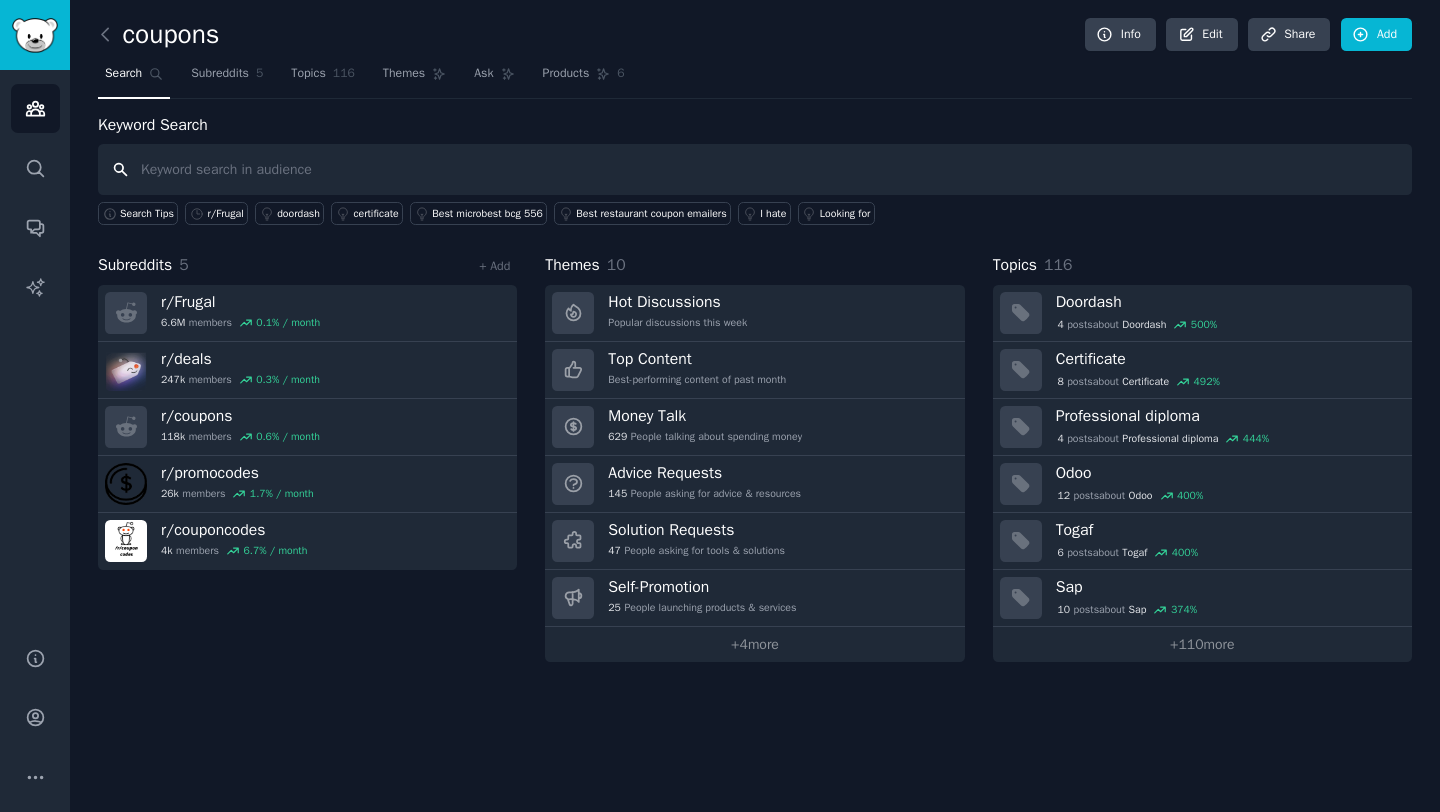 click at bounding box center [755, 169] 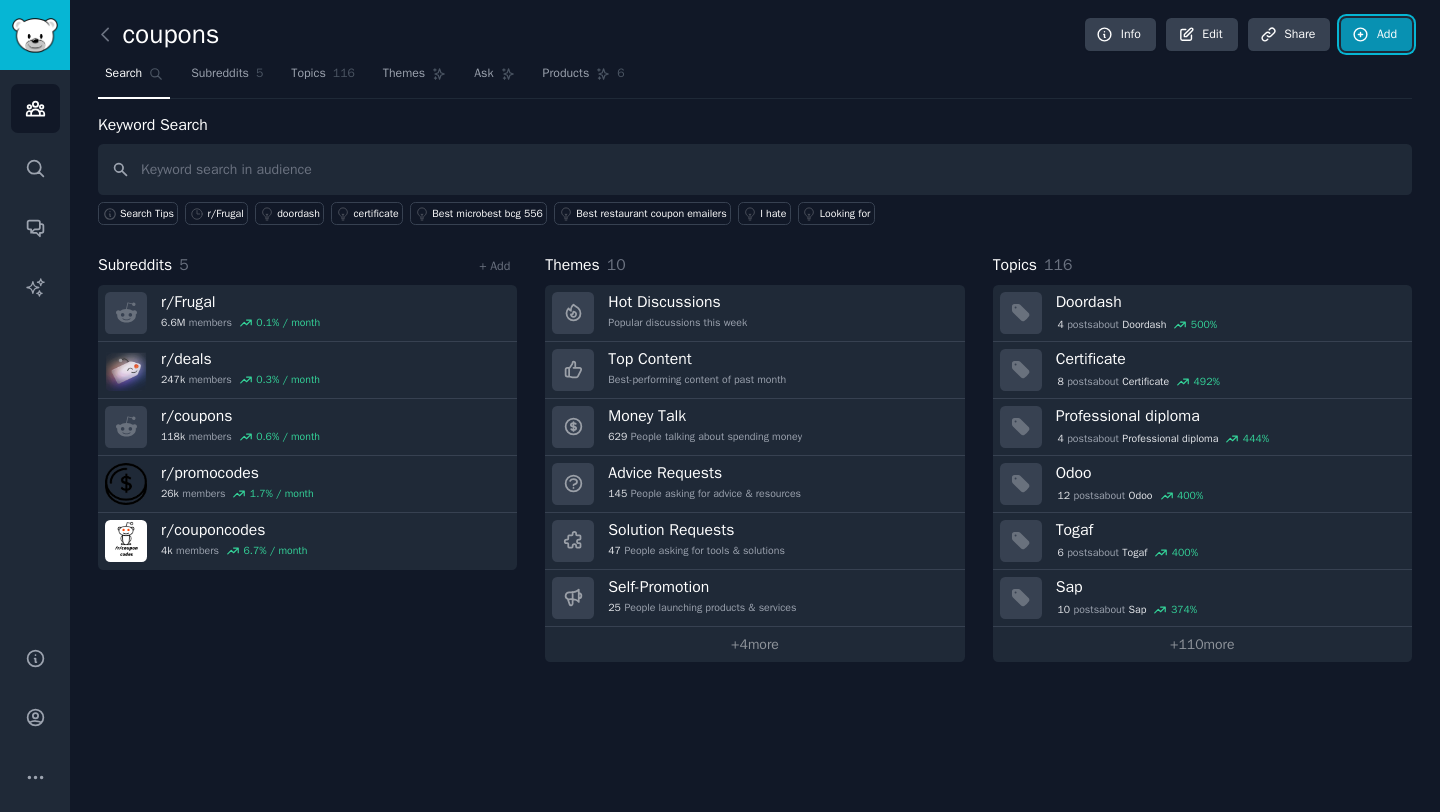 click on "Add" at bounding box center (1376, 35) 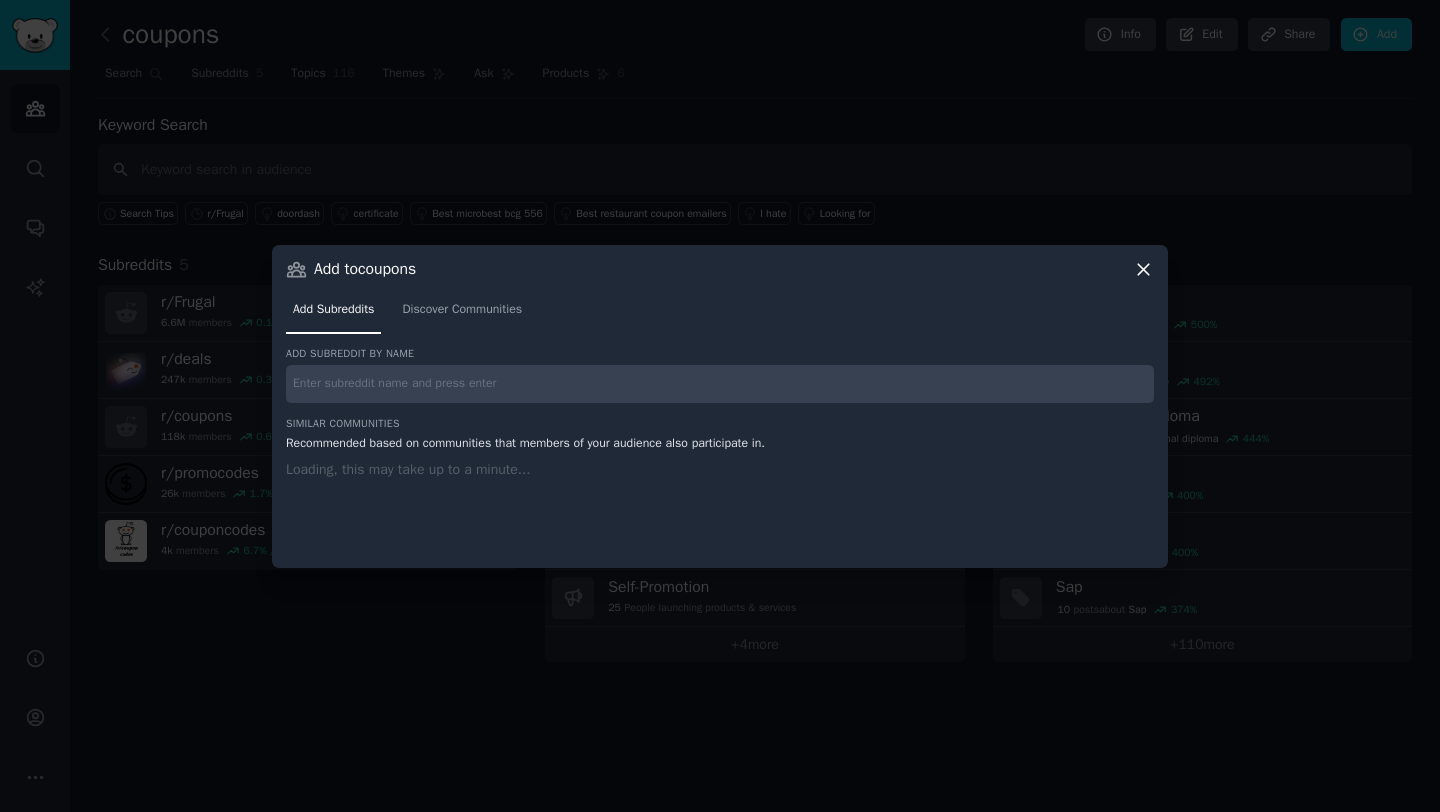 click at bounding box center (720, 384) 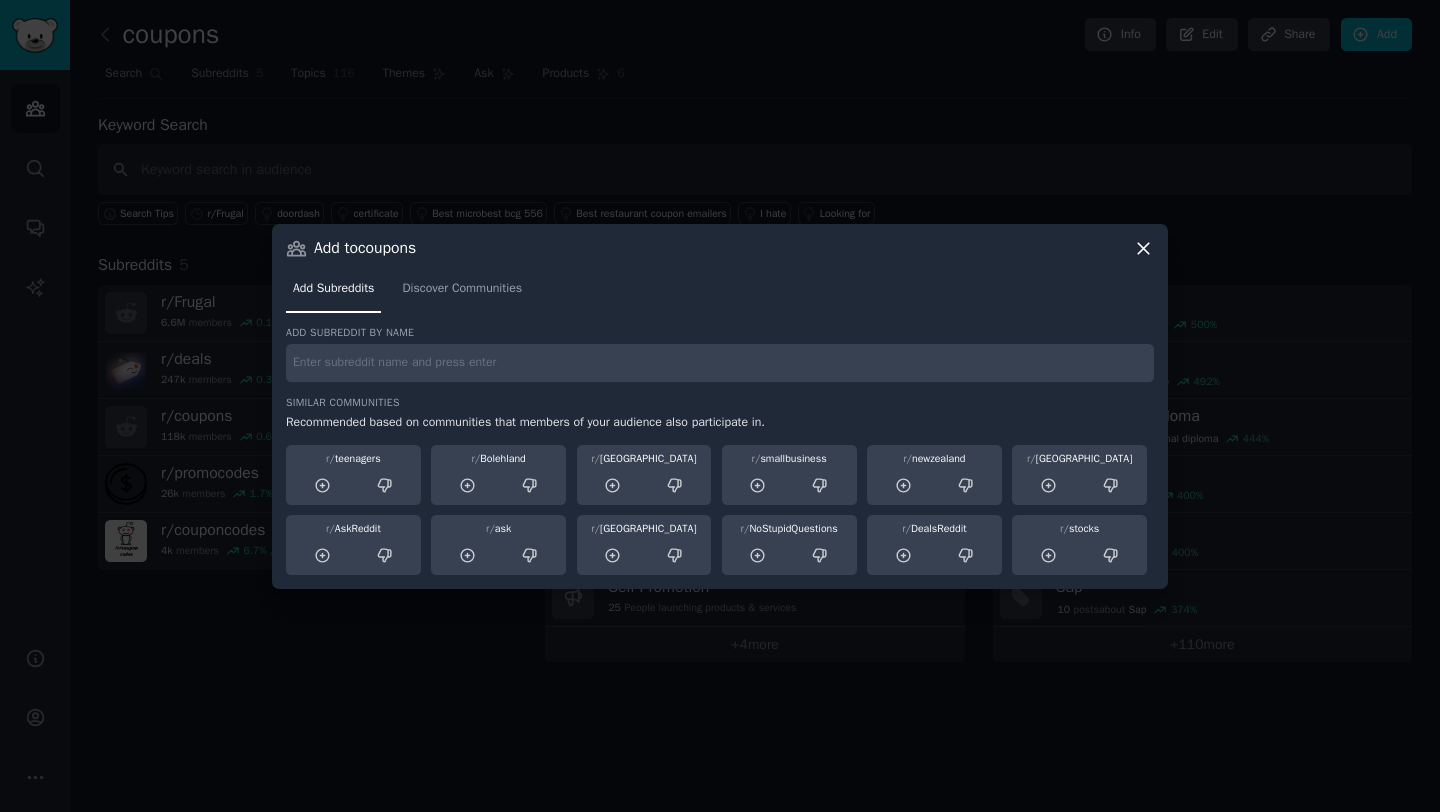 paste on "r/coupons" 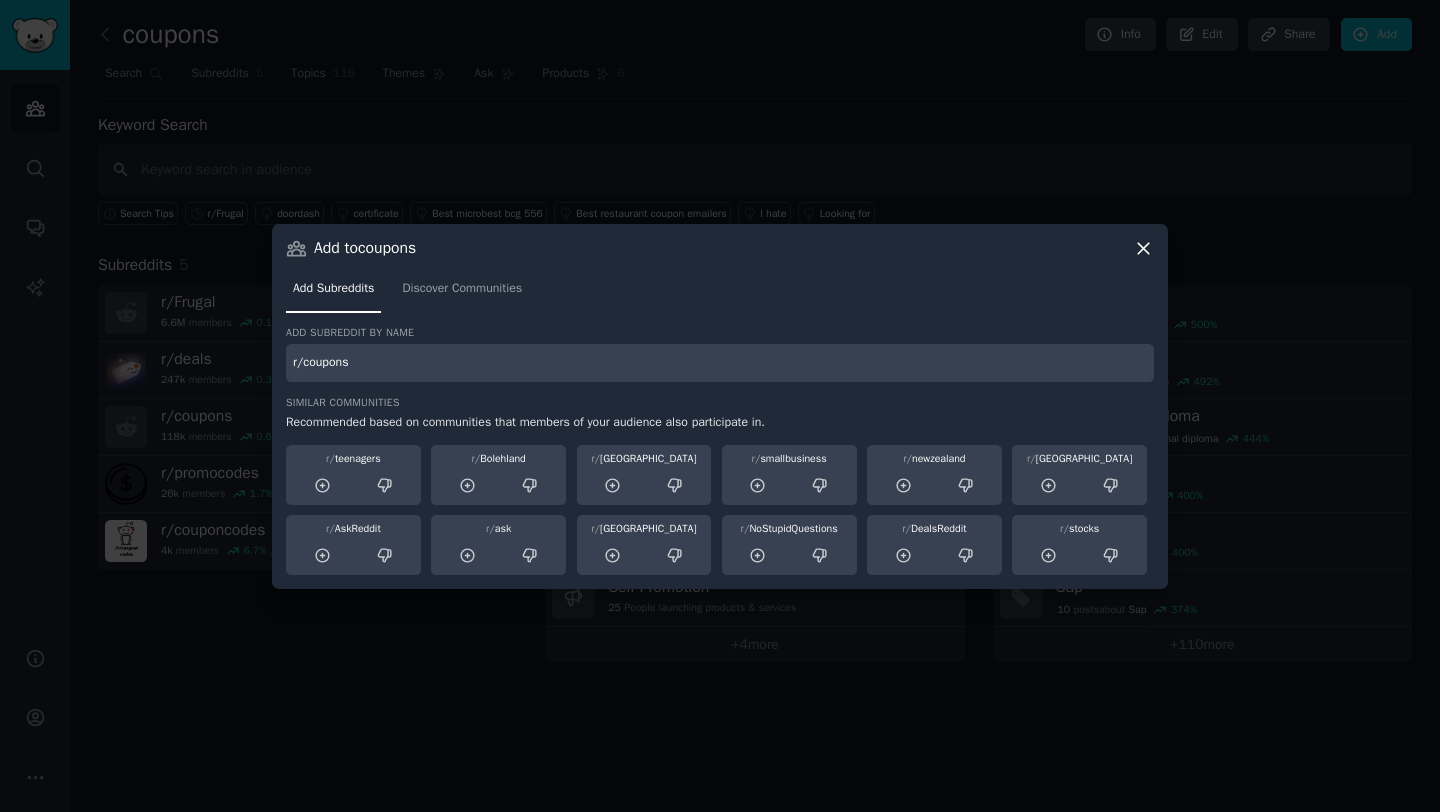 type on "r/coupons" 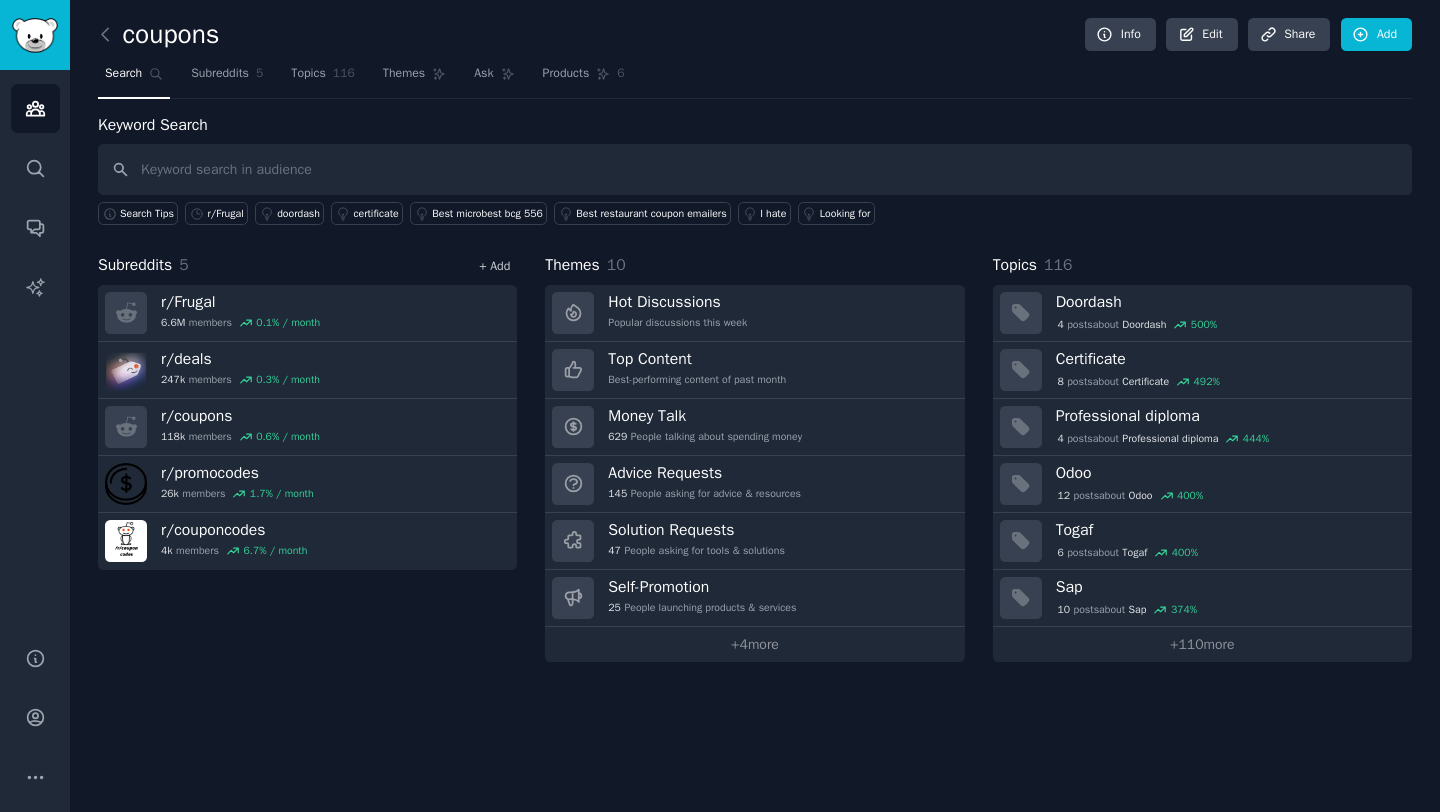 click on "+ Add" at bounding box center [494, 266] 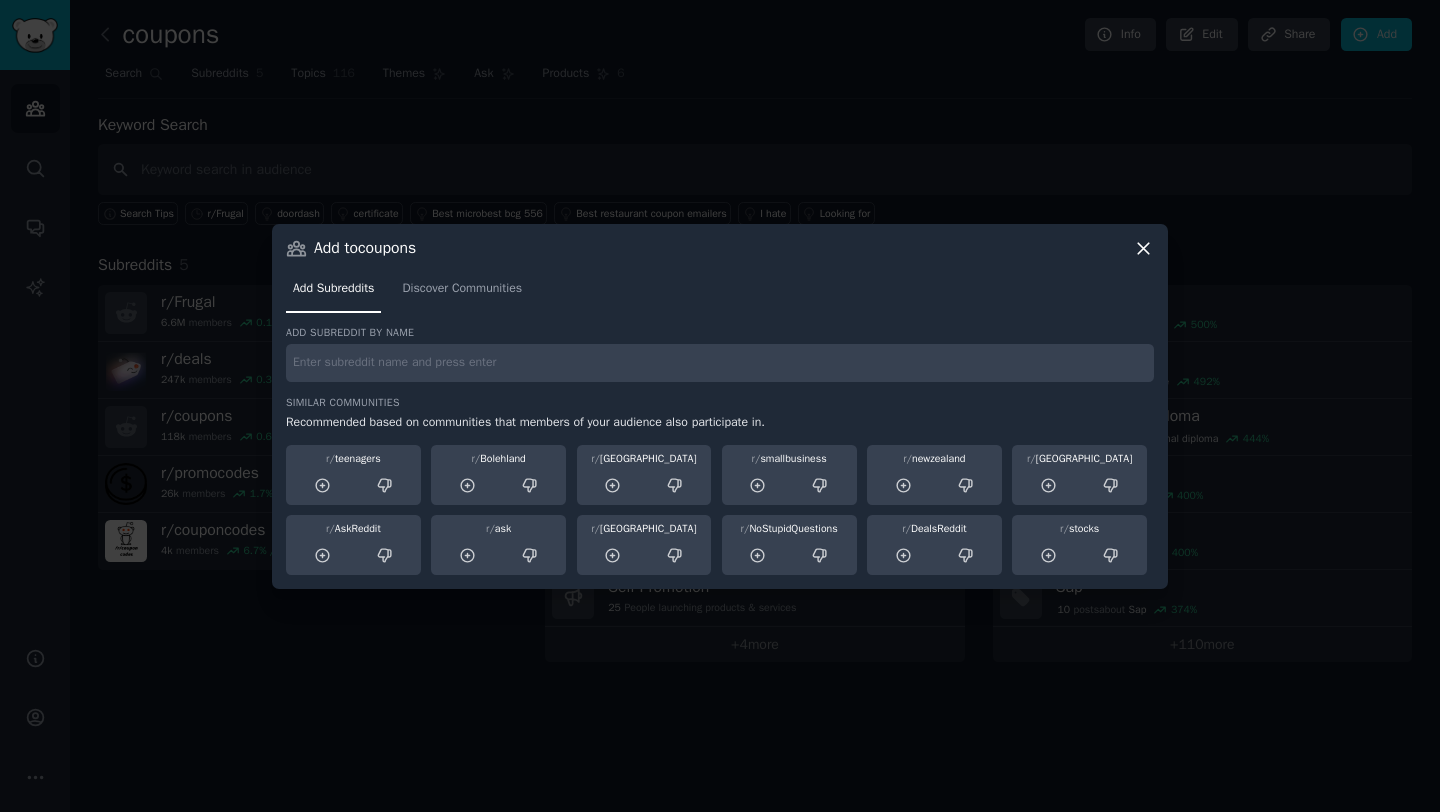 click at bounding box center (720, 363) 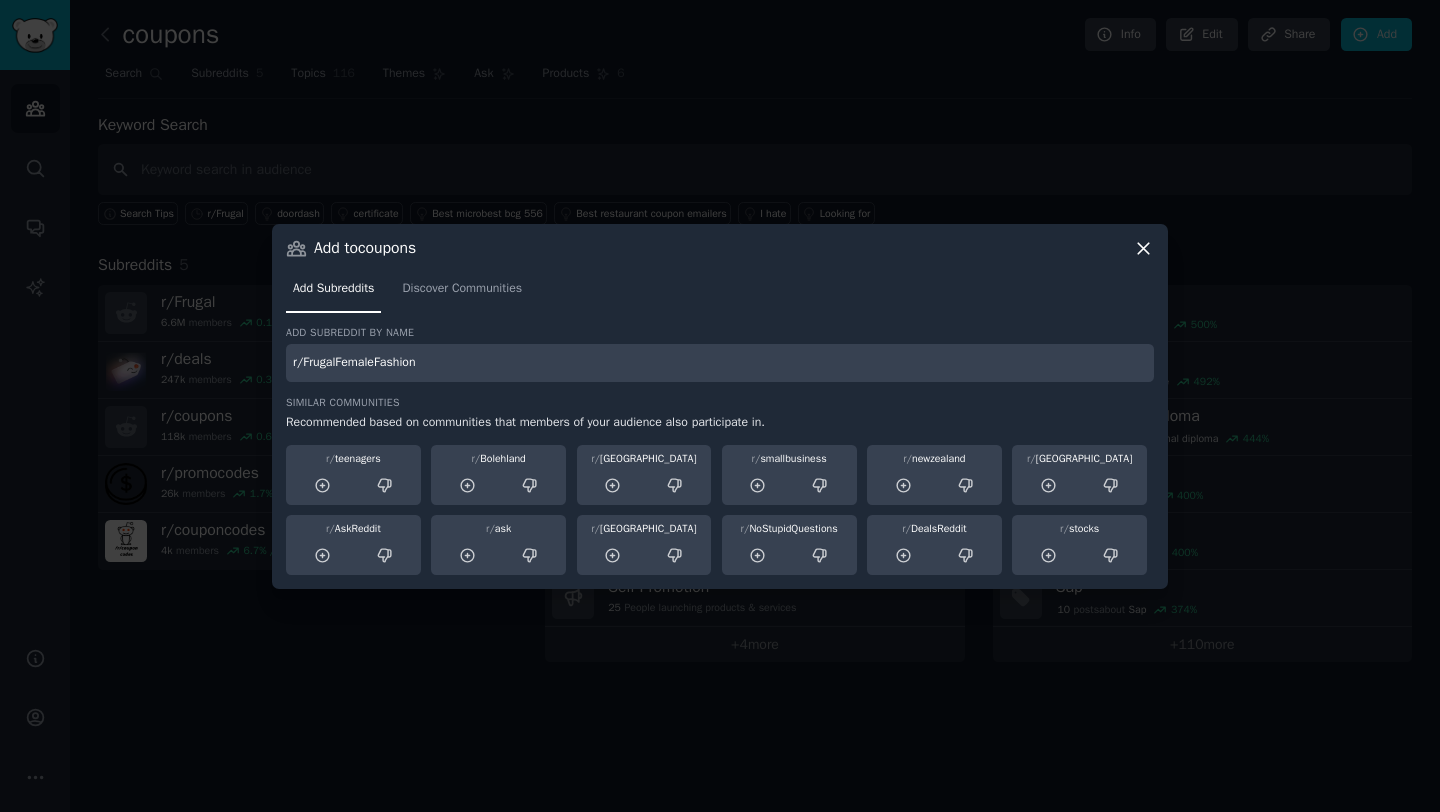 type on "r/FrugalFemaleFashion" 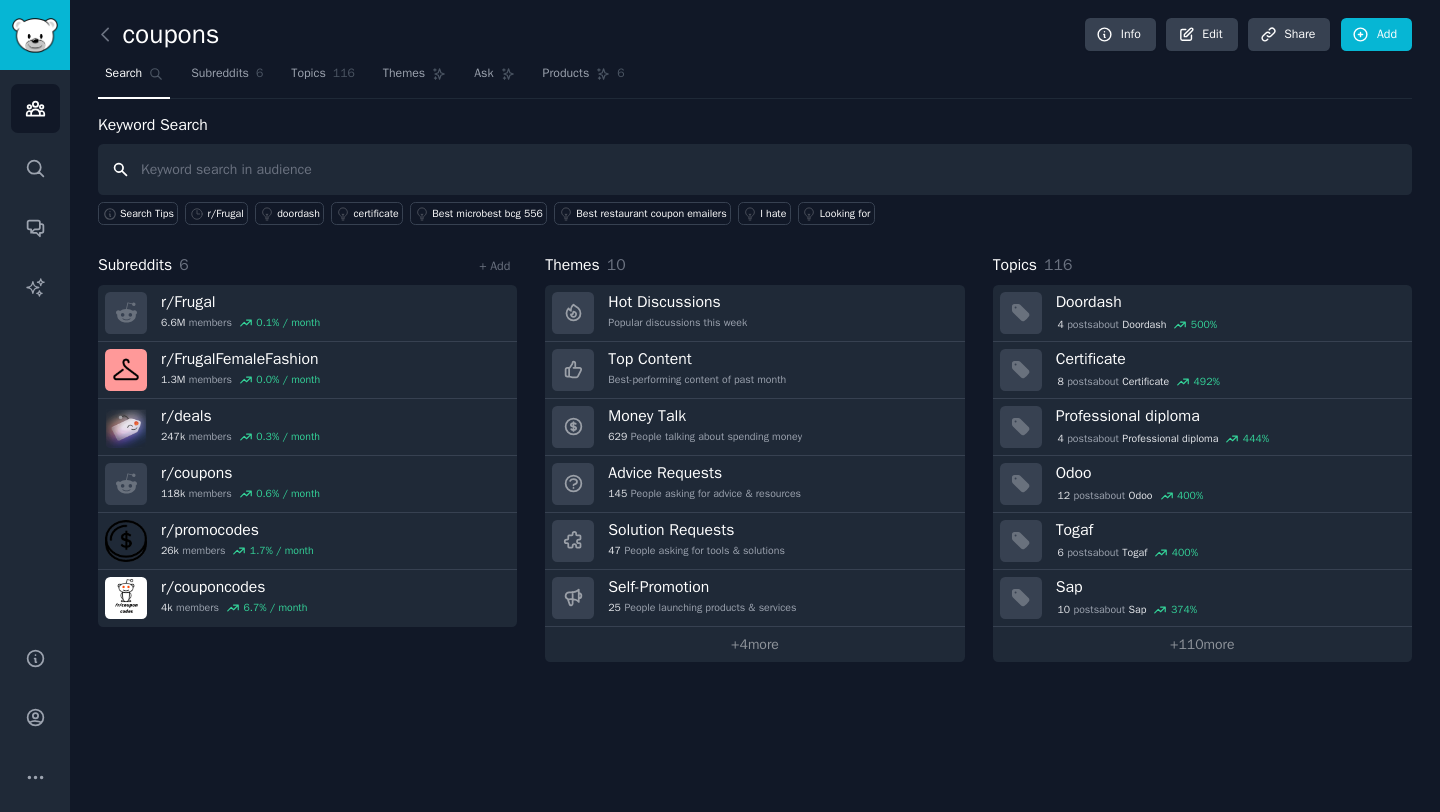 click at bounding box center [755, 169] 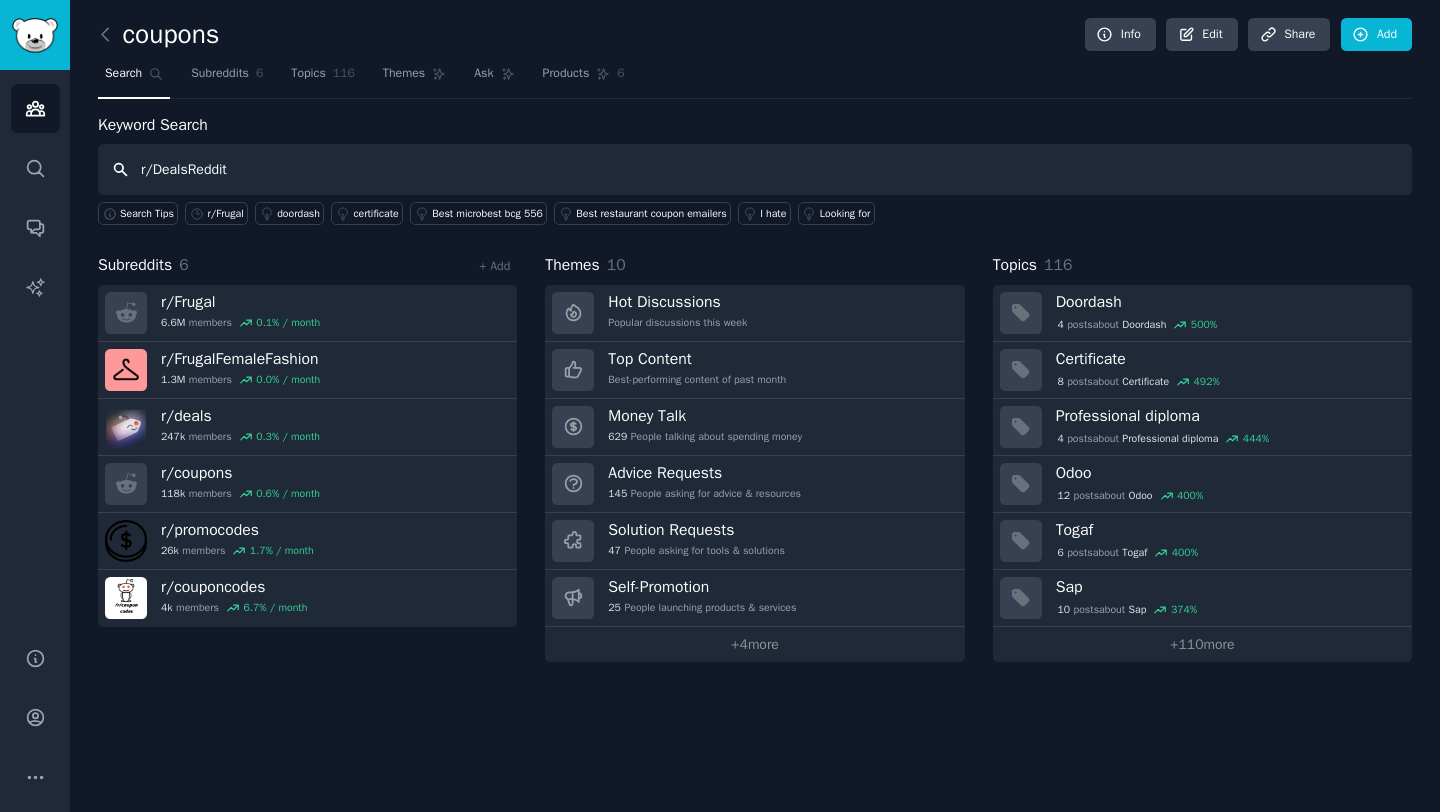 type 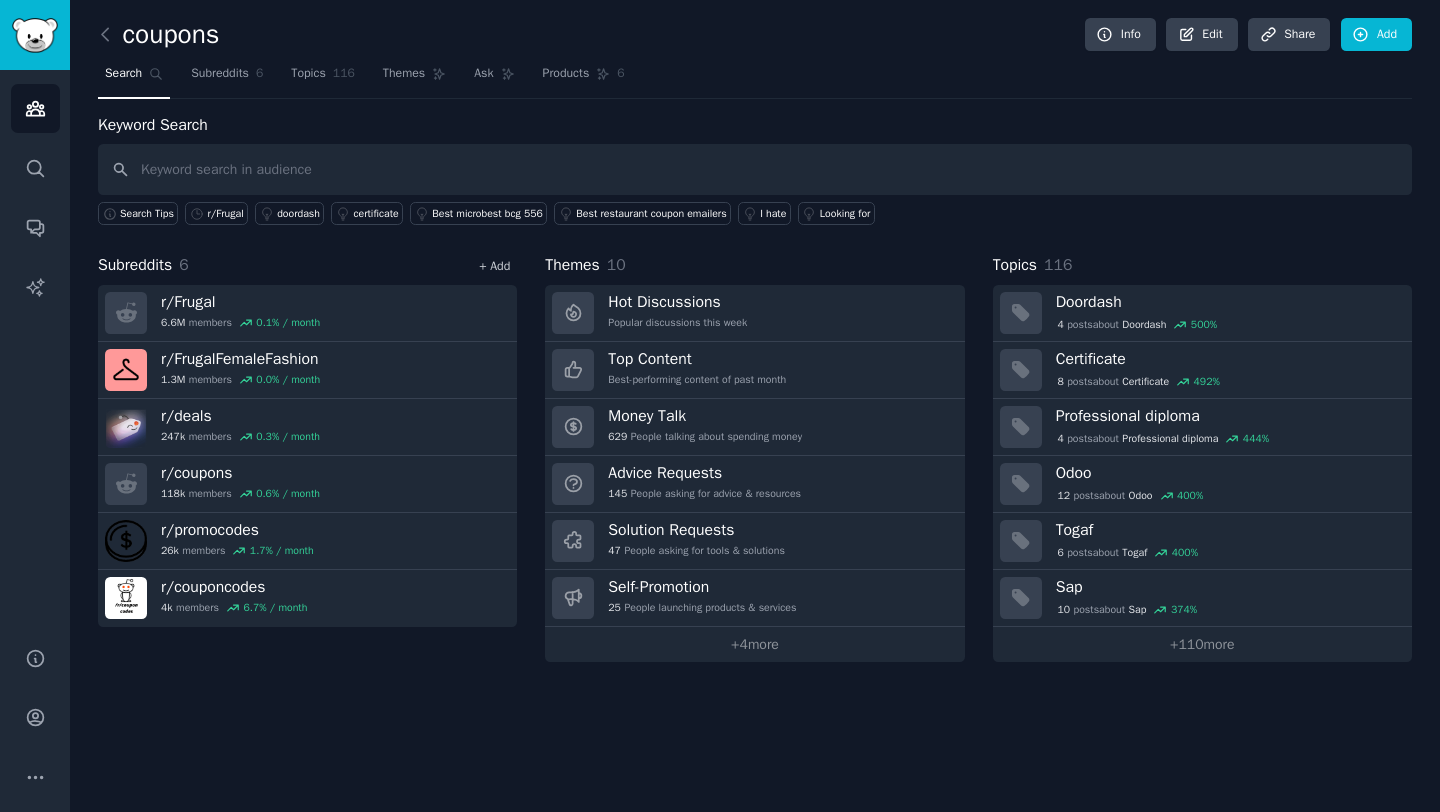 click on "+ Add" at bounding box center (494, 266) 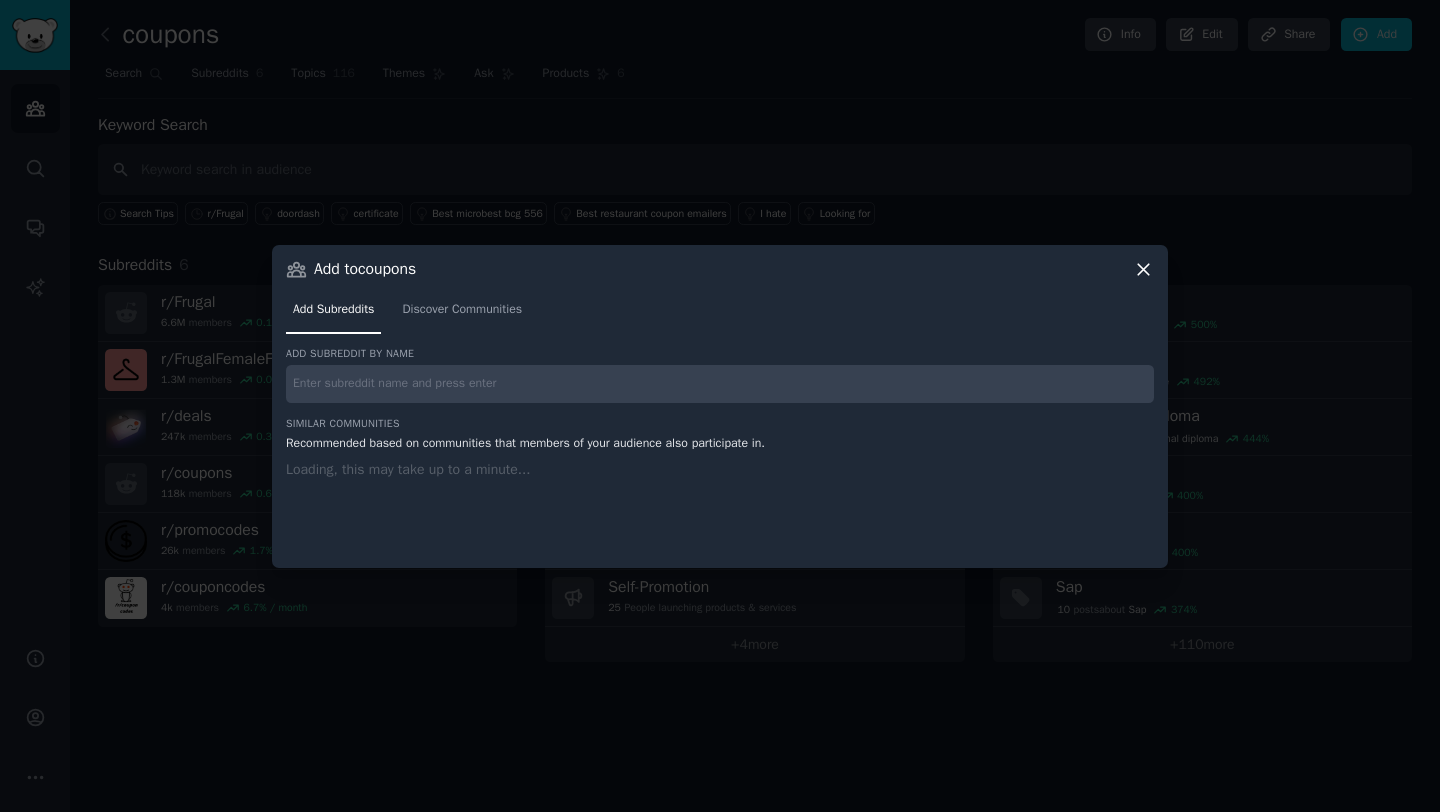 click at bounding box center (720, 384) 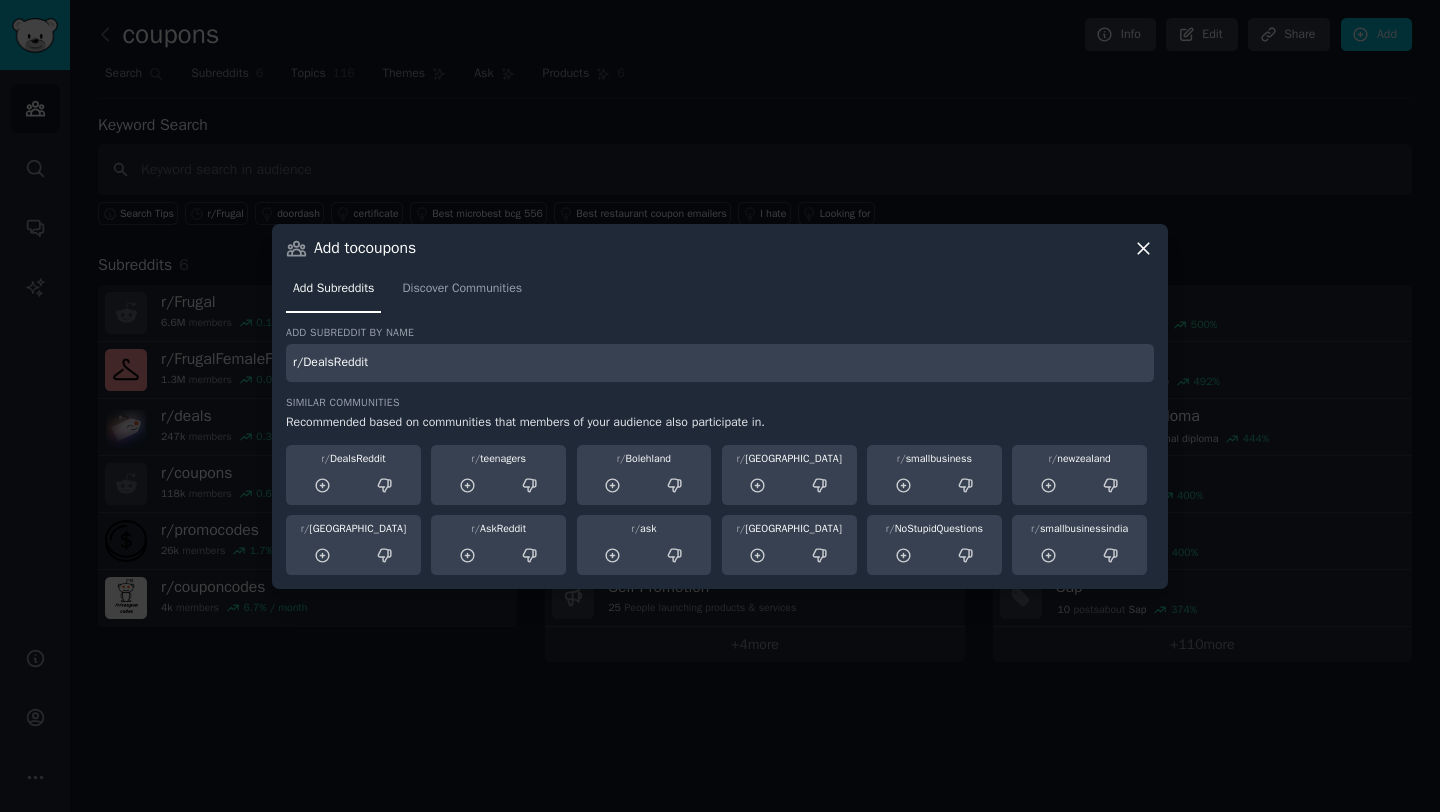 type on "r/DealsReddit" 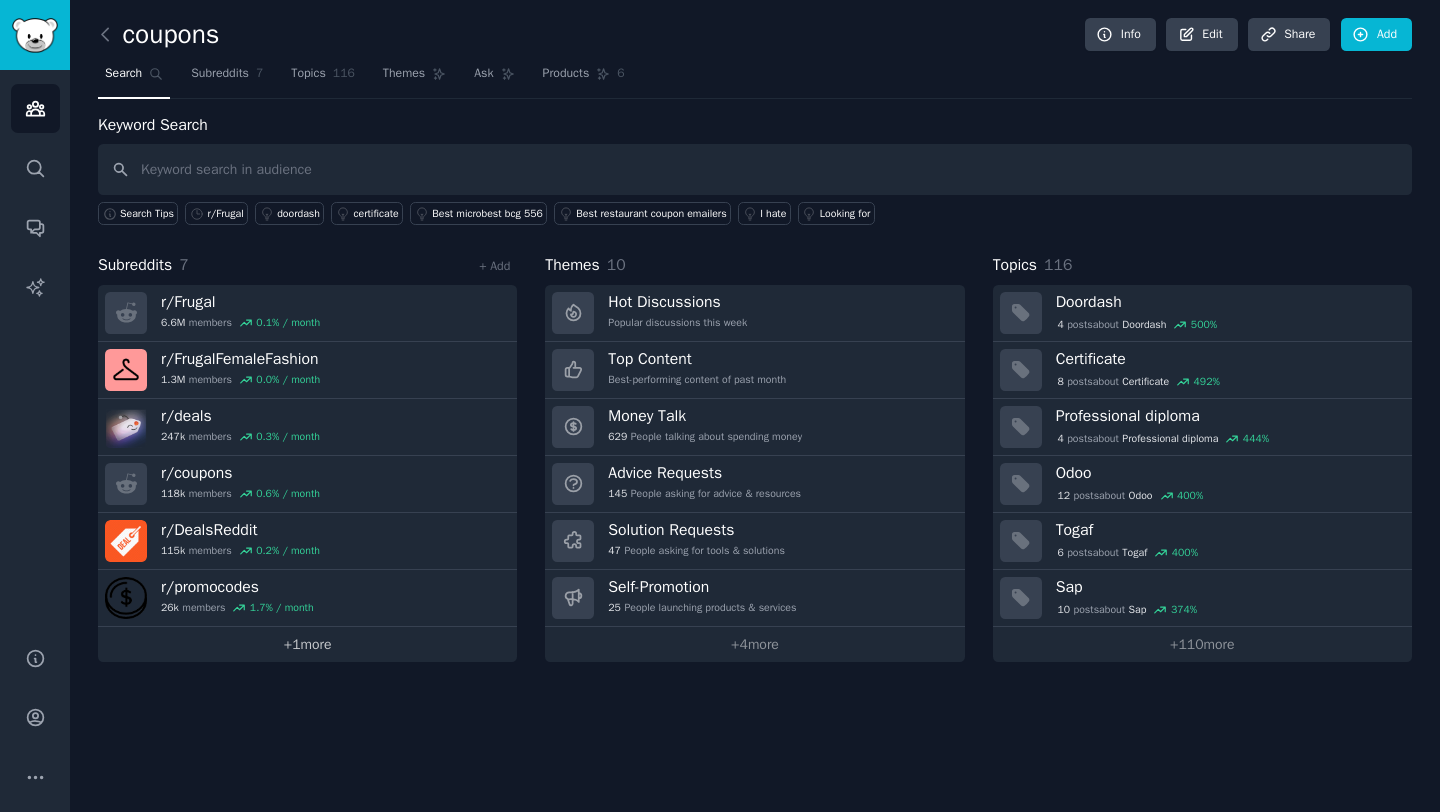 click on "+  1  more" at bounding box center [307, 644] 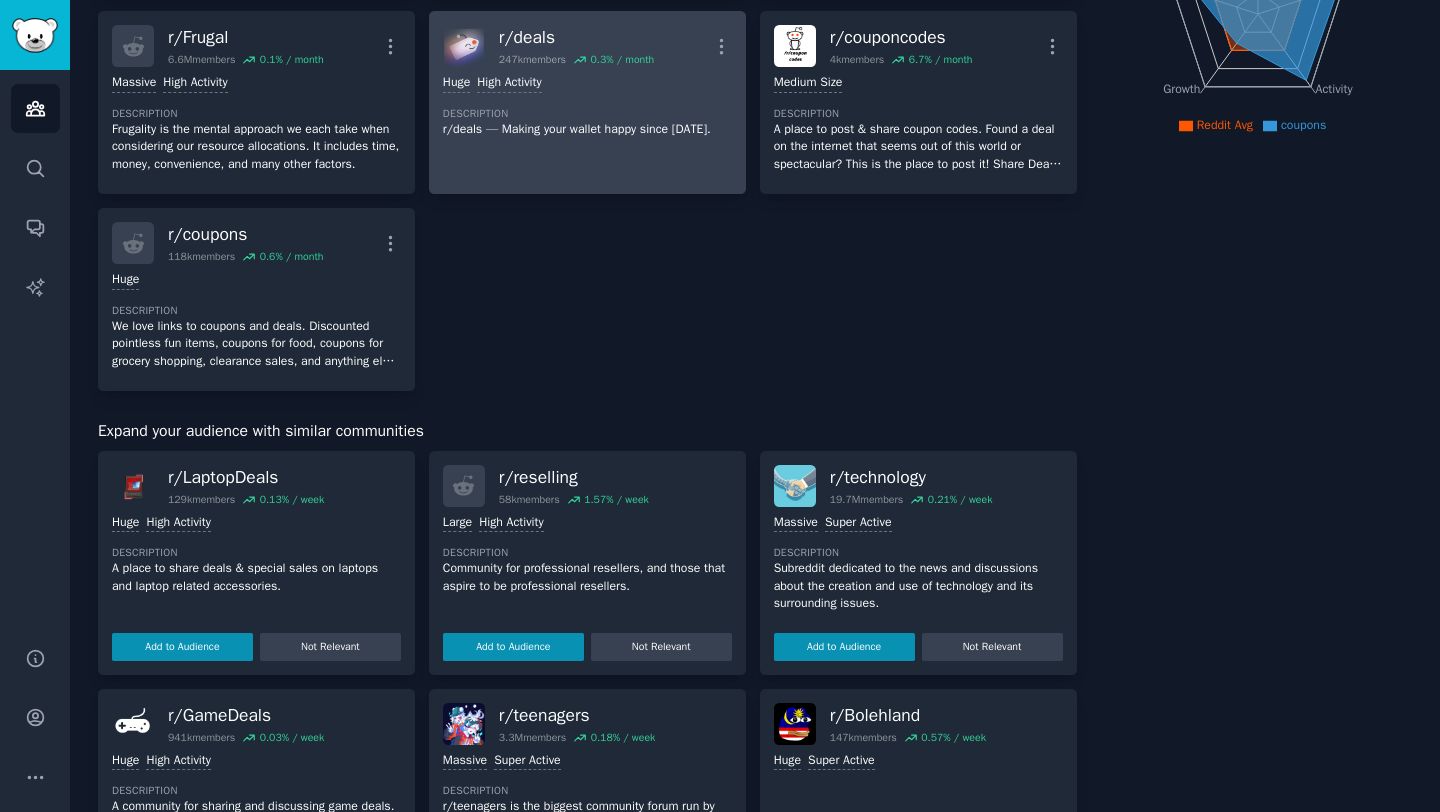 scroll, scrollTop: 0, scrollLeft: 0, axis: both 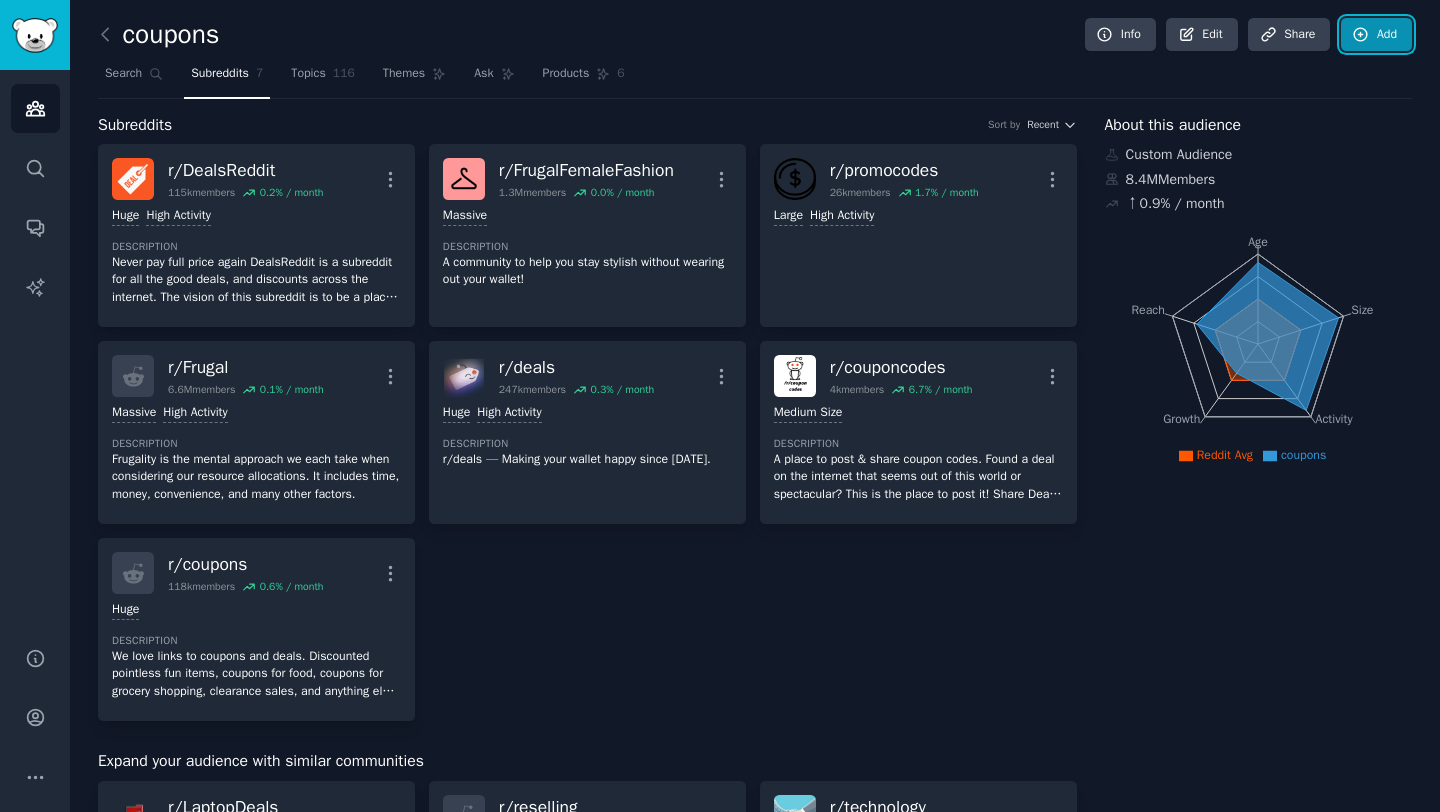 click 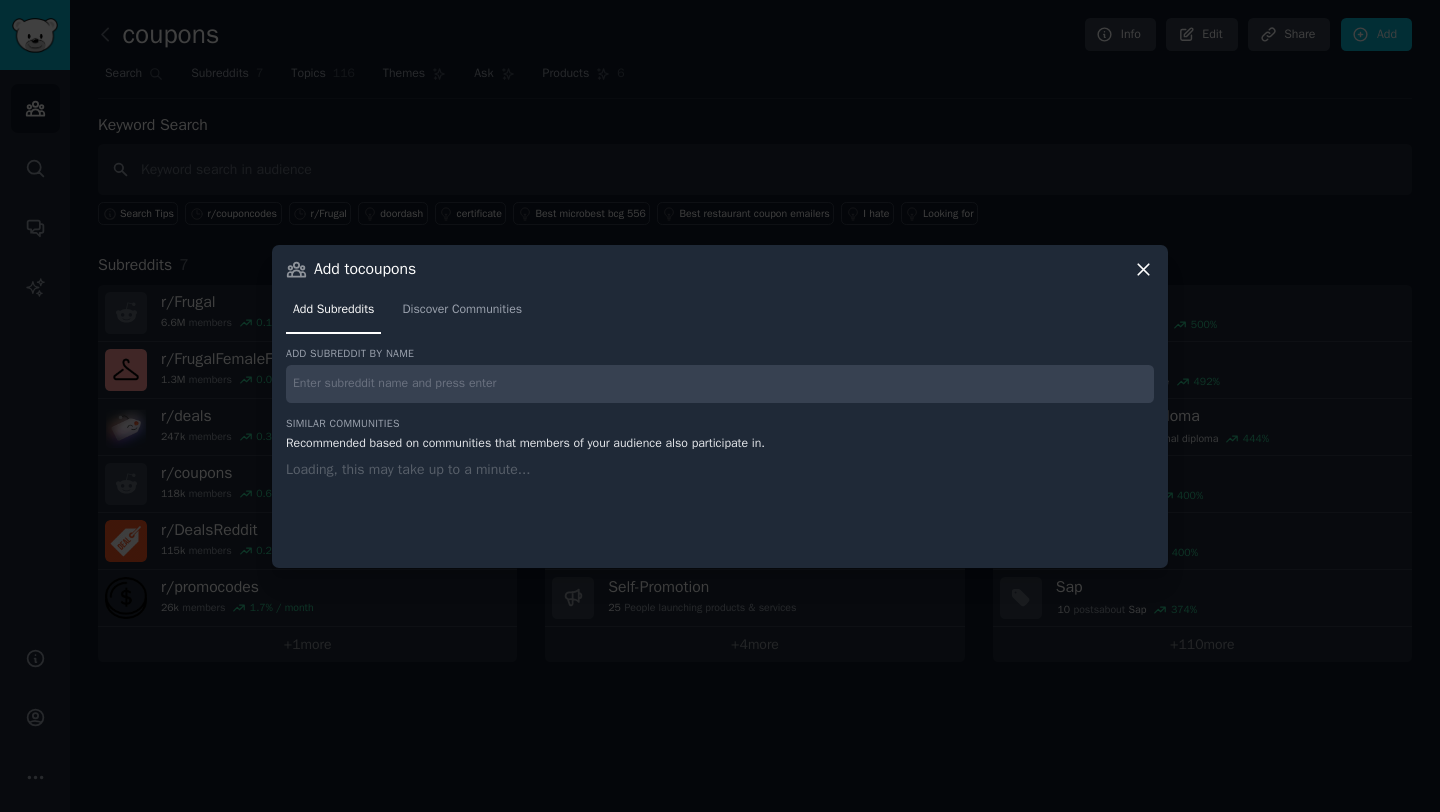 click at bounding box center (720, 384) 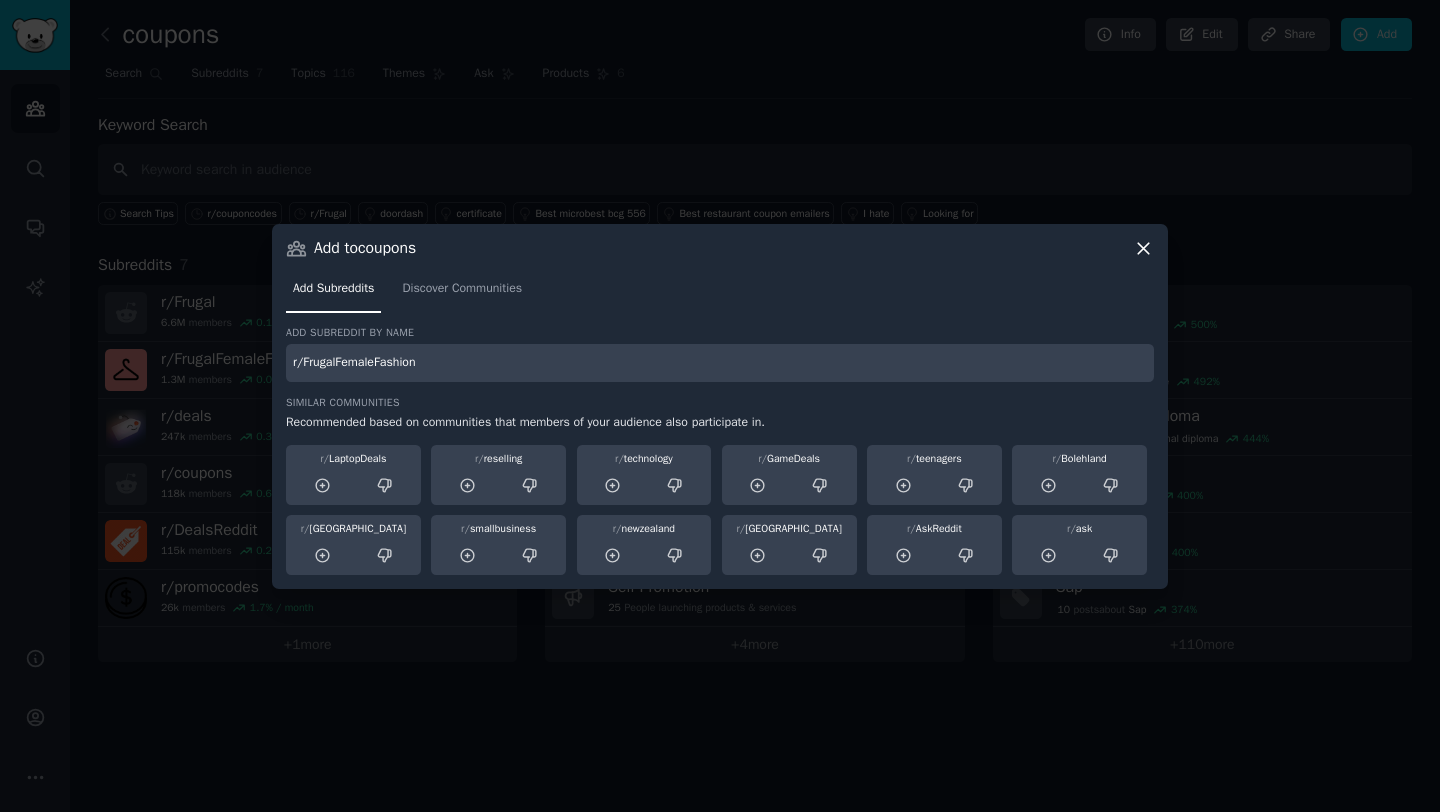 type on "r/FrugalFemaleFashion" 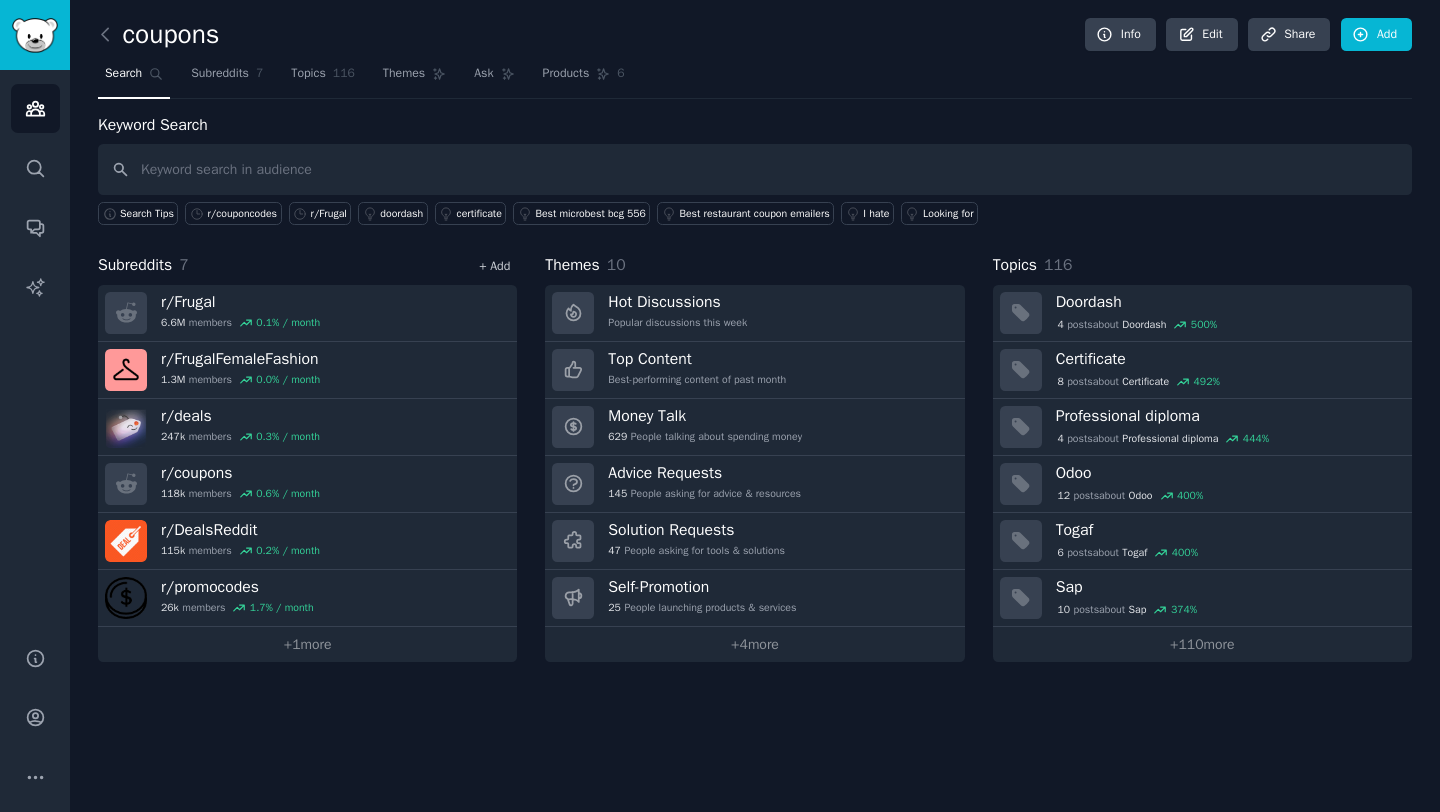 click on "+ Add" at bounding box center [494, 266] 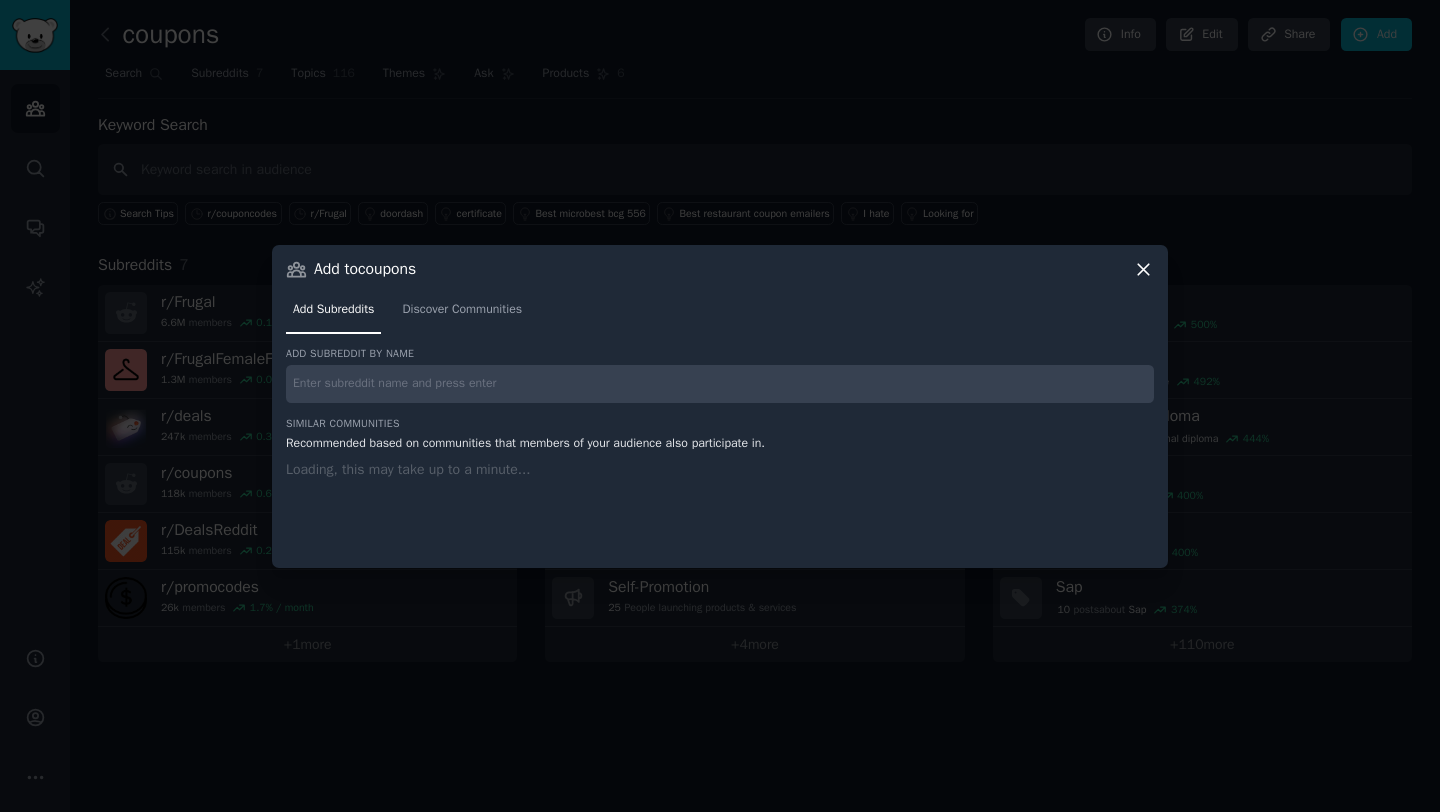 click at bounding box center (720, 384) 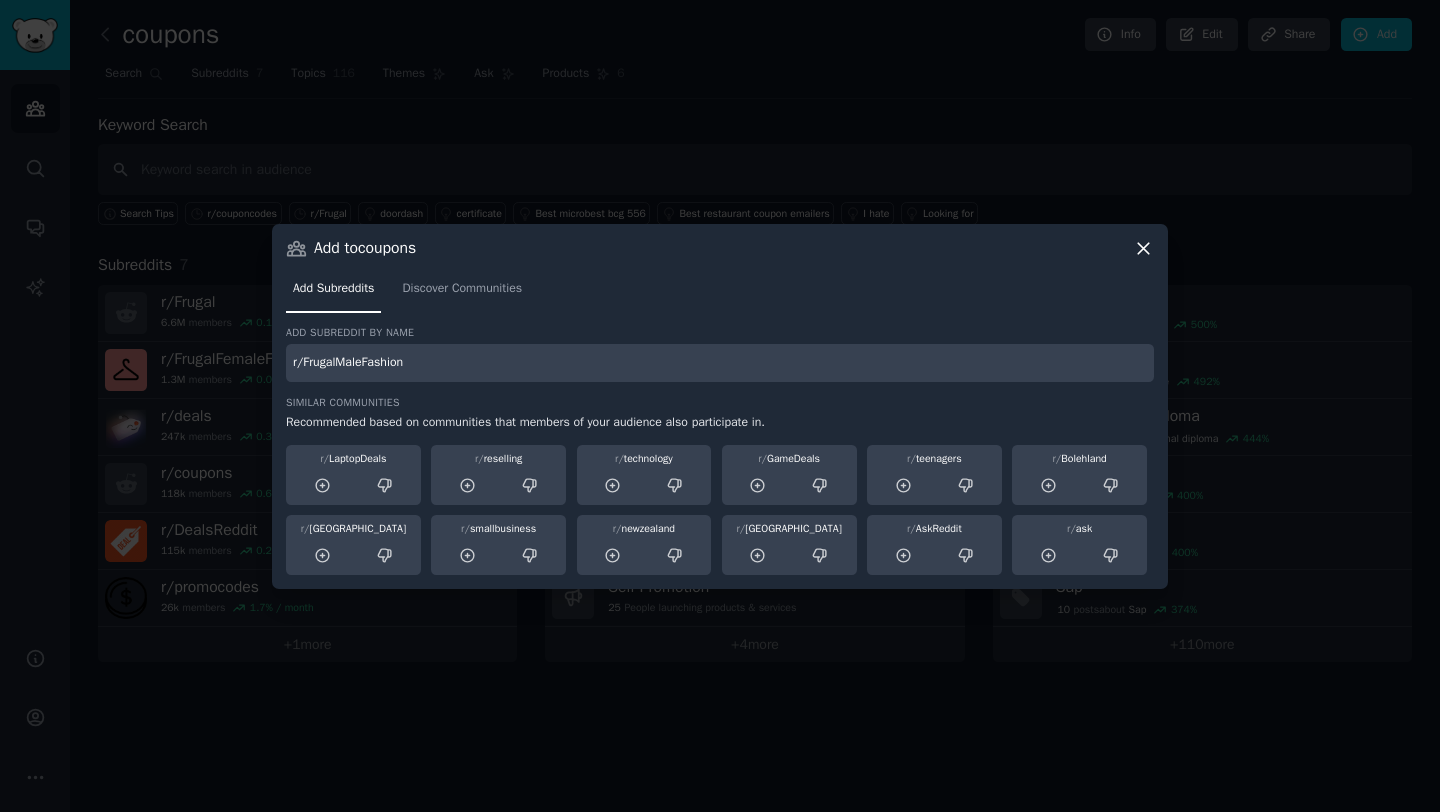 type on "r/FrugalMaleFashion" 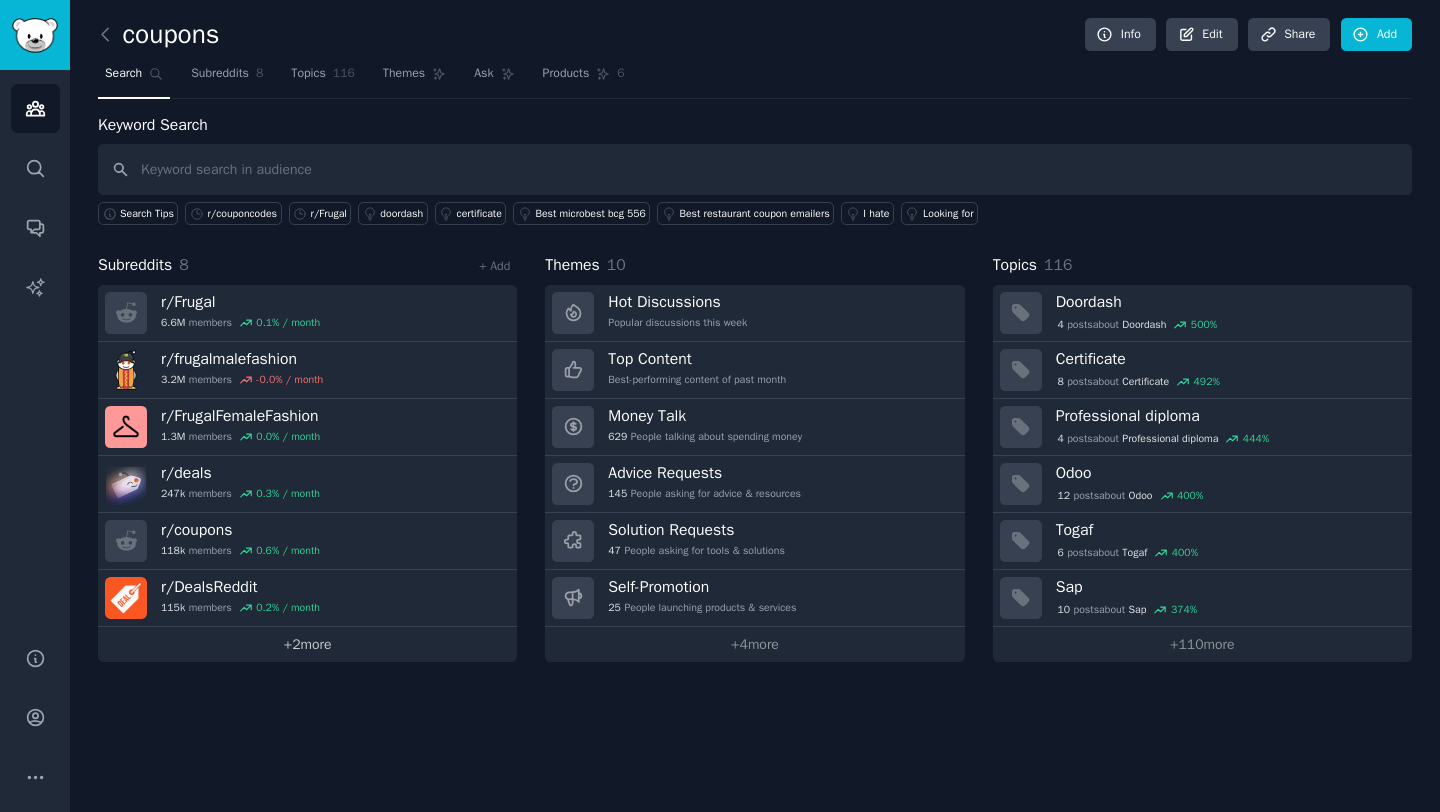 click on "+  2  more" at bounding box center [307, 644] 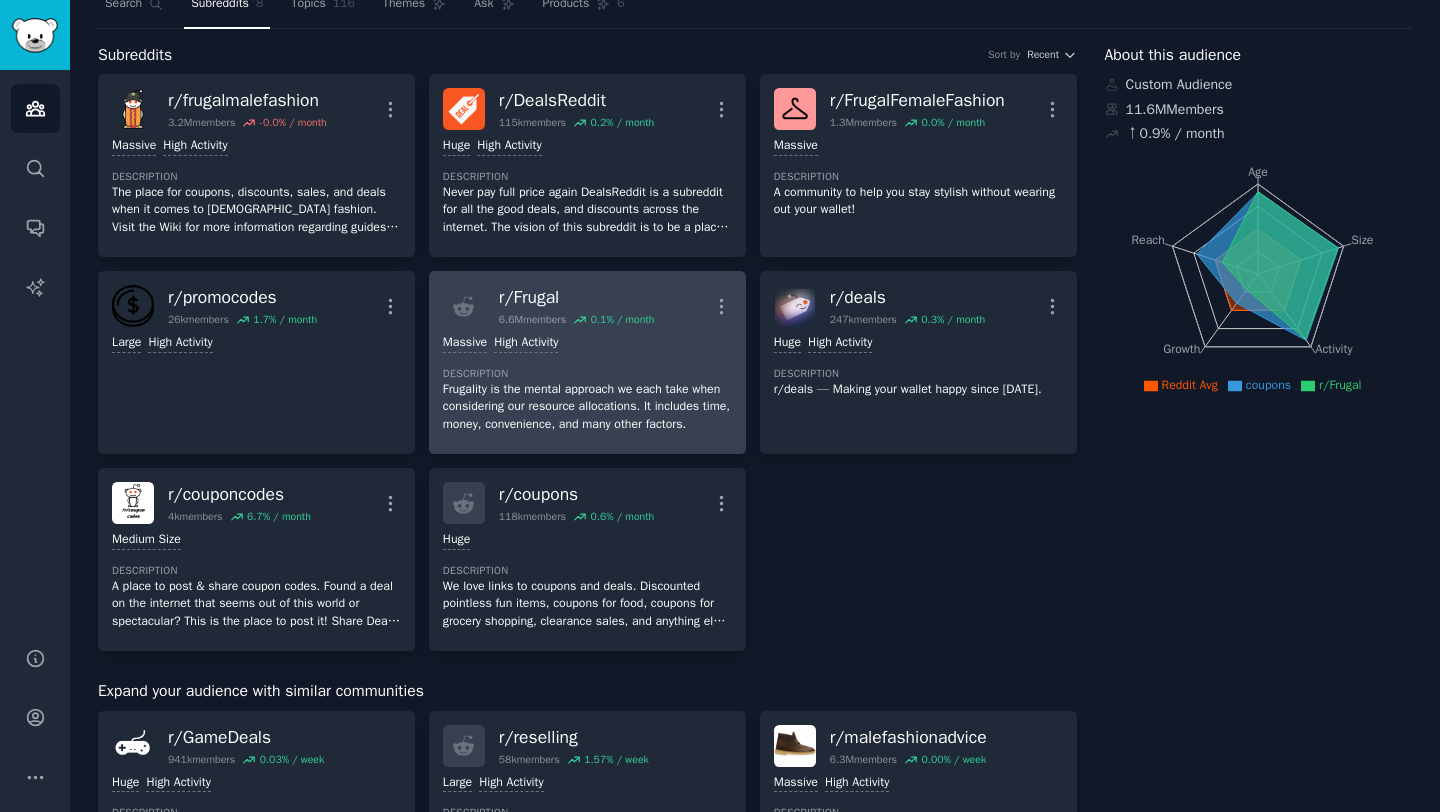 scroll, scrollTop: 0, scrollLeft: 0, axis: both 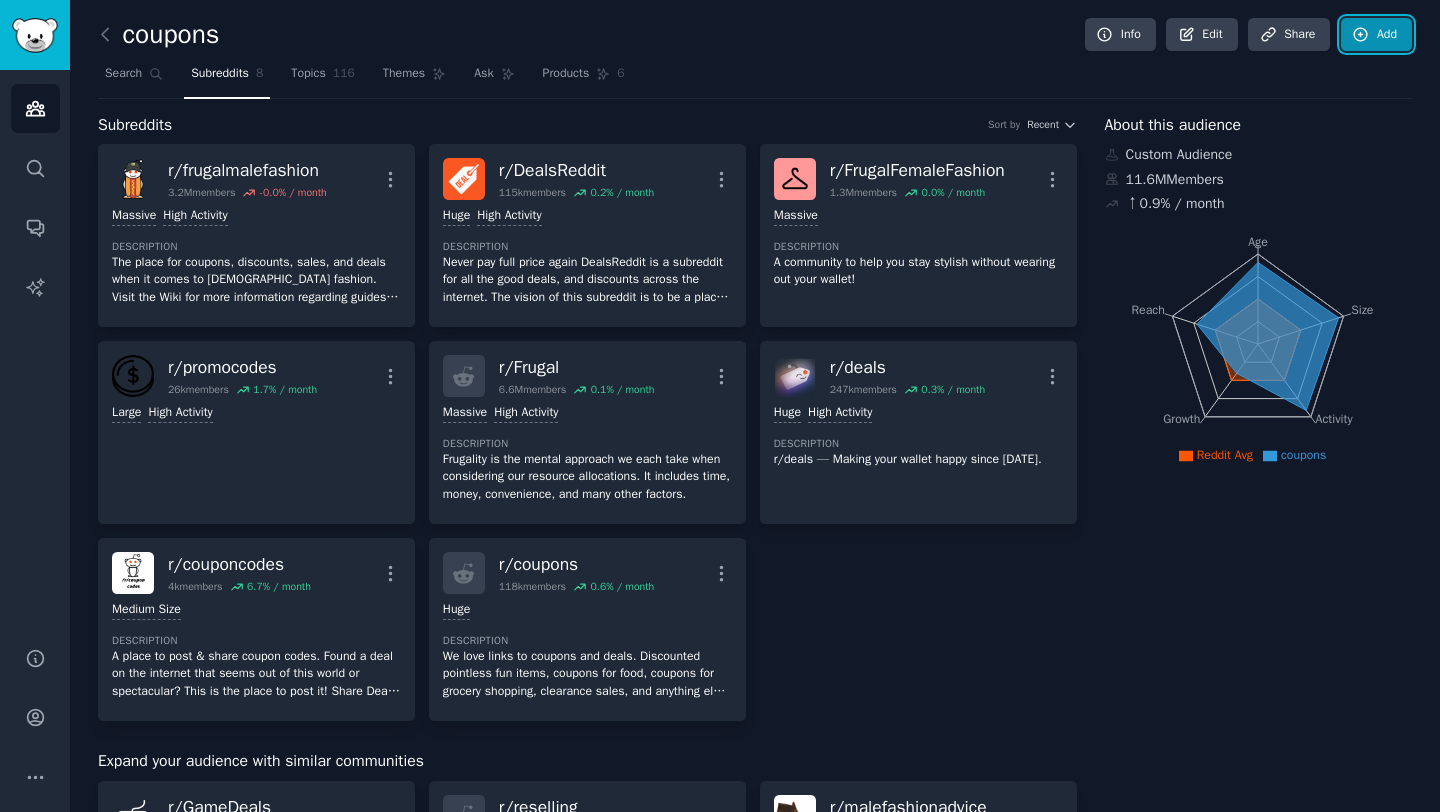 click on "Add" at bounding box center [1376, 35] 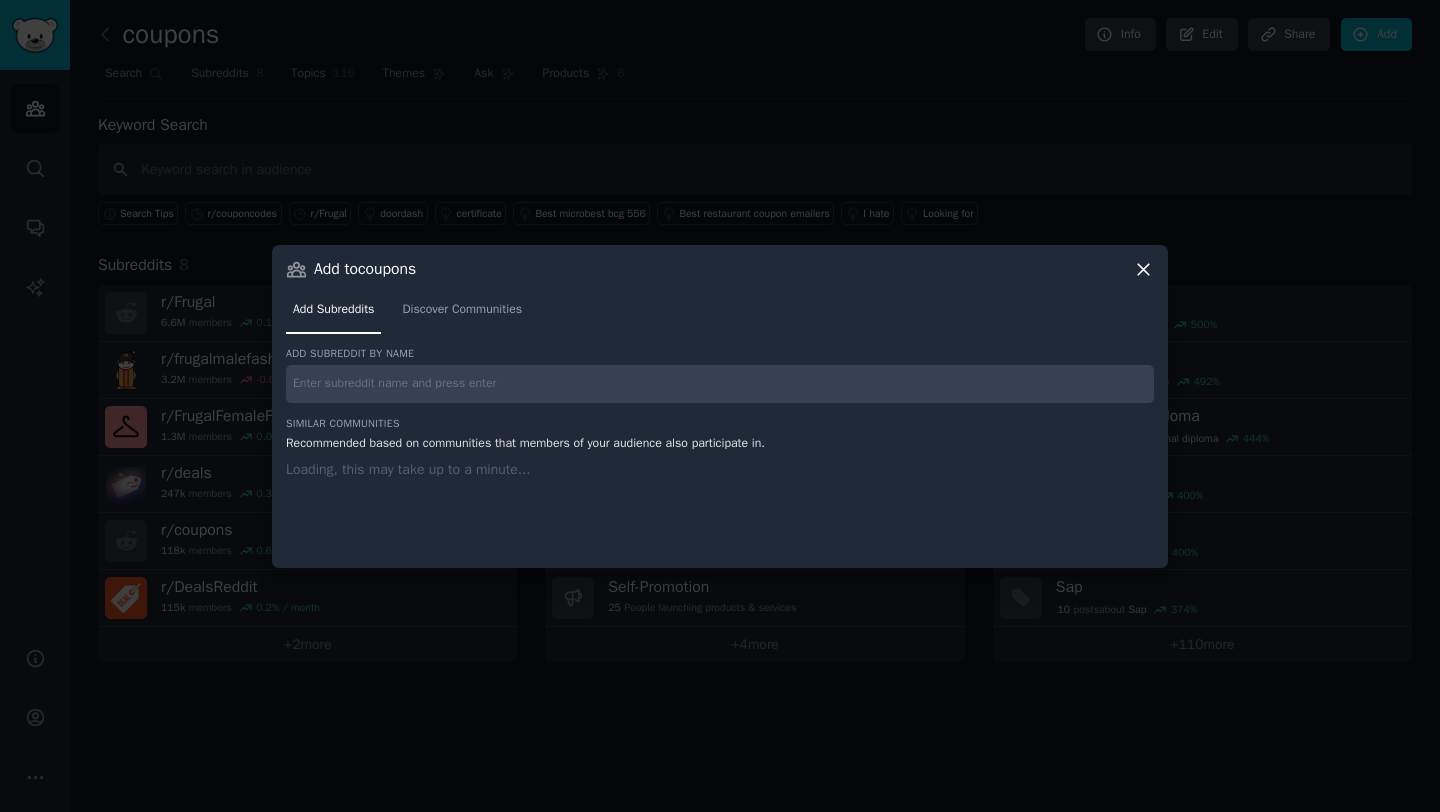 click at bounding box center [720, 384] 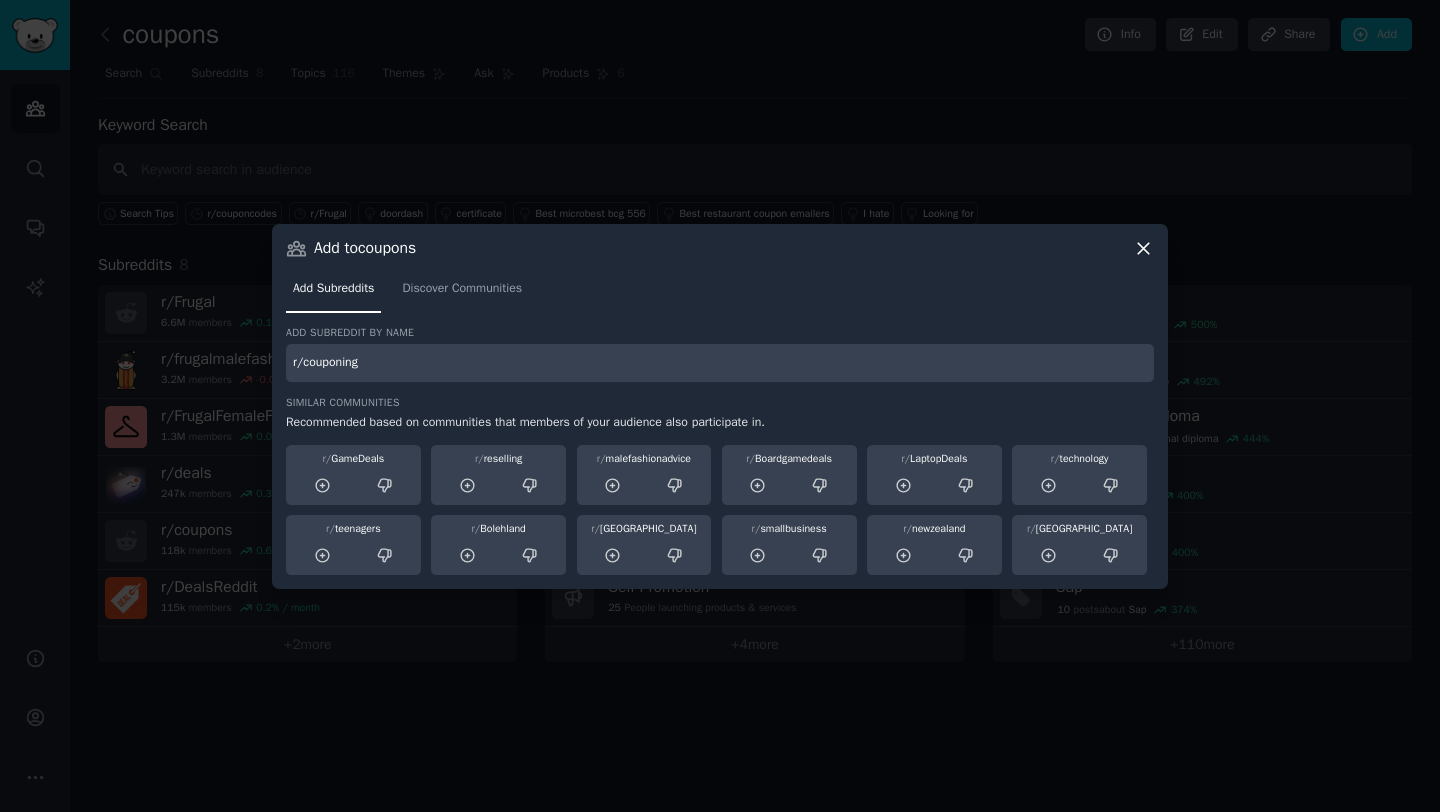 type on "r/couponing" 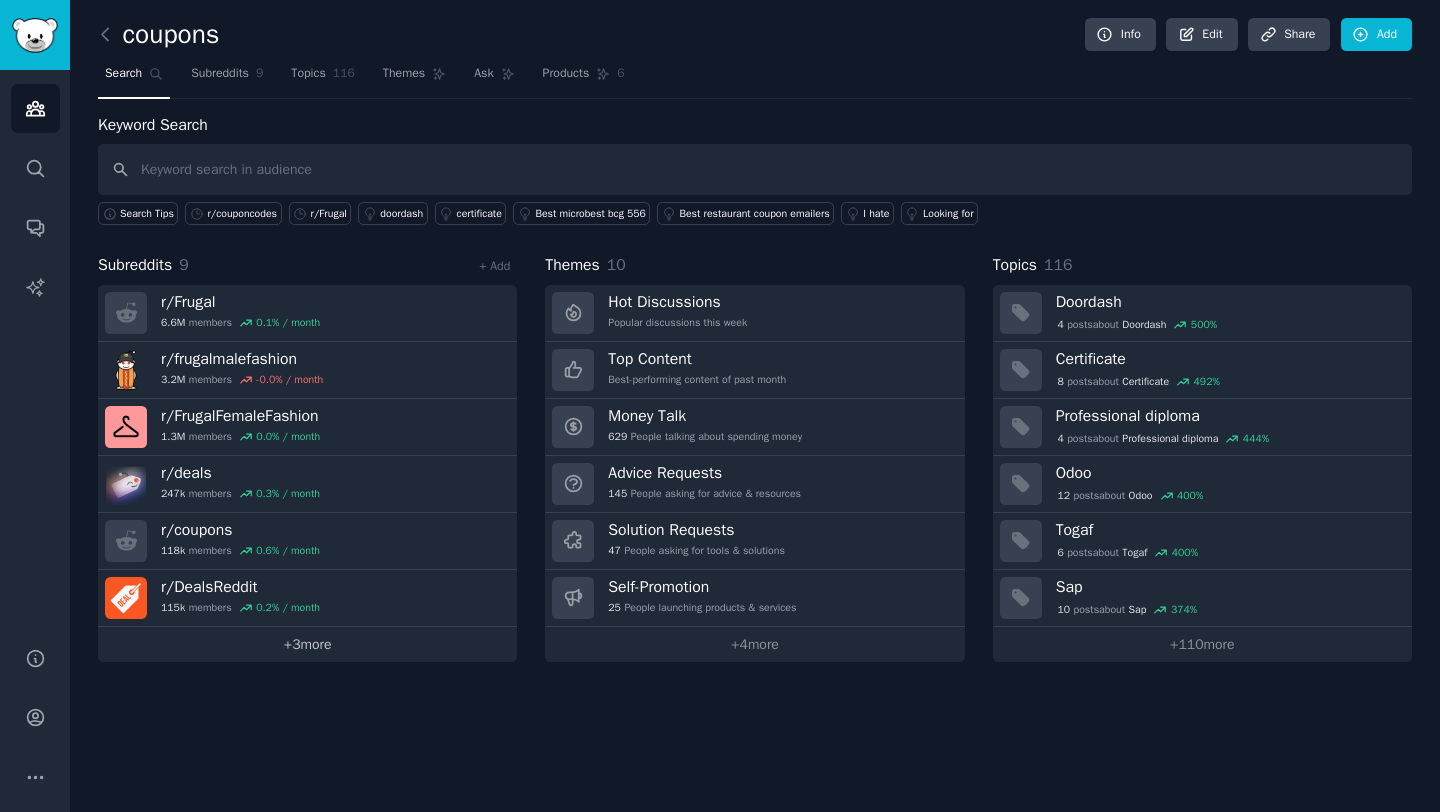 click on "+  3  more" at bounding box center [307, 644] 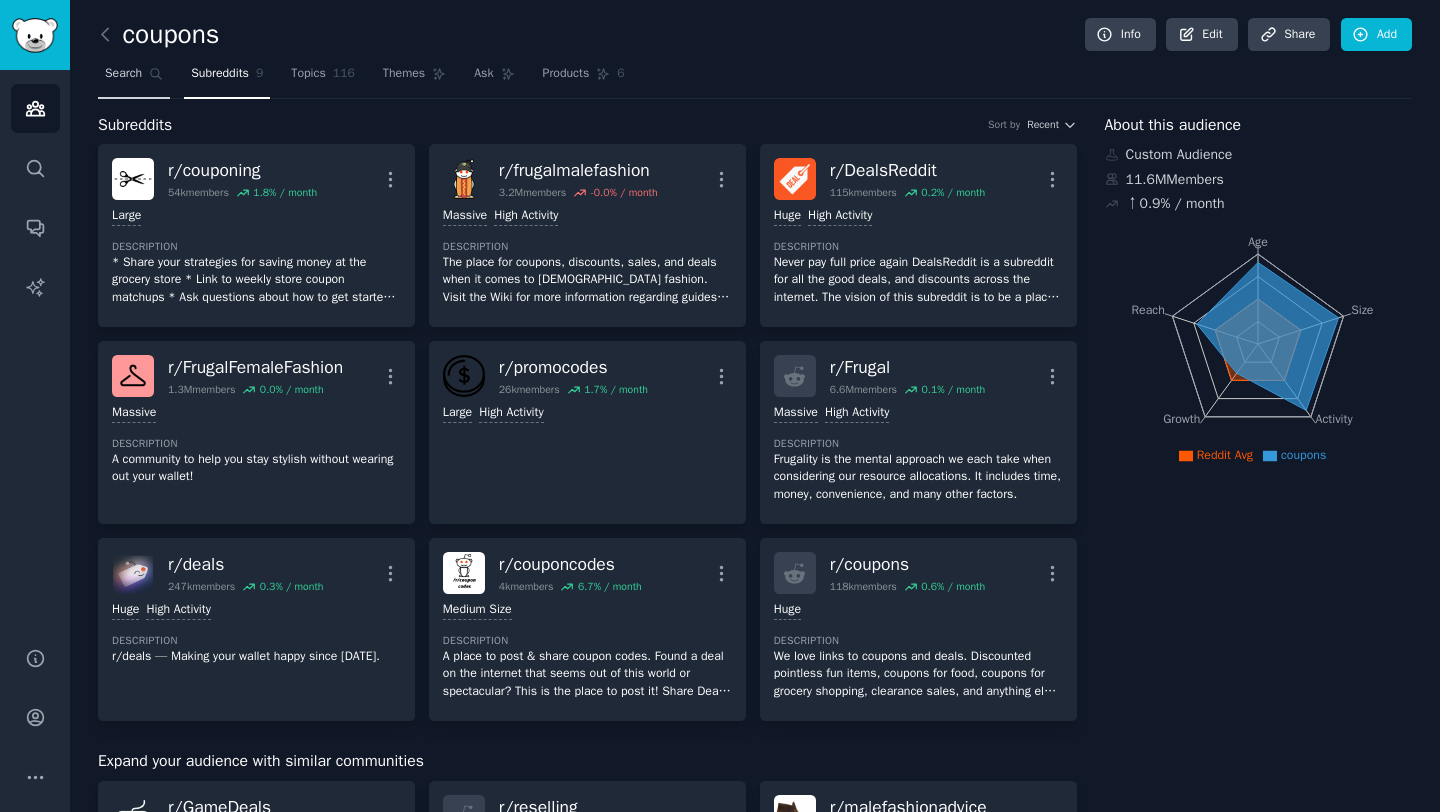 click on "Search" at bounding box center (123, 74) 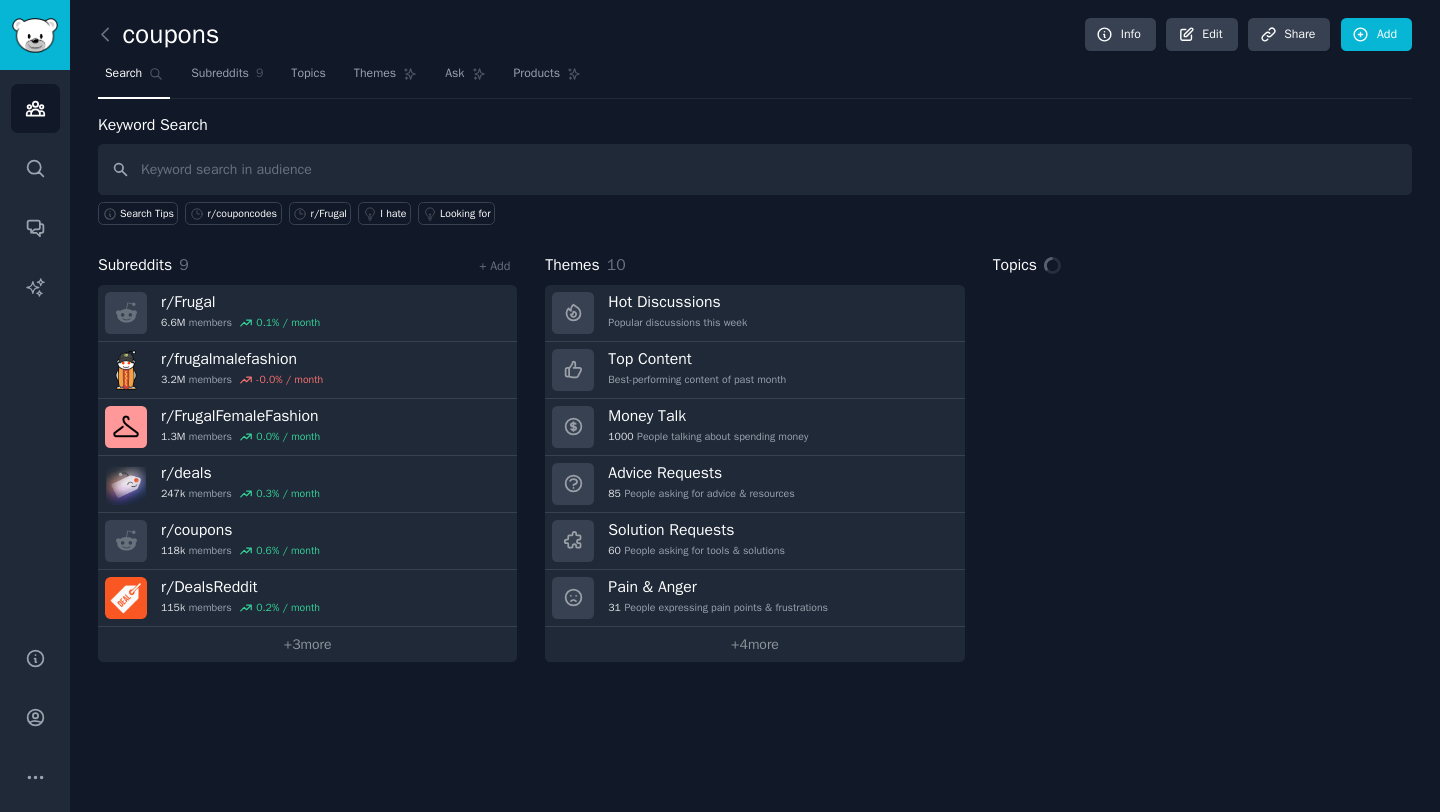 scroll, scrollTop: 0, scrollLeft: 0, axis: both 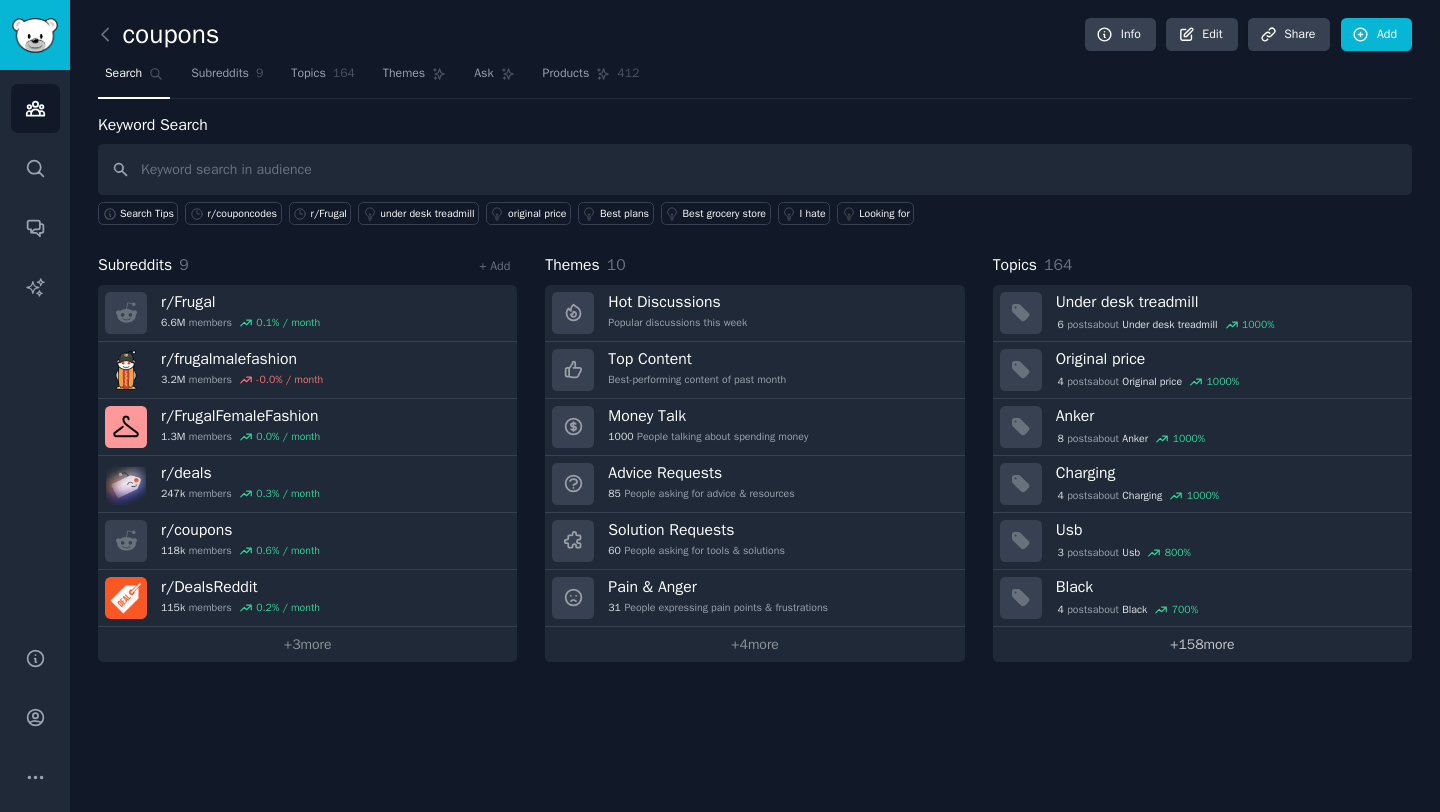 click on "+  158  more" at bounding box center [1202, 644] 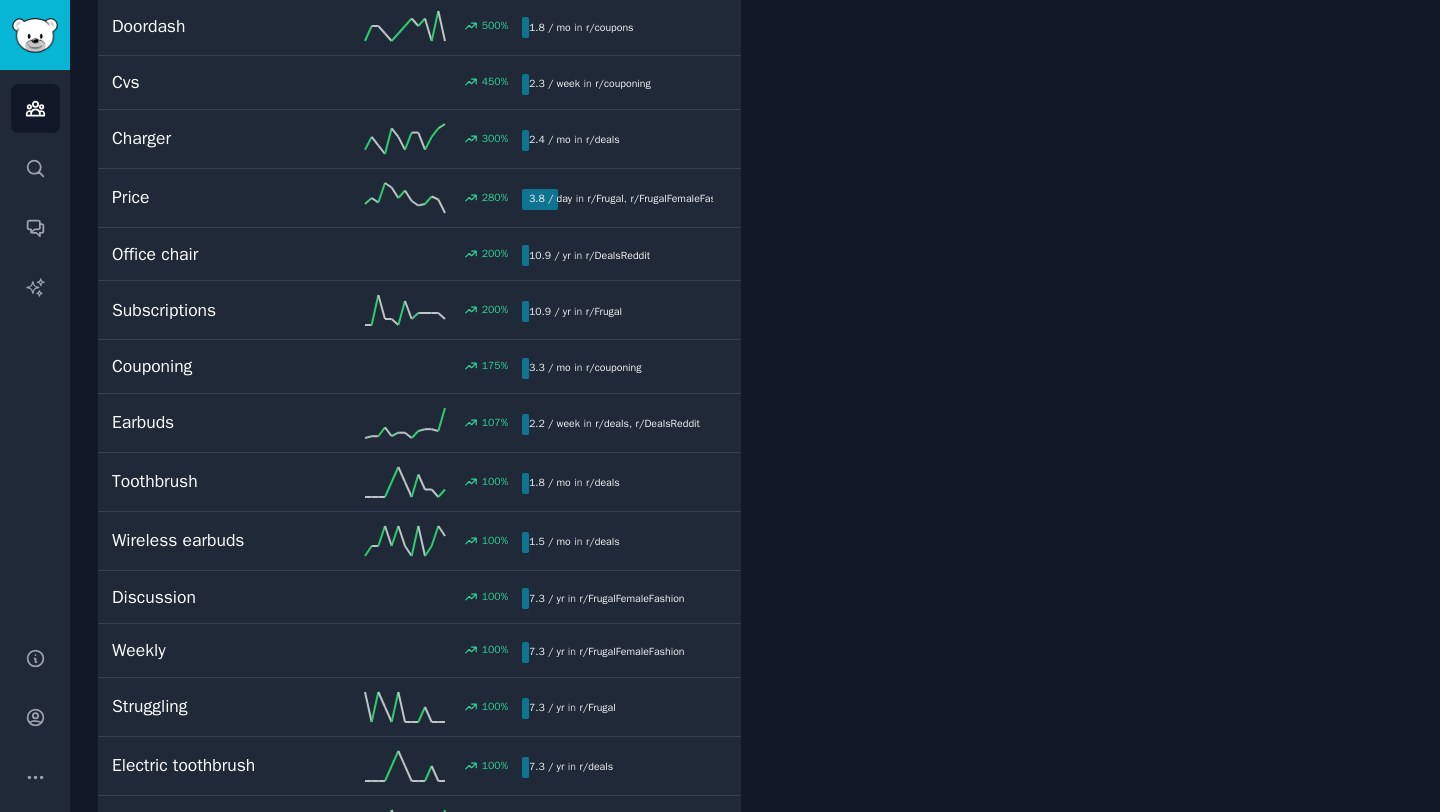 scroll, scrollTop: 0, scrollLeft: 0, axis: both 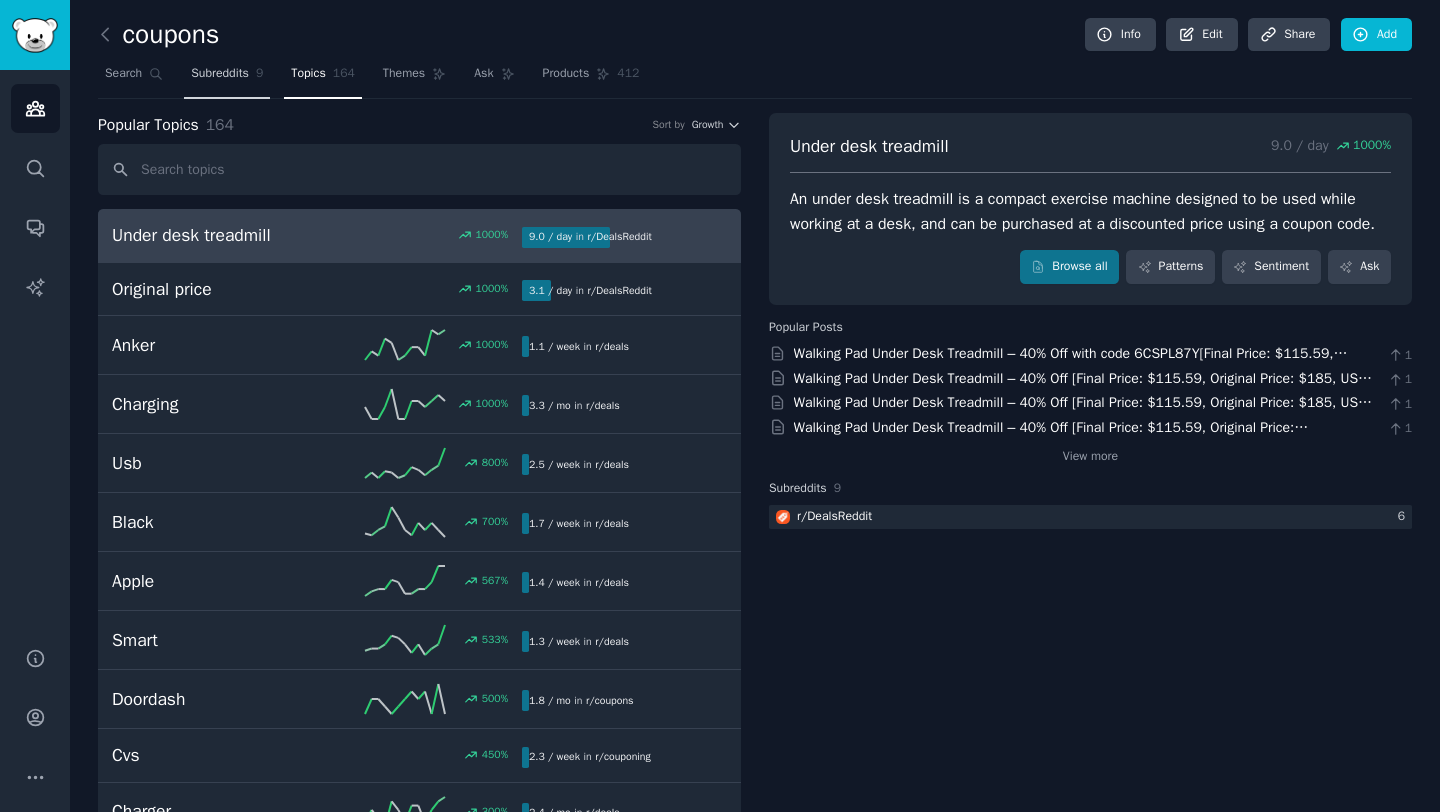 click on "Subreddits" at bounding box center (220, 74) 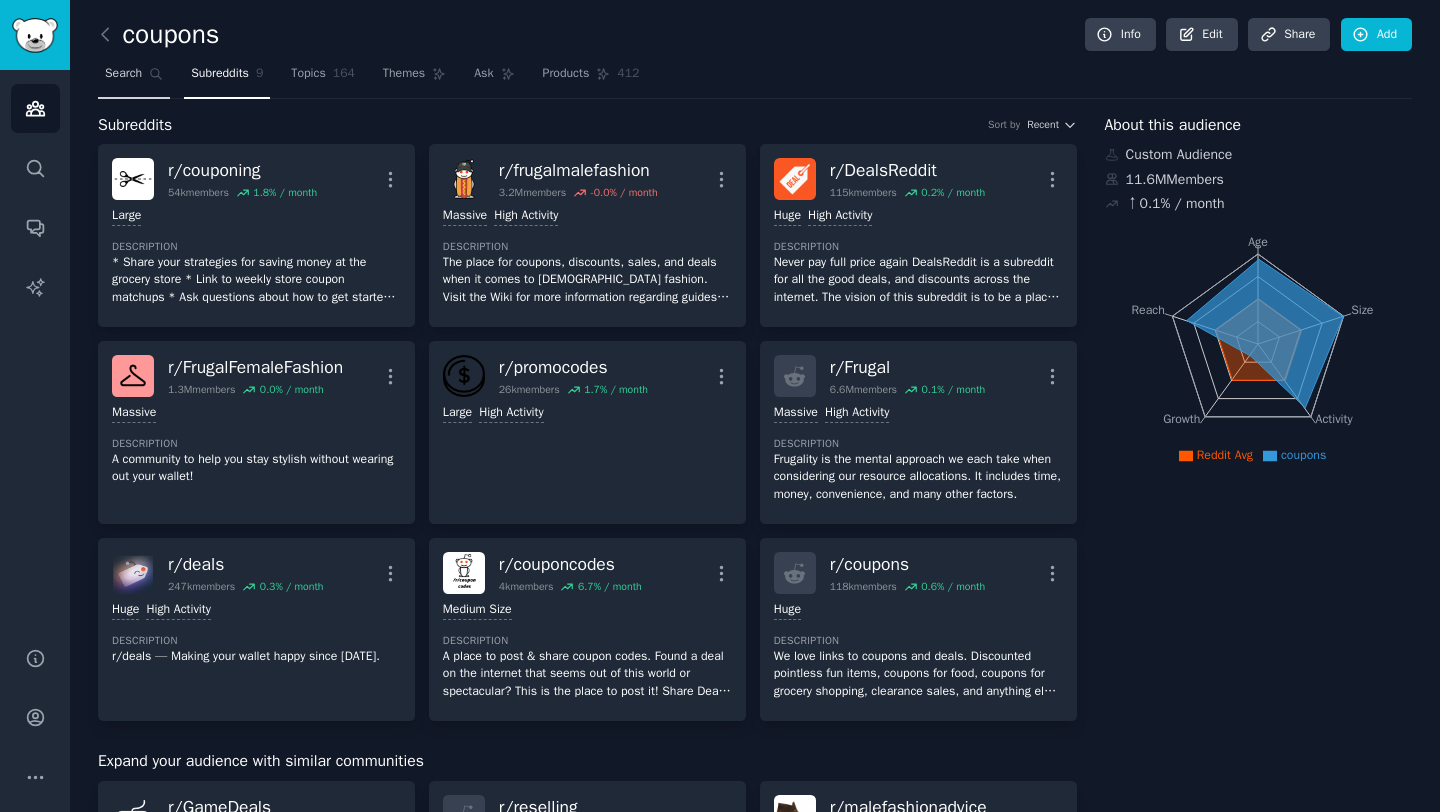 click on "Search" at bounding box center (123, 74) 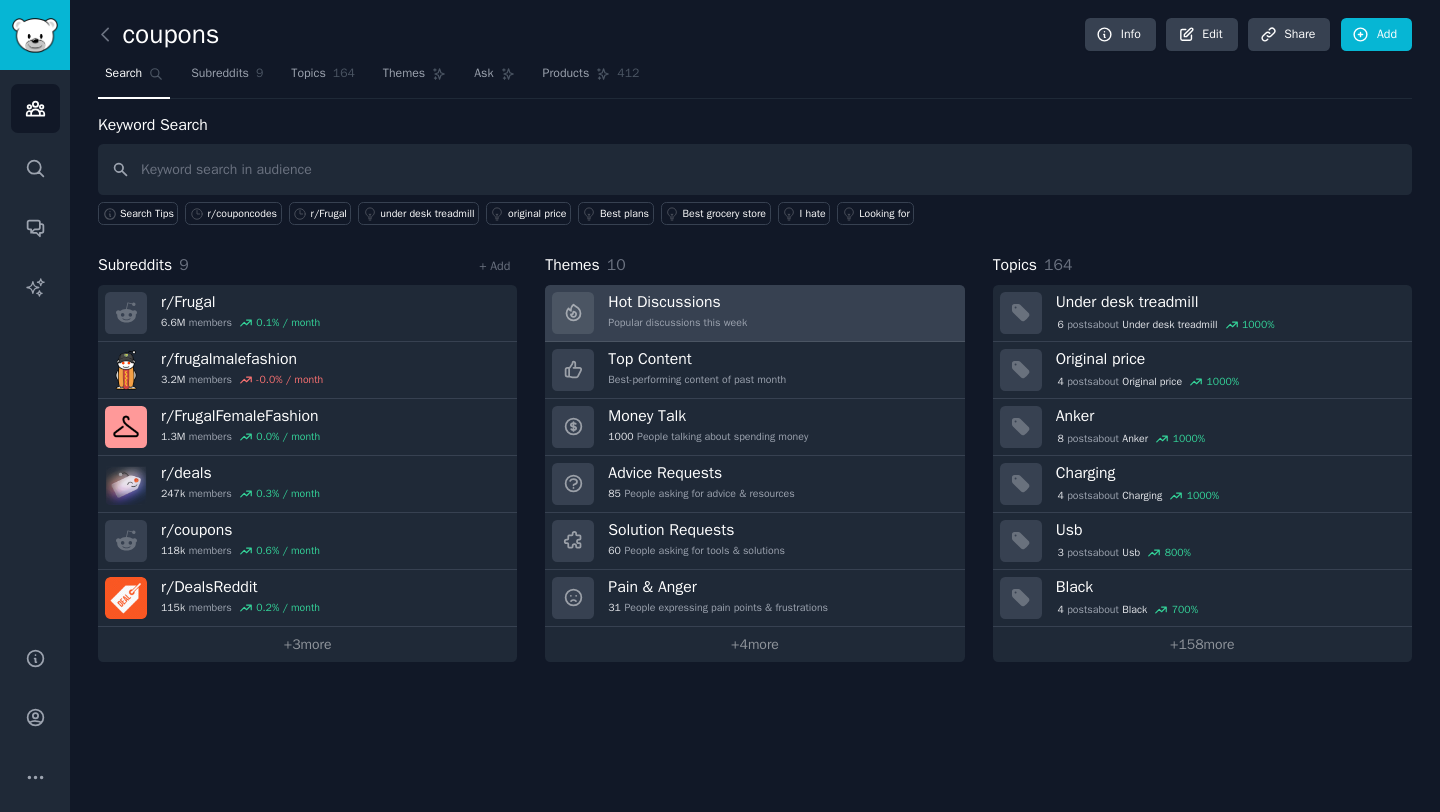 click on "Hot Discussions Popular discussions this week" at bounding box center (754, 313) 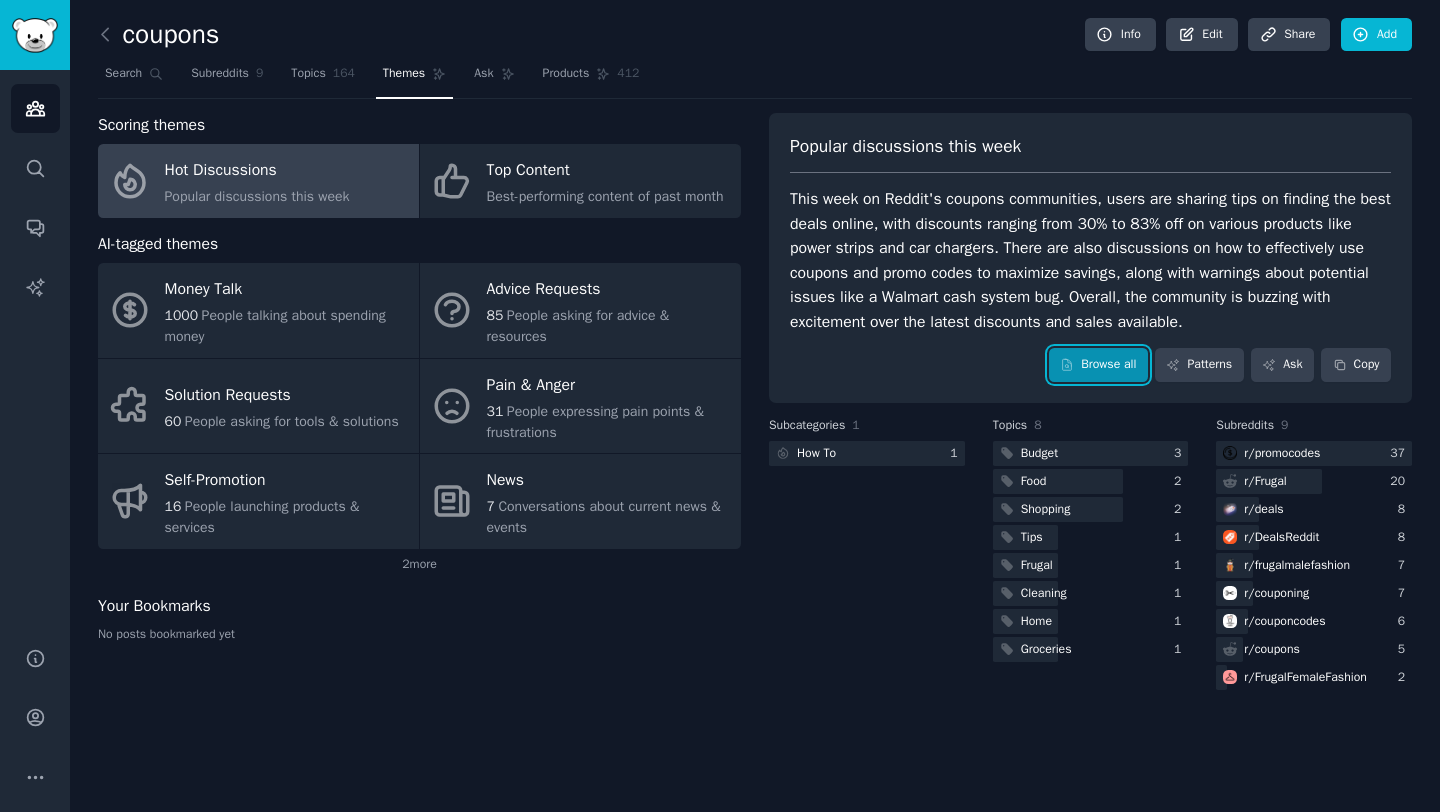 click on "Browse all" at bounding box center (1098, 365) 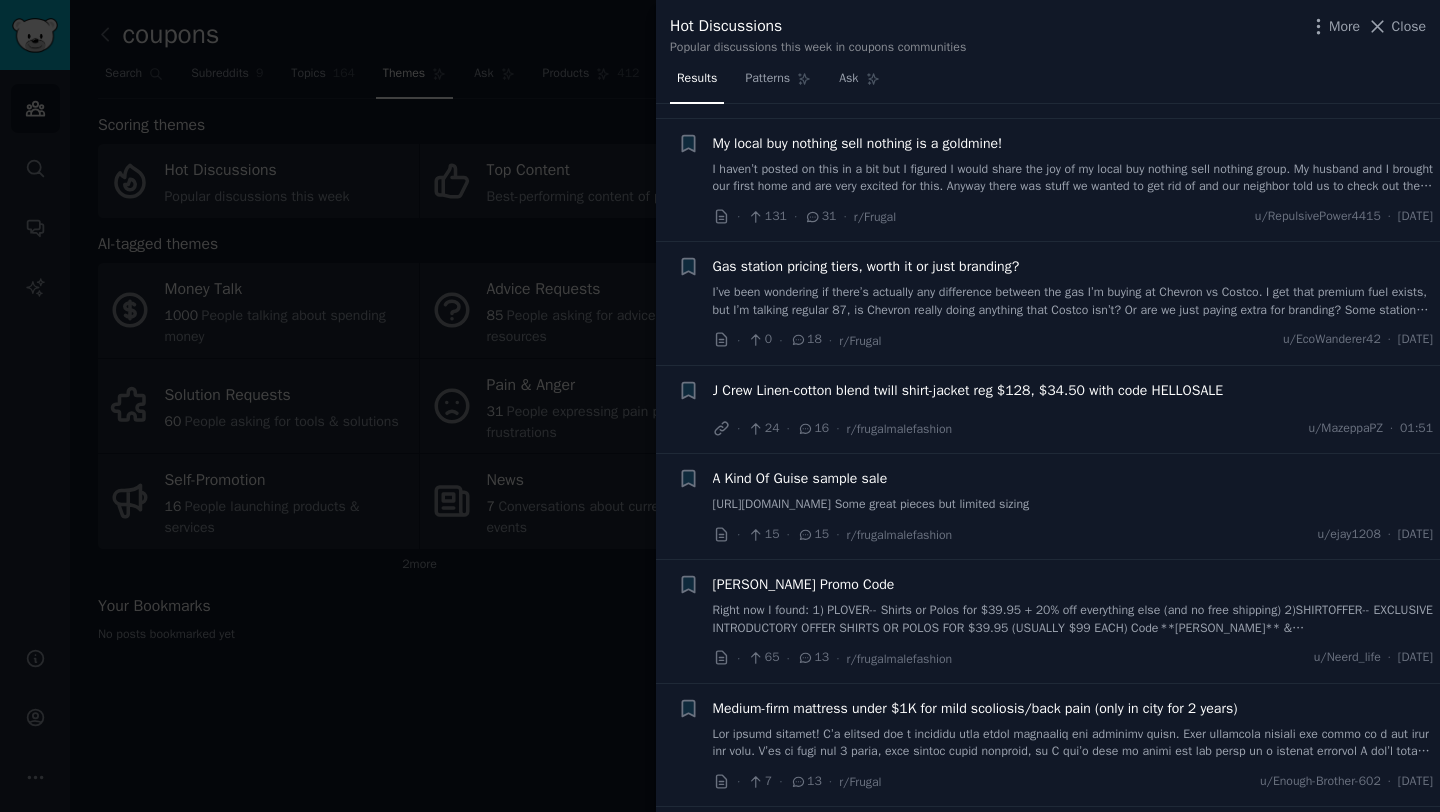 scroll, scrollTop: 2042, scrollLeft: 0, axis: vertical 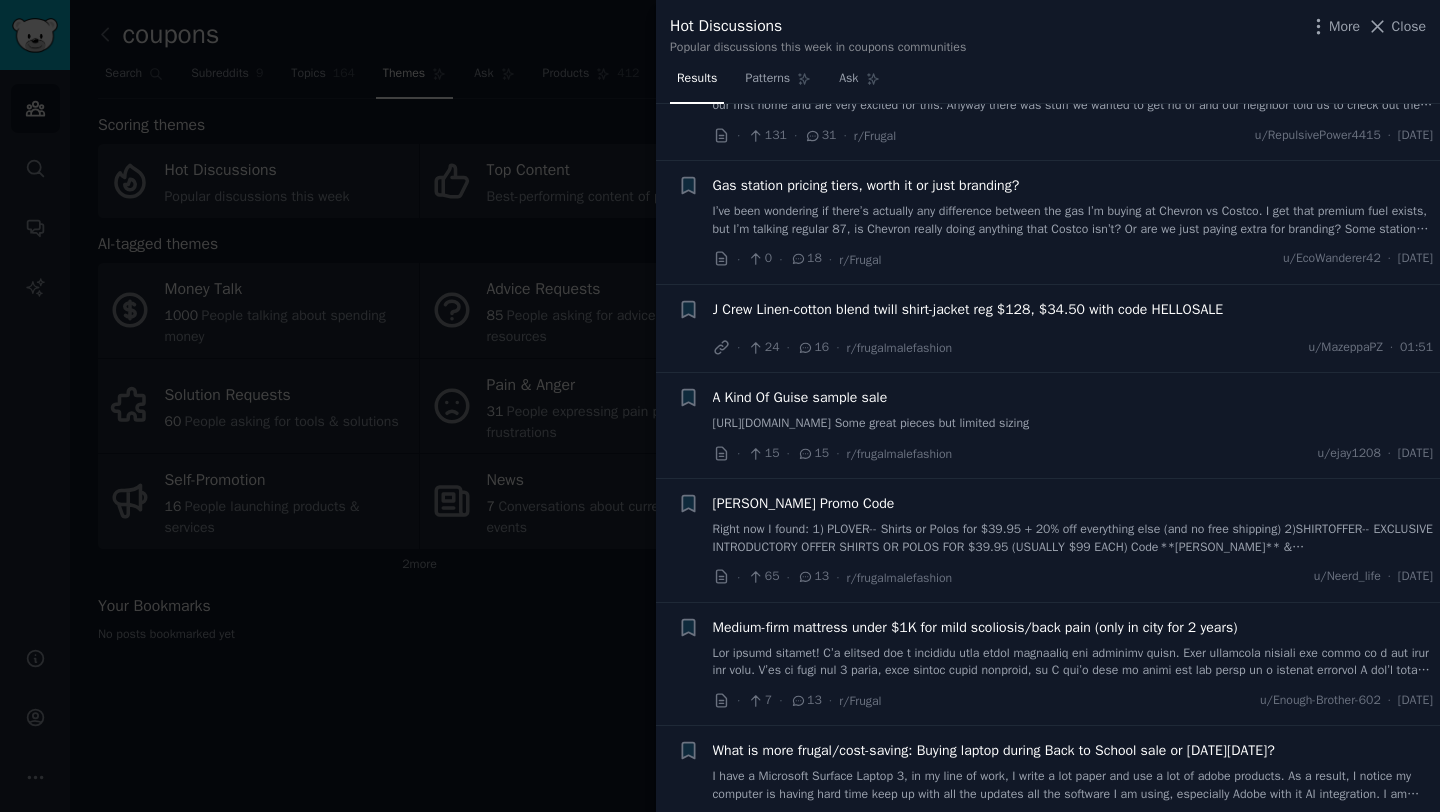 click on "J Crew Linen-cotton blend twill shirt-jacket reg $128, $34.50 with code HELLOSALE · 24 · 16 · r/frugalmalefashion u/MazeppaPZ · 01:51" at bounding box center (1073, 329) 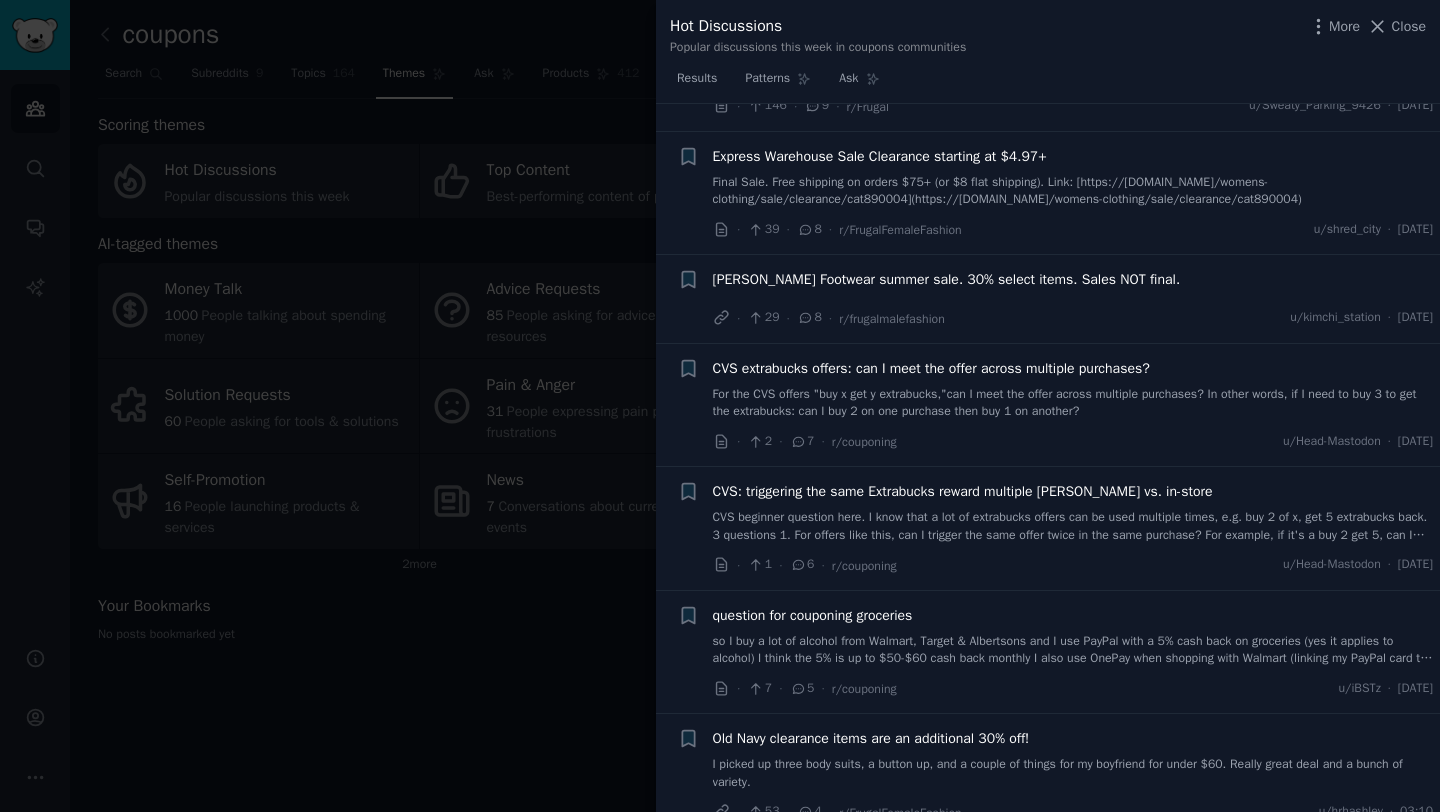 scroll, scrollTop: 3922, scrollLeft: 0, axis: vertical 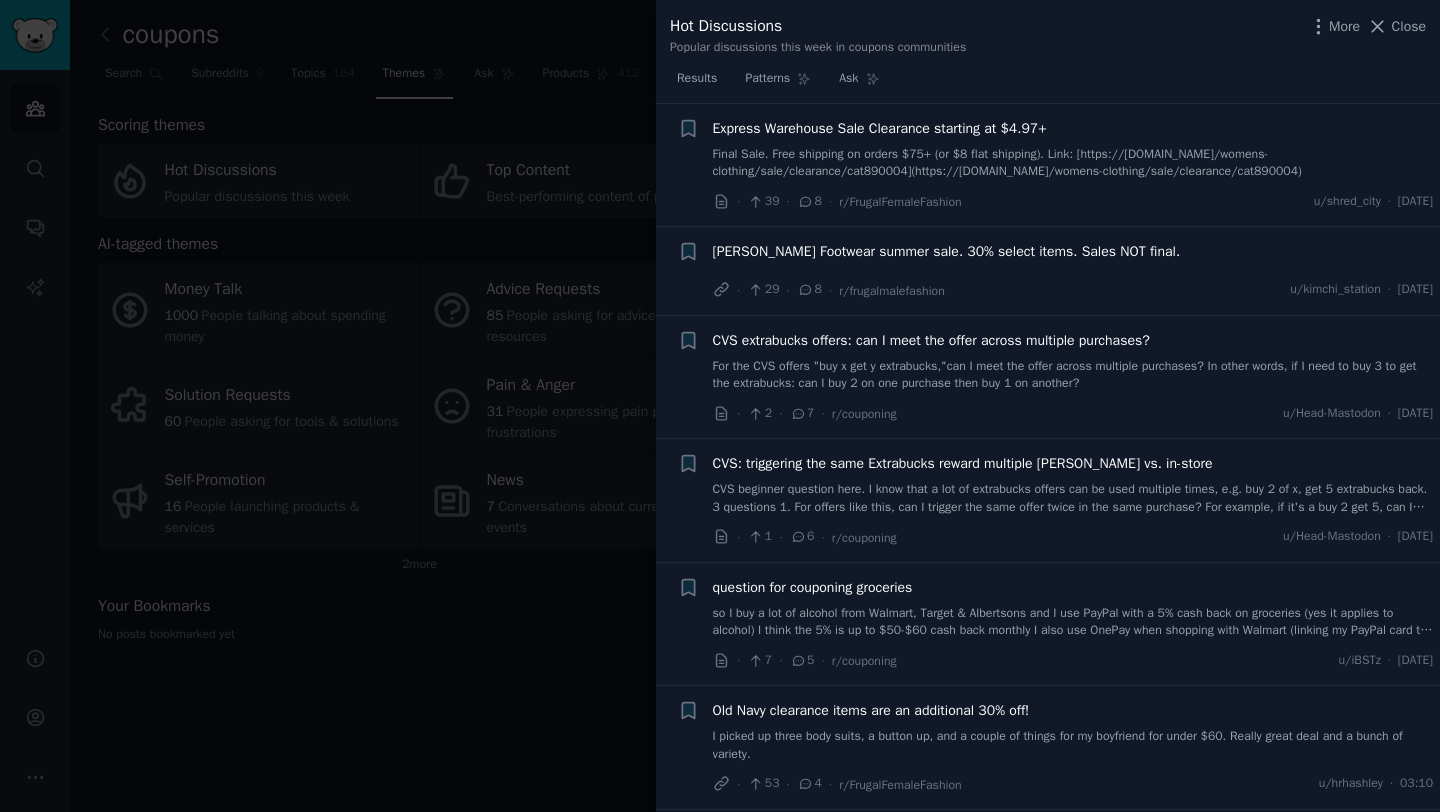click on "J Fitzpatrick Footwear summer sale. 30% select items. Sales NOT final." at bounding box center (947, 251) 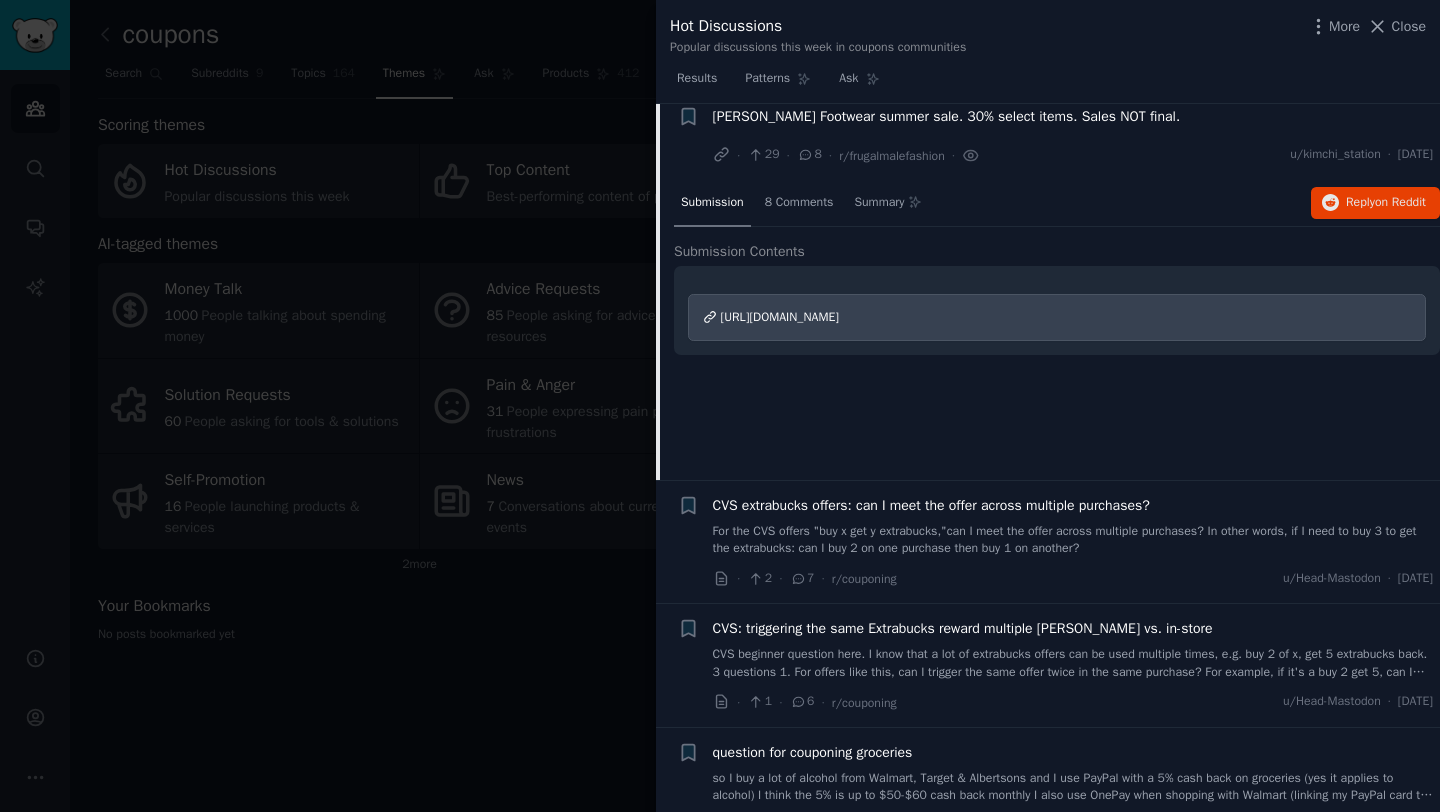 scroll, scrollTop: 3176, scrollLeft: 0, axis: vertical 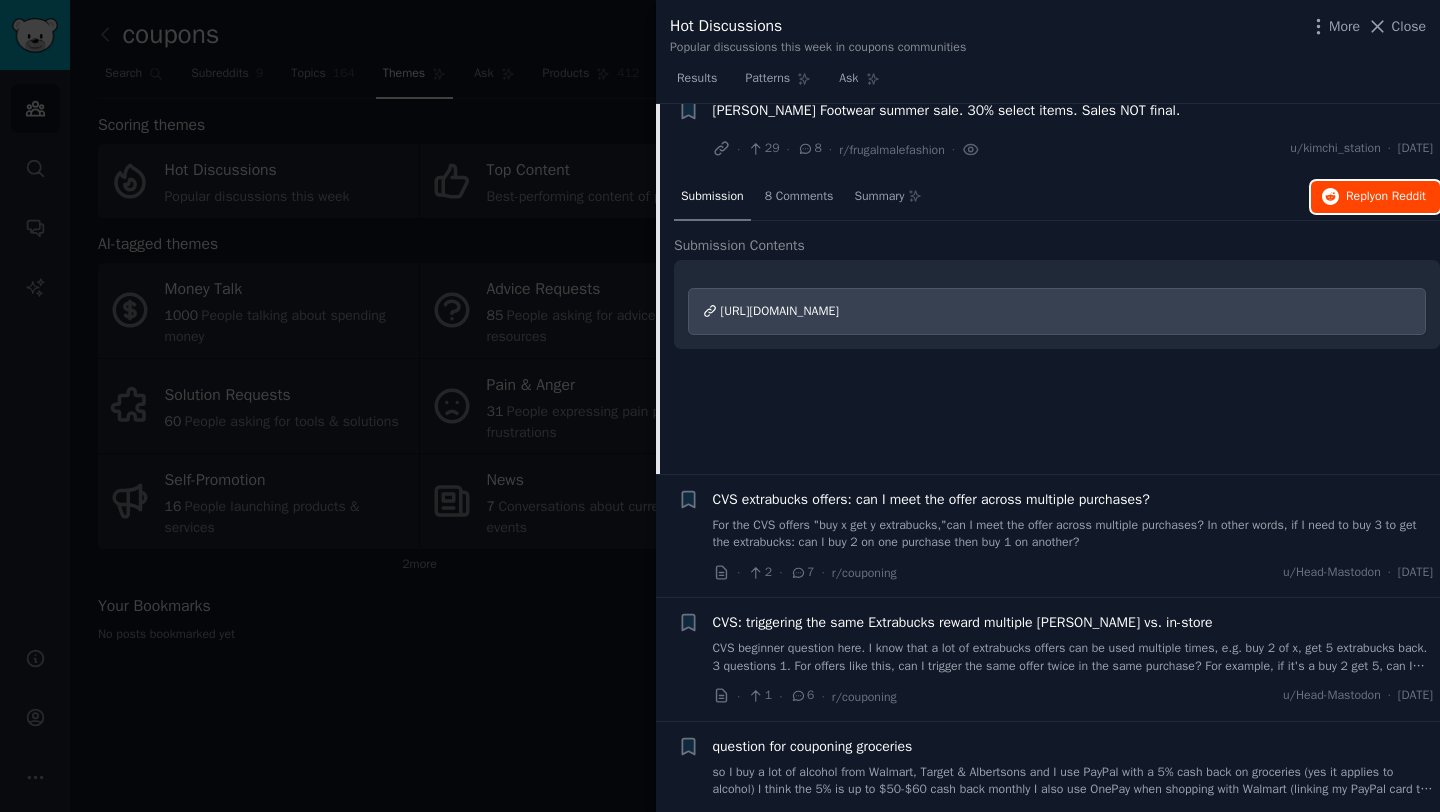 click on "Reply  on Reddit" at bounding box center (1375, 197) 